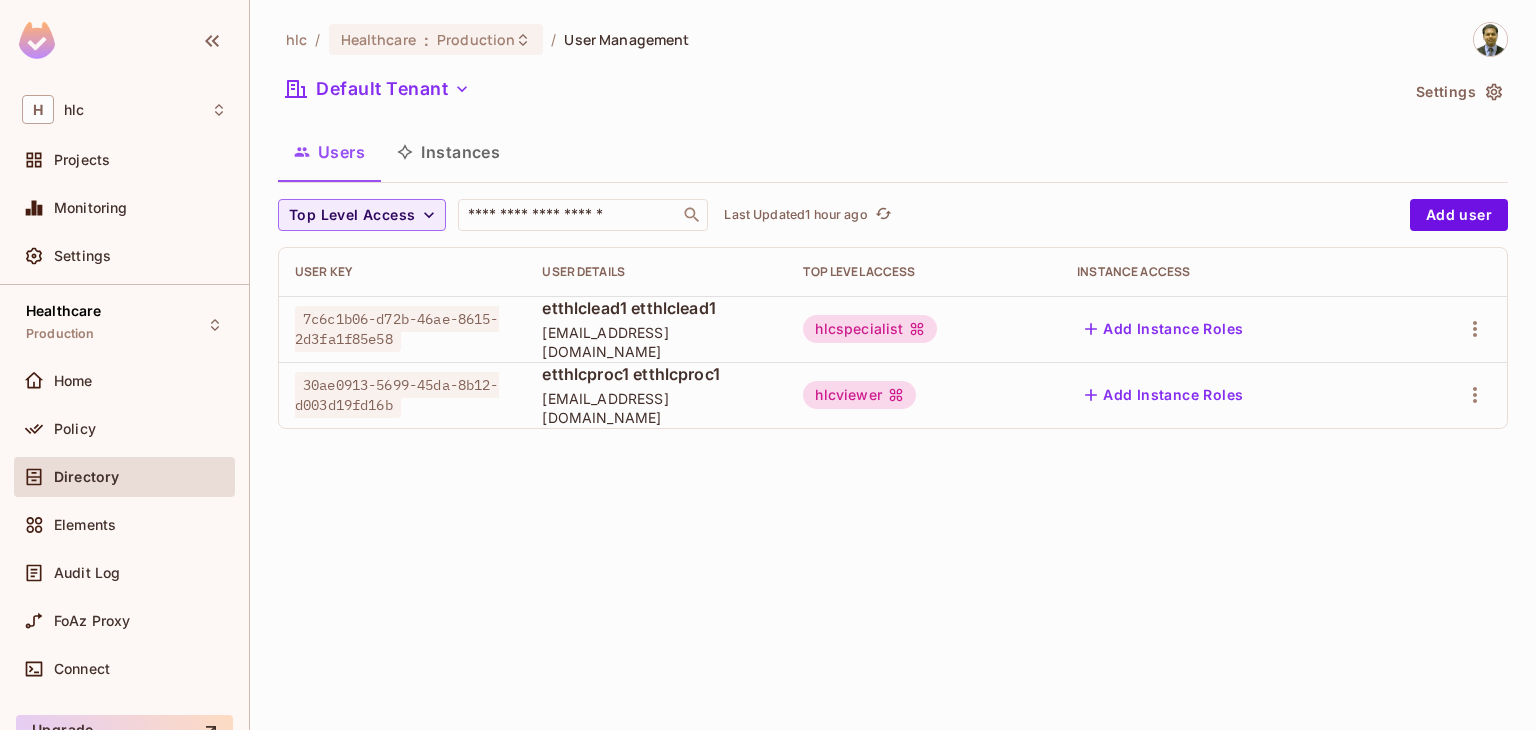 scroll, scrollTop: 0, scrollLeft: 0, axis: both 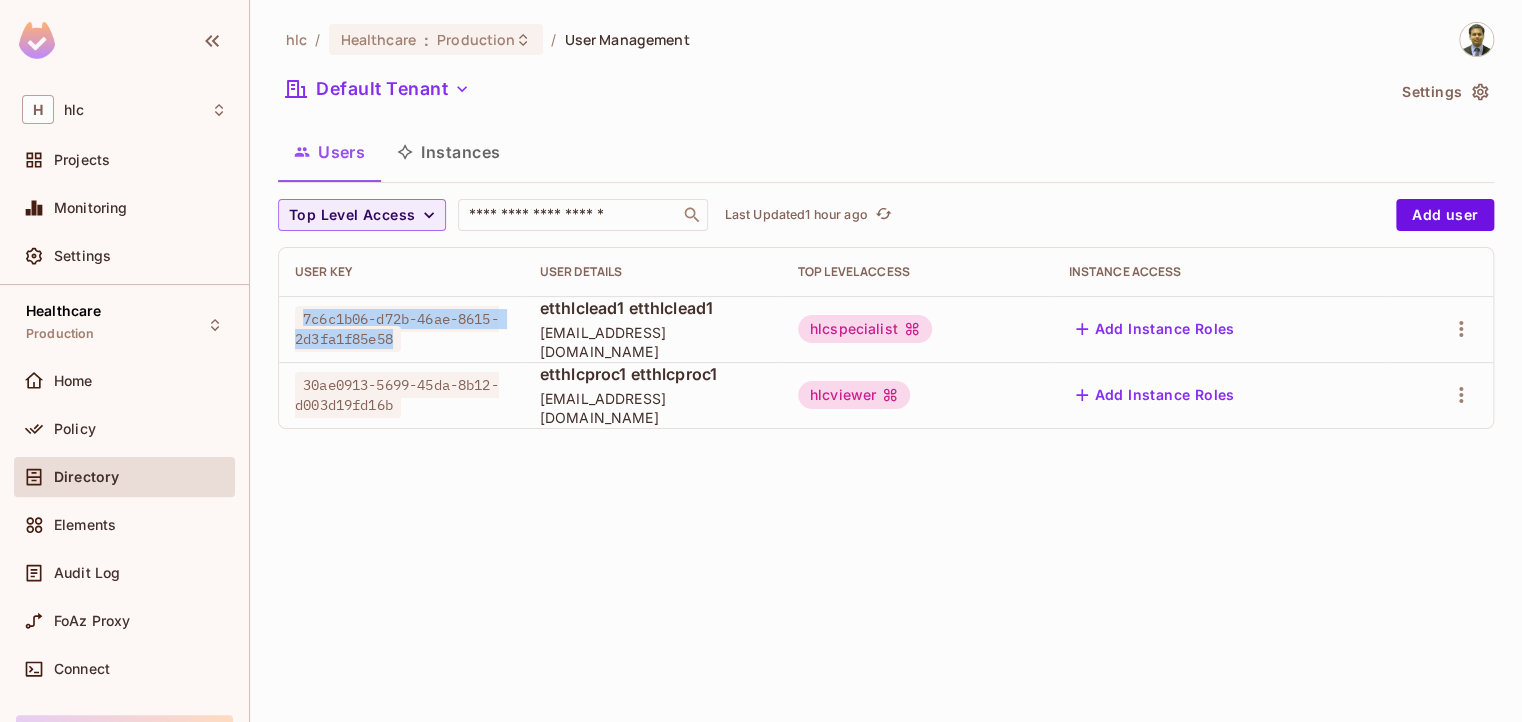 drag, startPoint x: 301, startPoint y: 316, endPoint x: 450, endPoint y: 353, distance: 153.52524 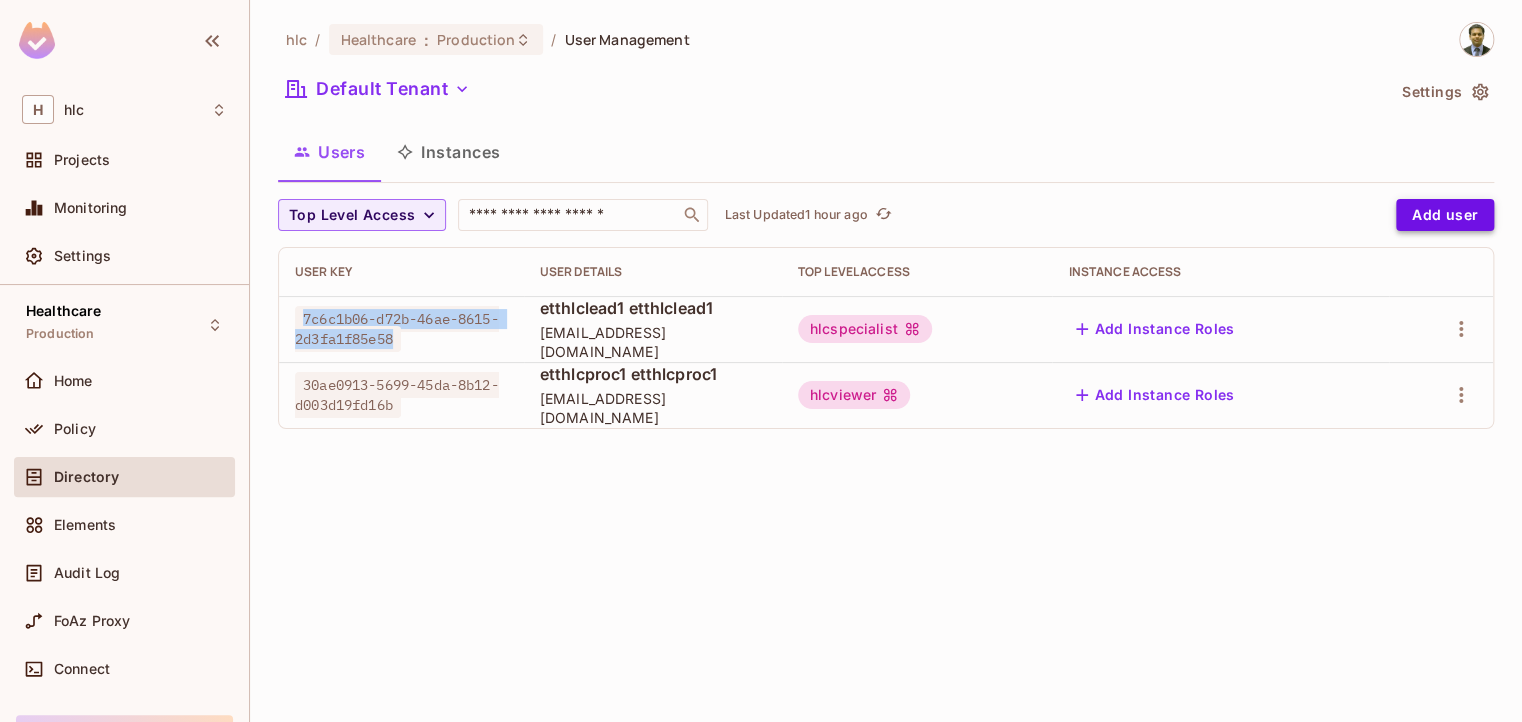 click on "Add user" at bounding box center (1445, 215) 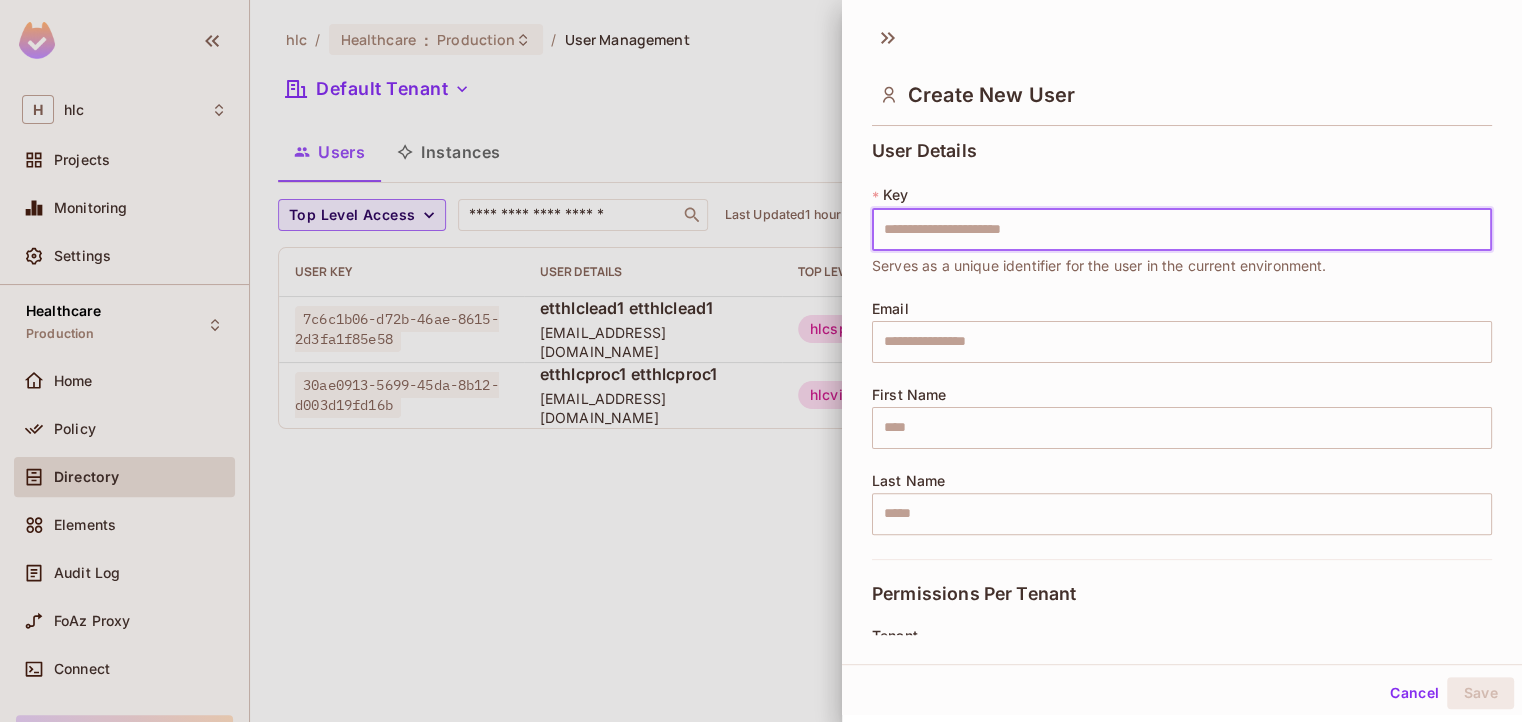 click at bounding box center (1182, 230) 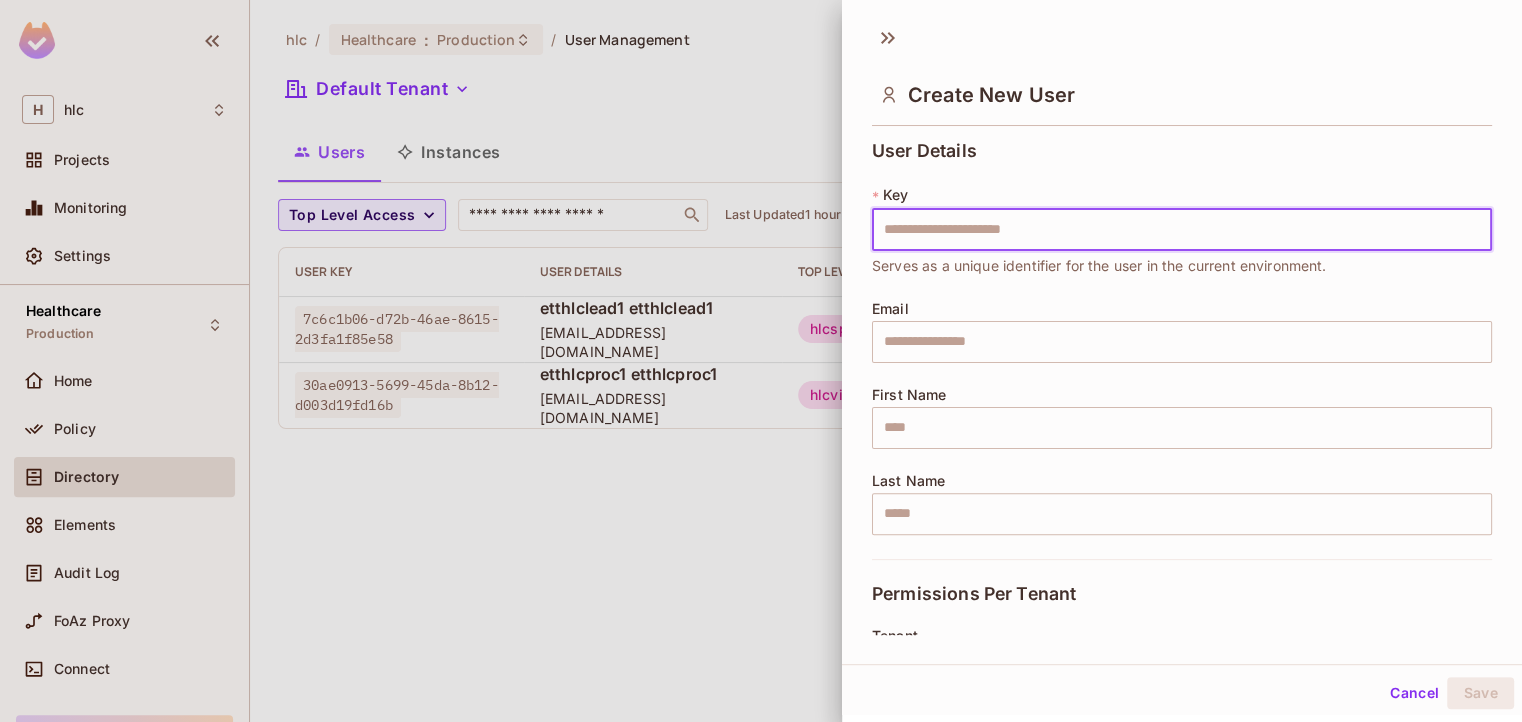 click at bounding box center [761, 361] 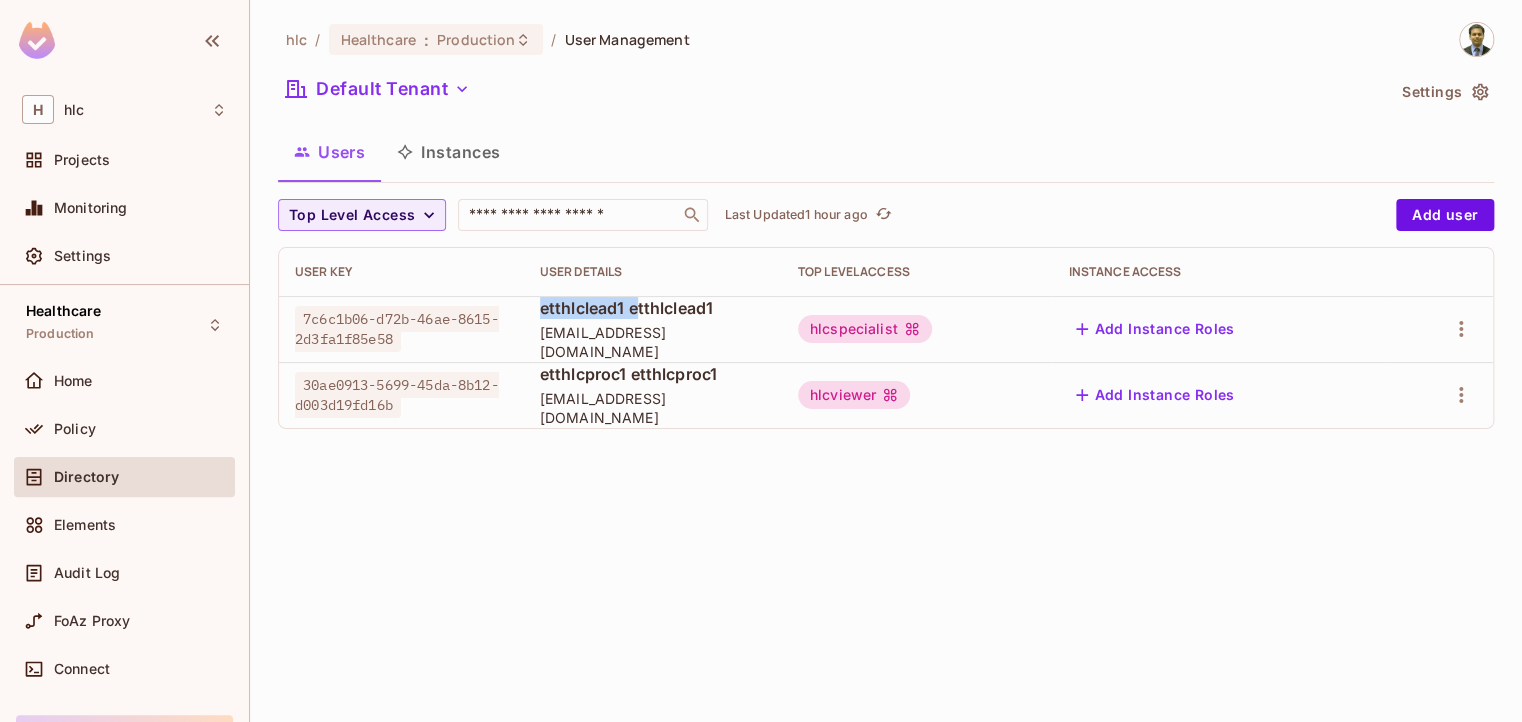 drag, startPoint x: 536, startPoint y: 317, endPoint x: 630, endPoint y: 319, distance: 94.02127 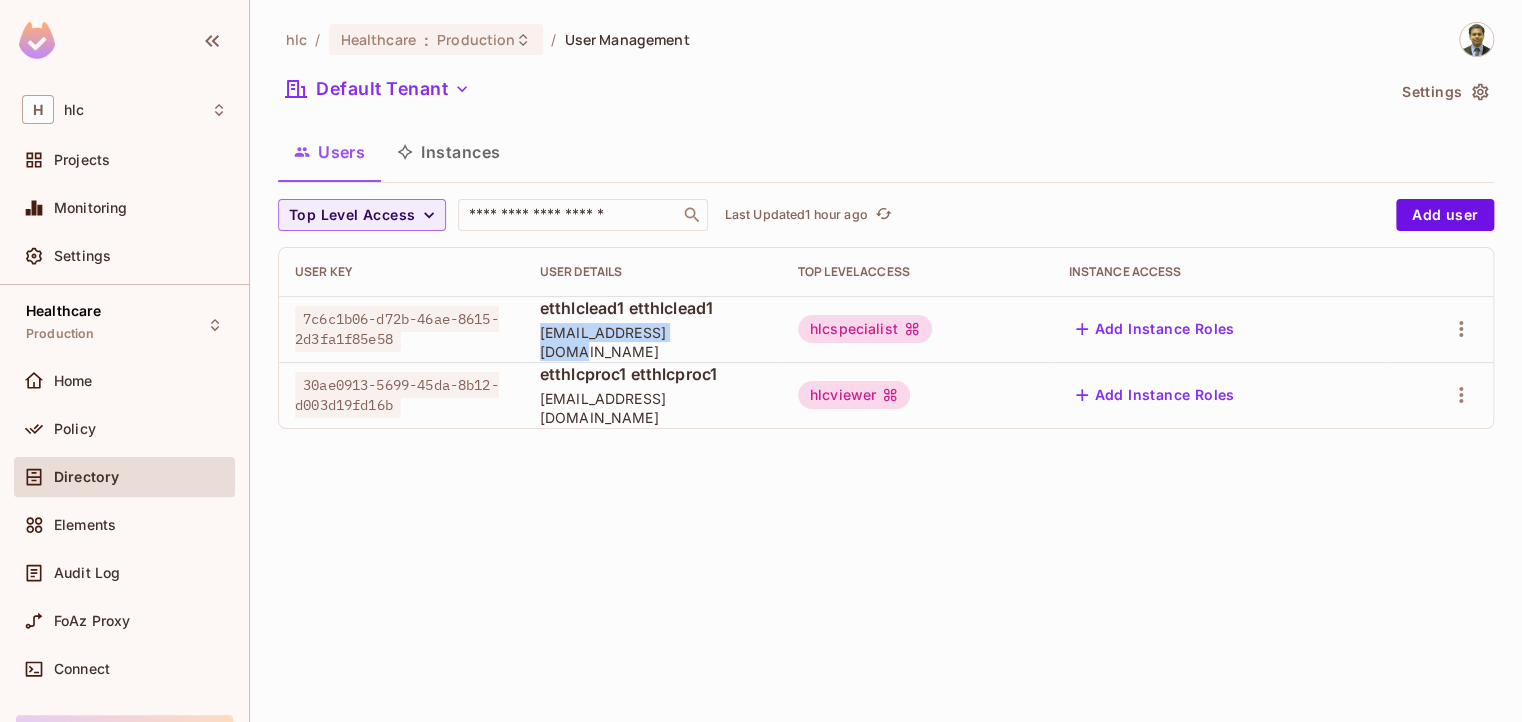 drag, startPoint x: 529, startPoint y: 337, endPoint x: 728, endPoint y: 339, distance: 199.01006 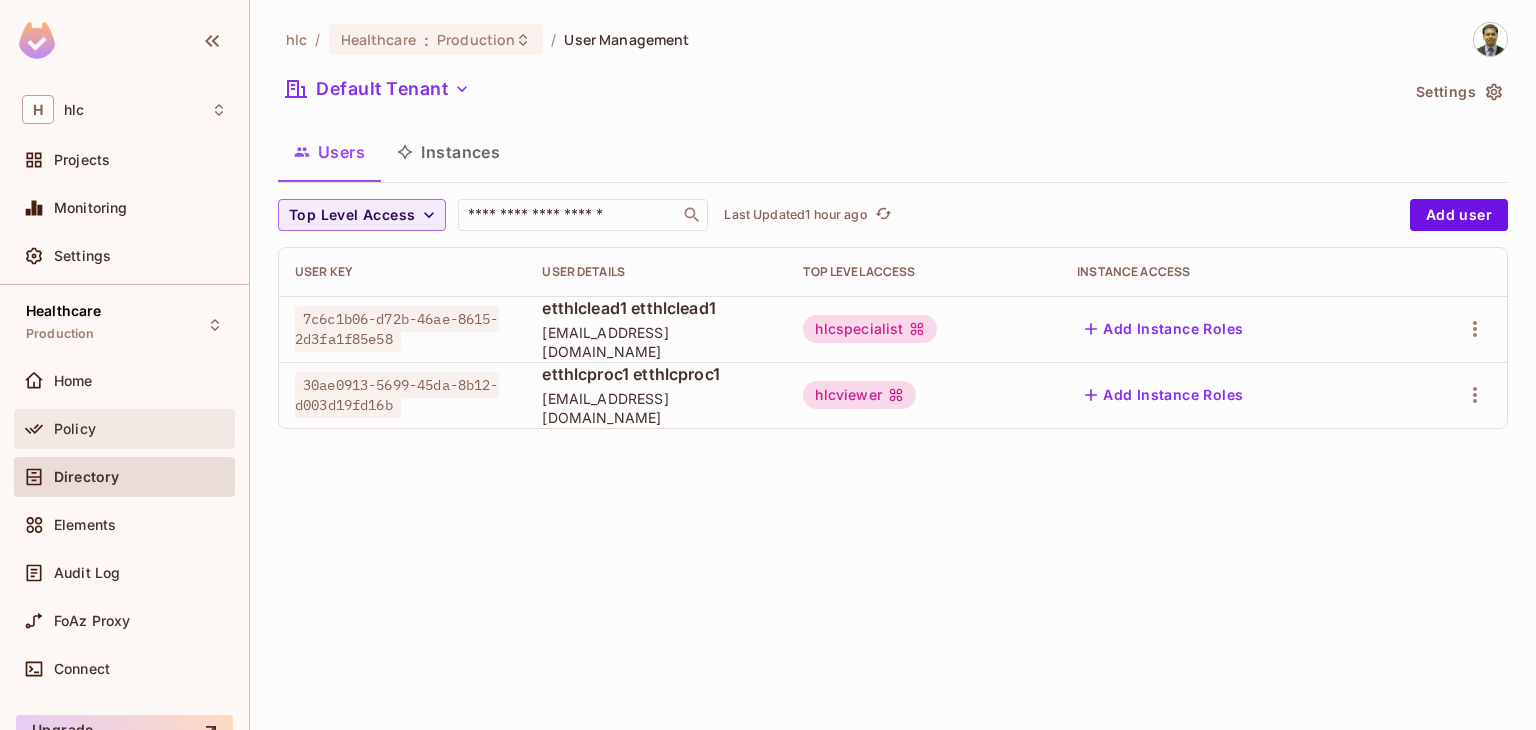 click on "Policy" at bounding box center [75, 429] 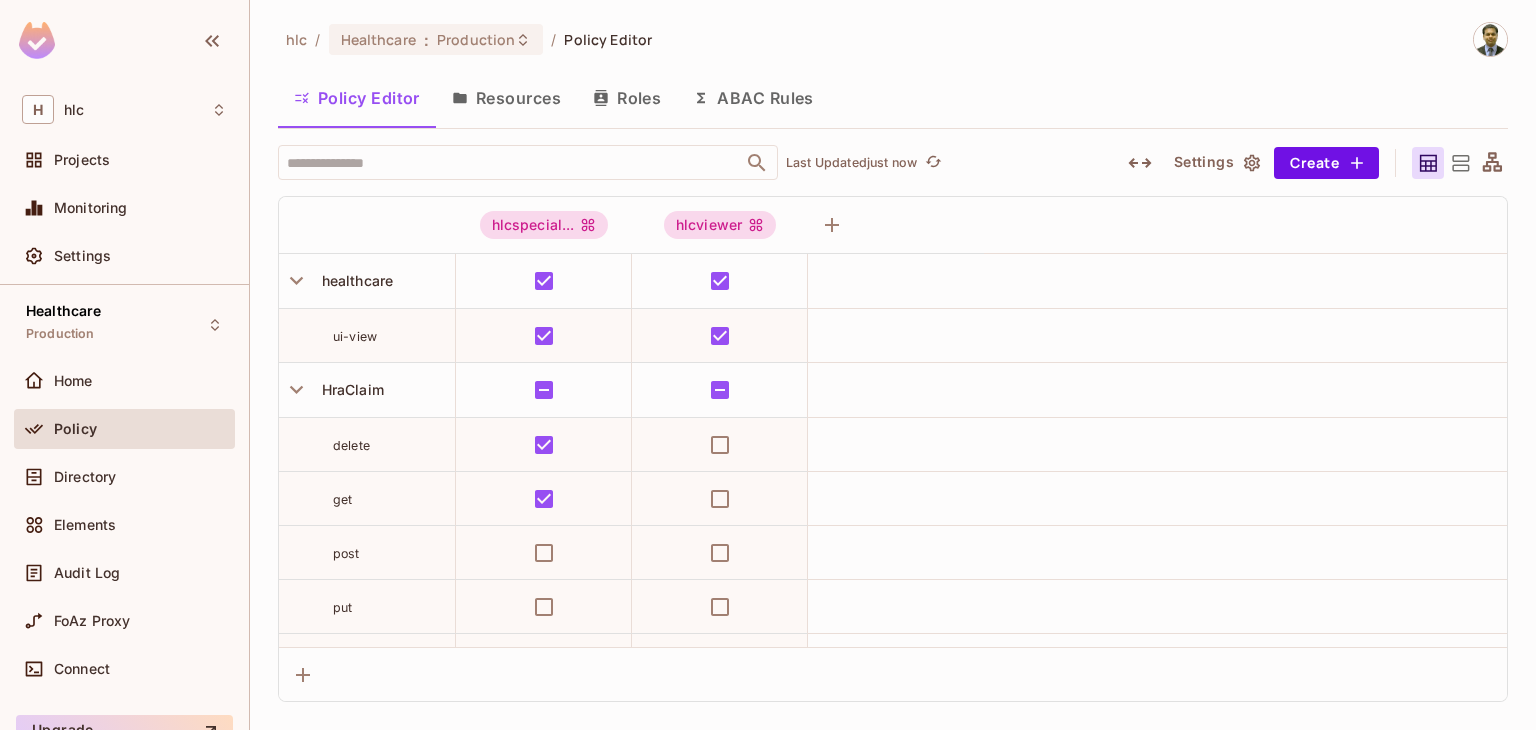 click on "Policy Editor Resources Roles ABAC Rules" at bounding box center (893, 100) 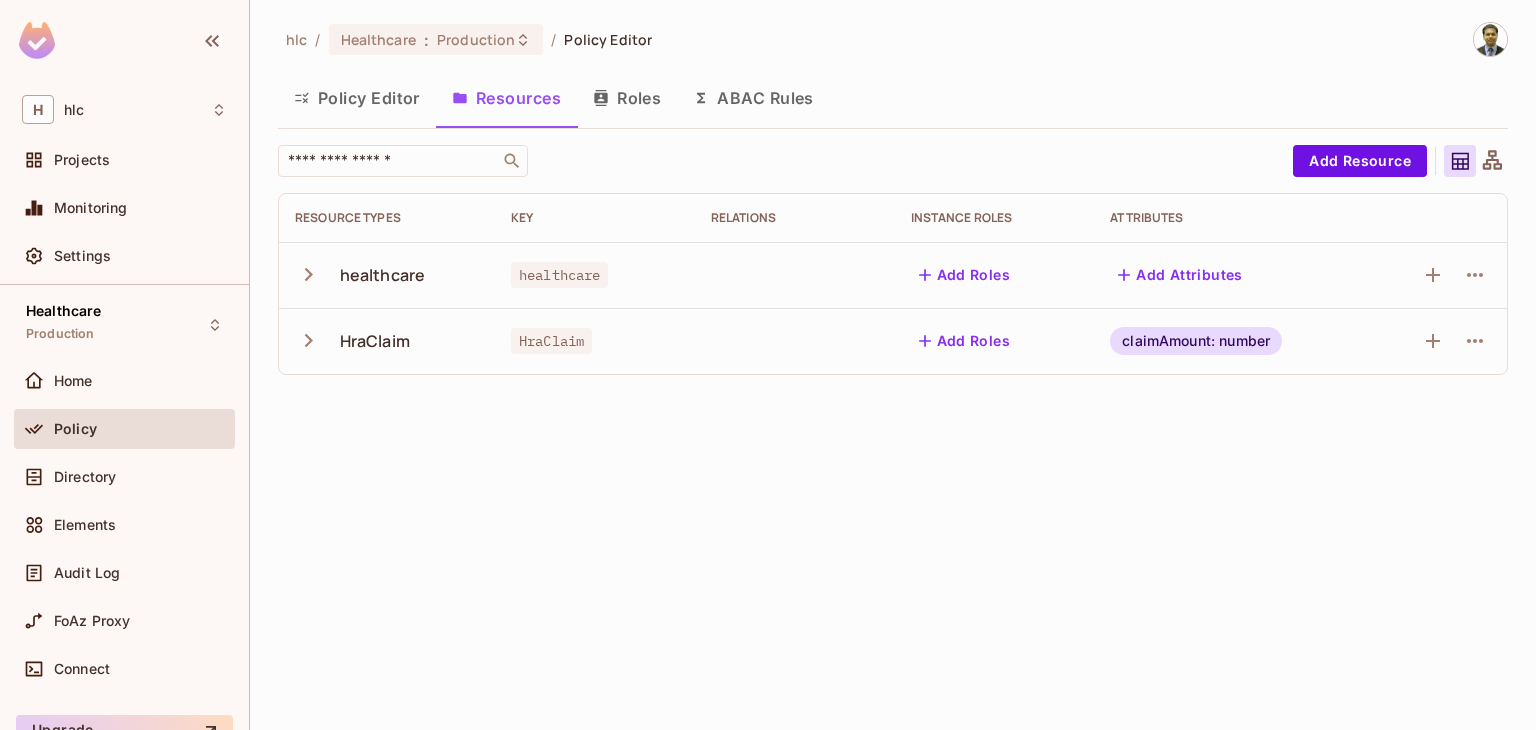 drag, startPoint x: 328, startPoint y: 277, endPoint x: 436, endPoint y: 333, distance: 121.65525 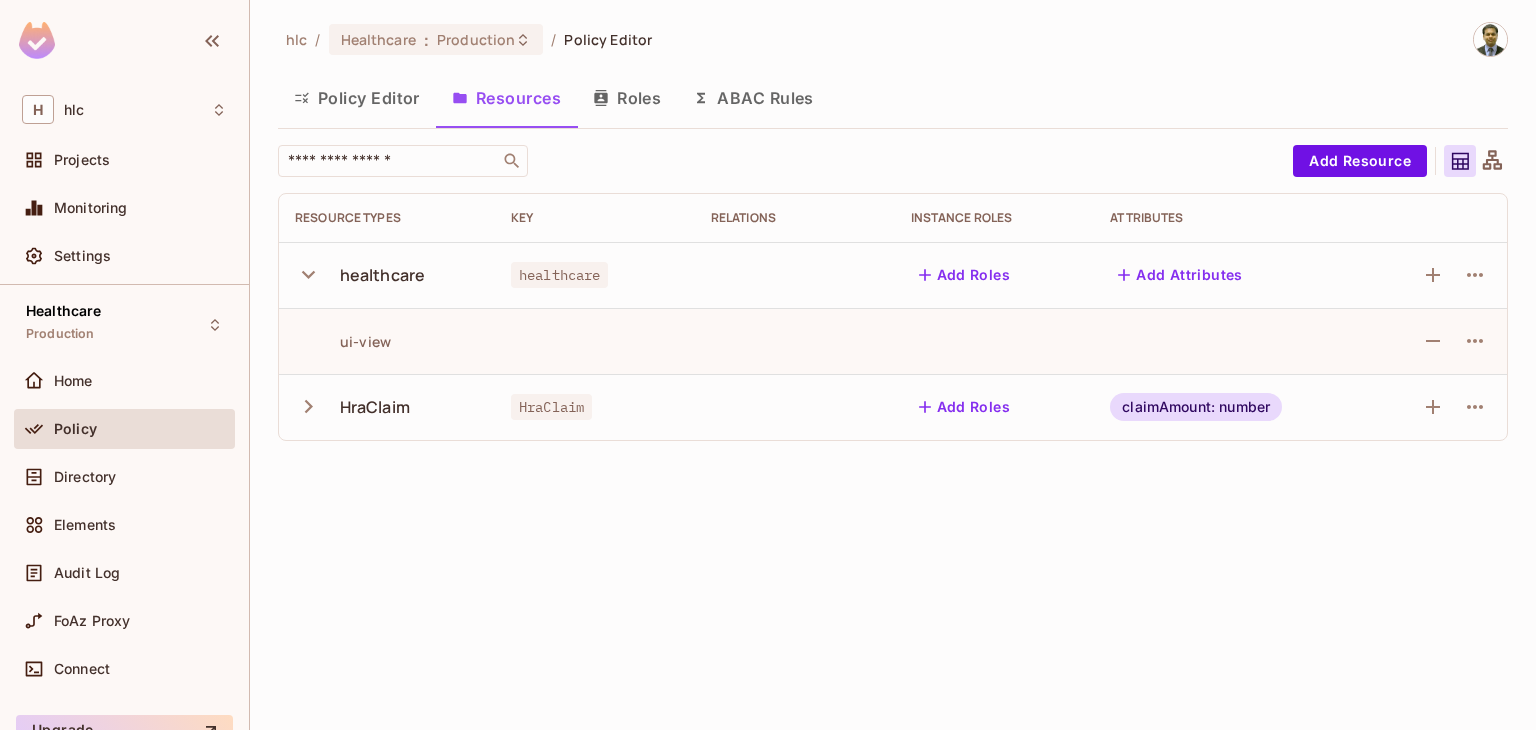 click on "Policy Editor" at bounding box center [357, 98] 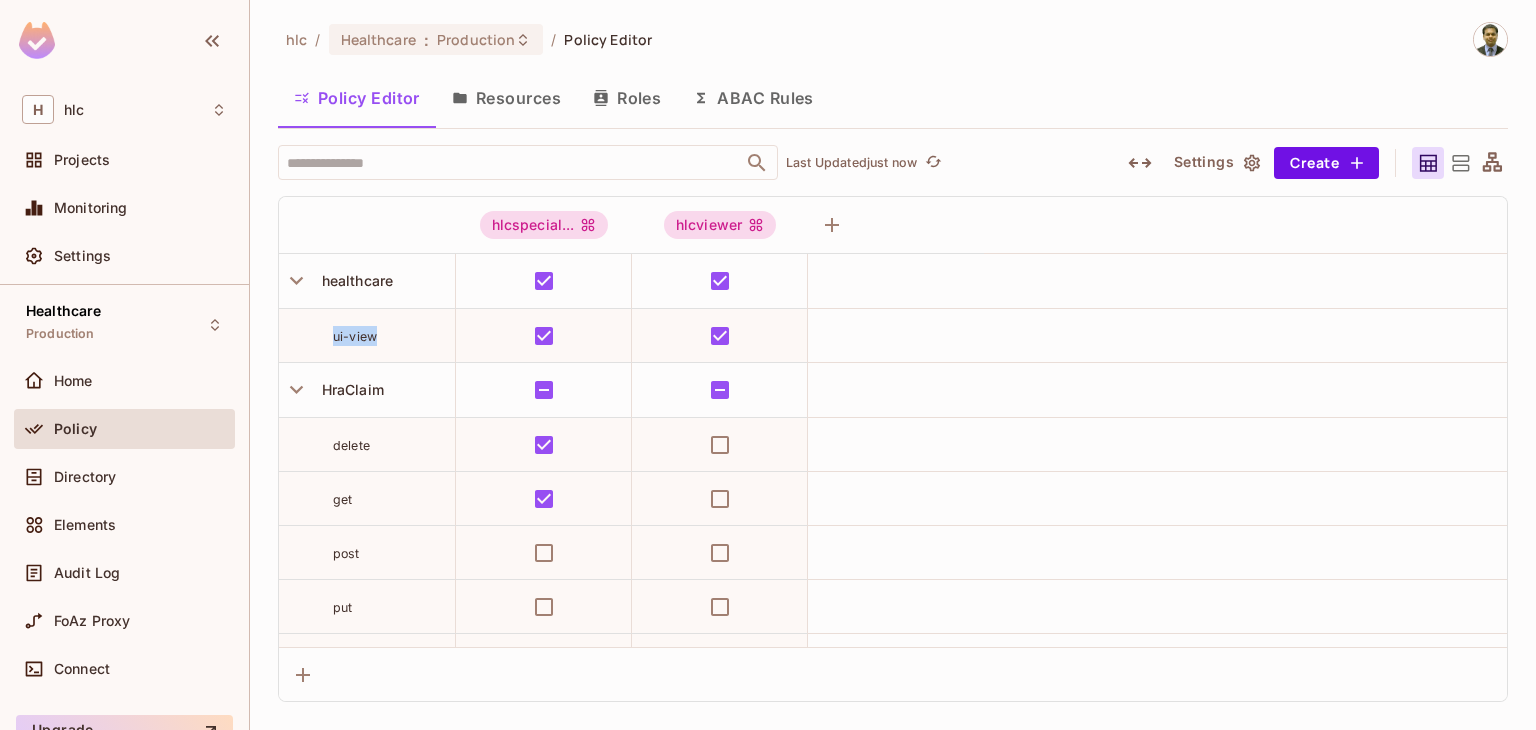 drag, startPoint x: 333, startPoint y: 333, endPoint x: 383, endPoint y: 335, distance: 50.039986 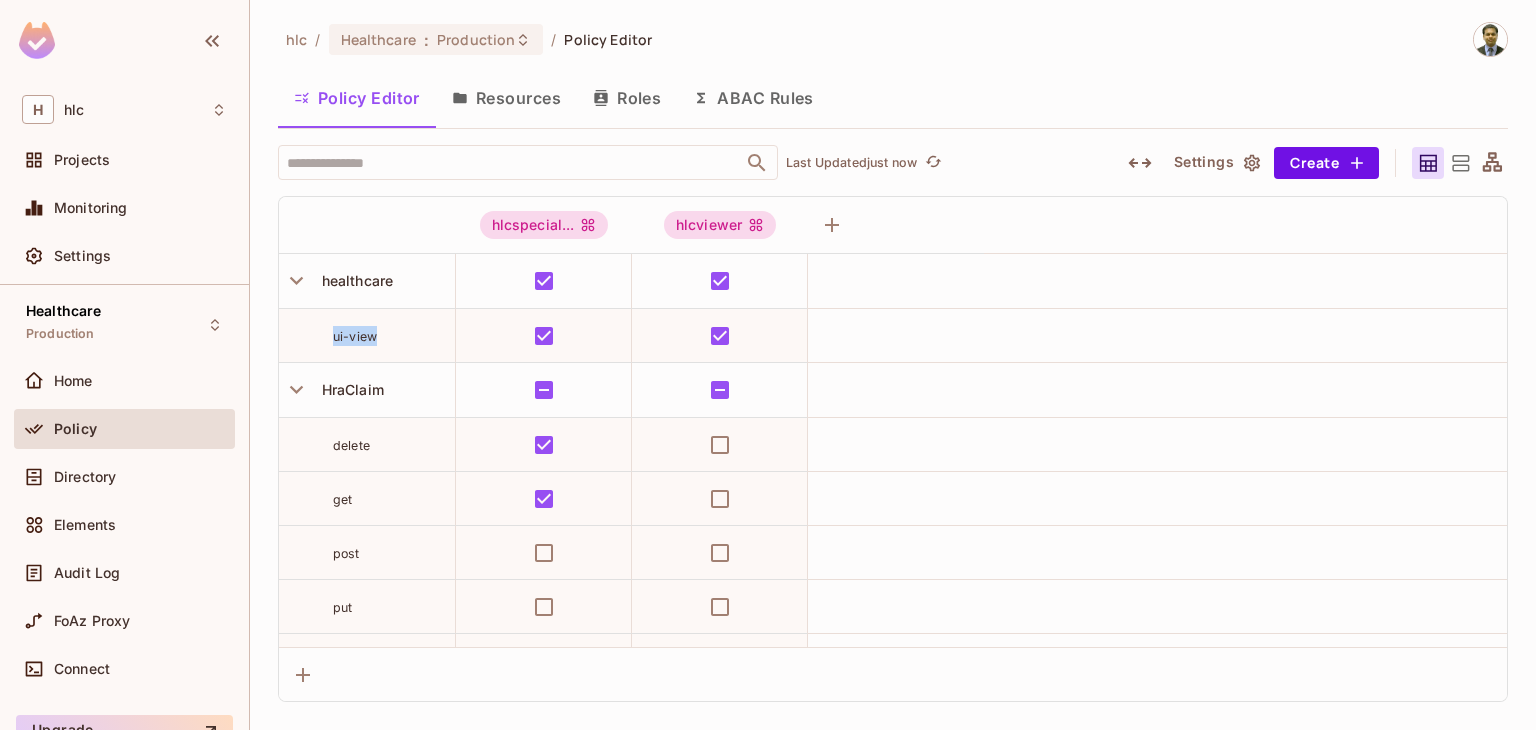 click on "Roles" at bounding box center [627, 98] 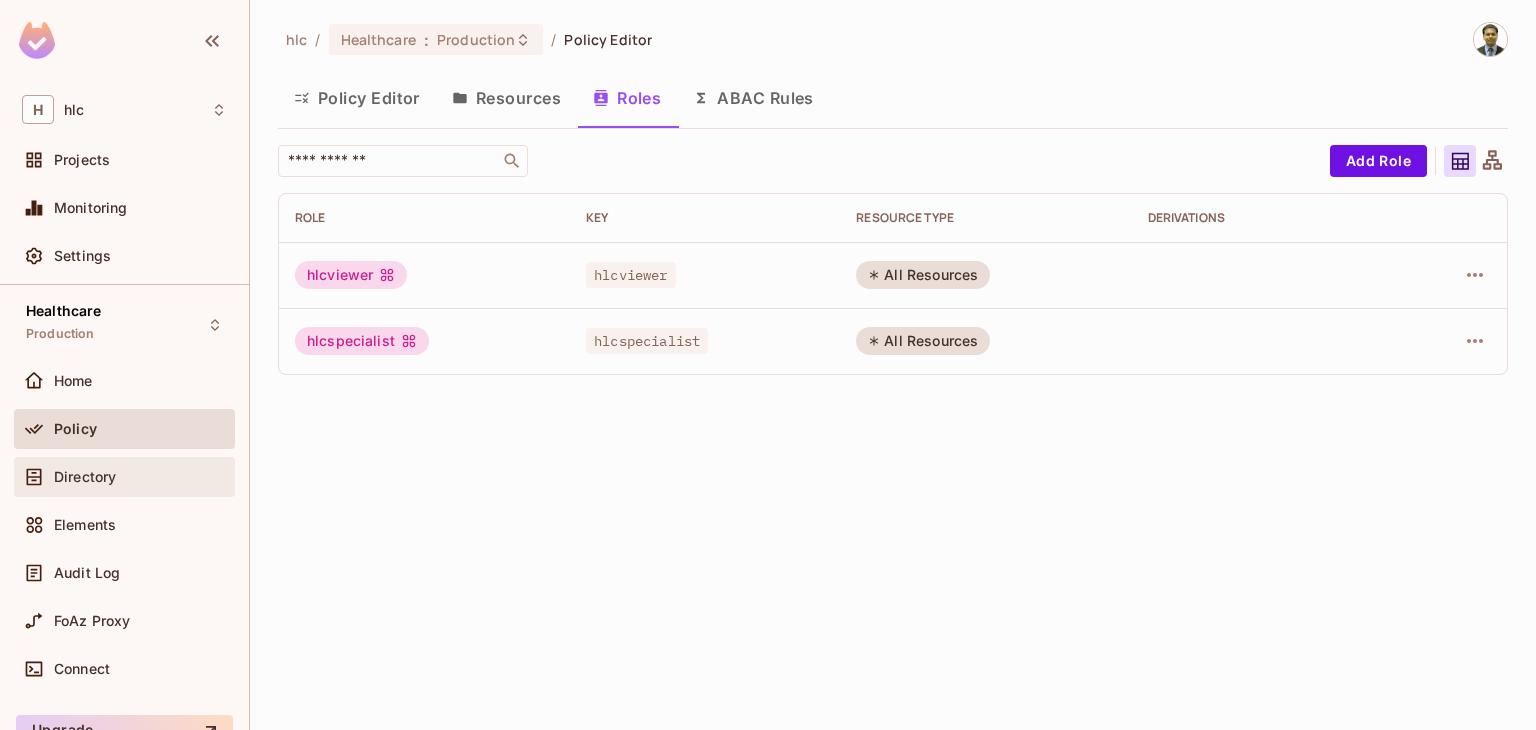 click on "Directory" at bounding box center (85, 477) 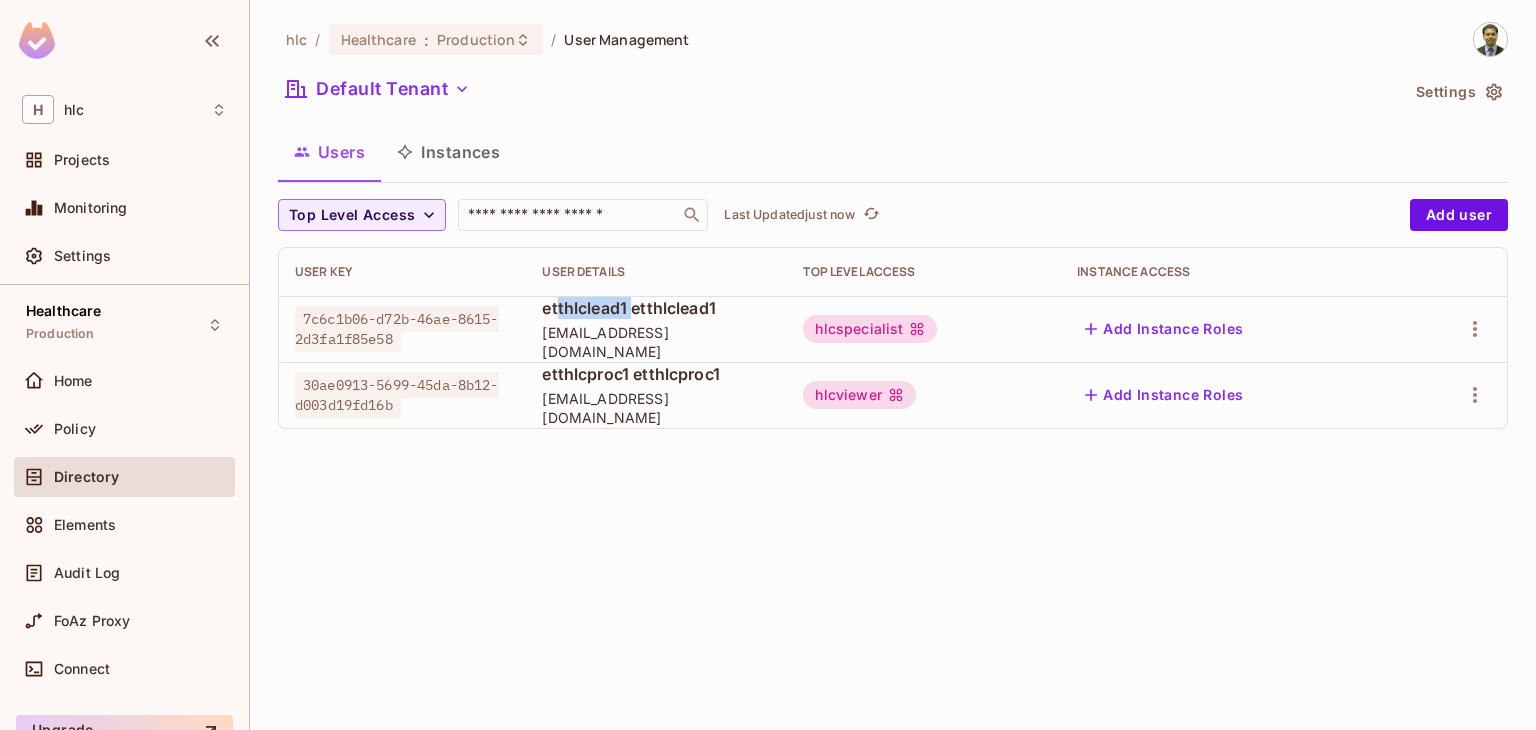 drag, startPoint x: 551, startPoint y: 314, endPoint x: 624, endPoint y: 309, distance: 73.171036 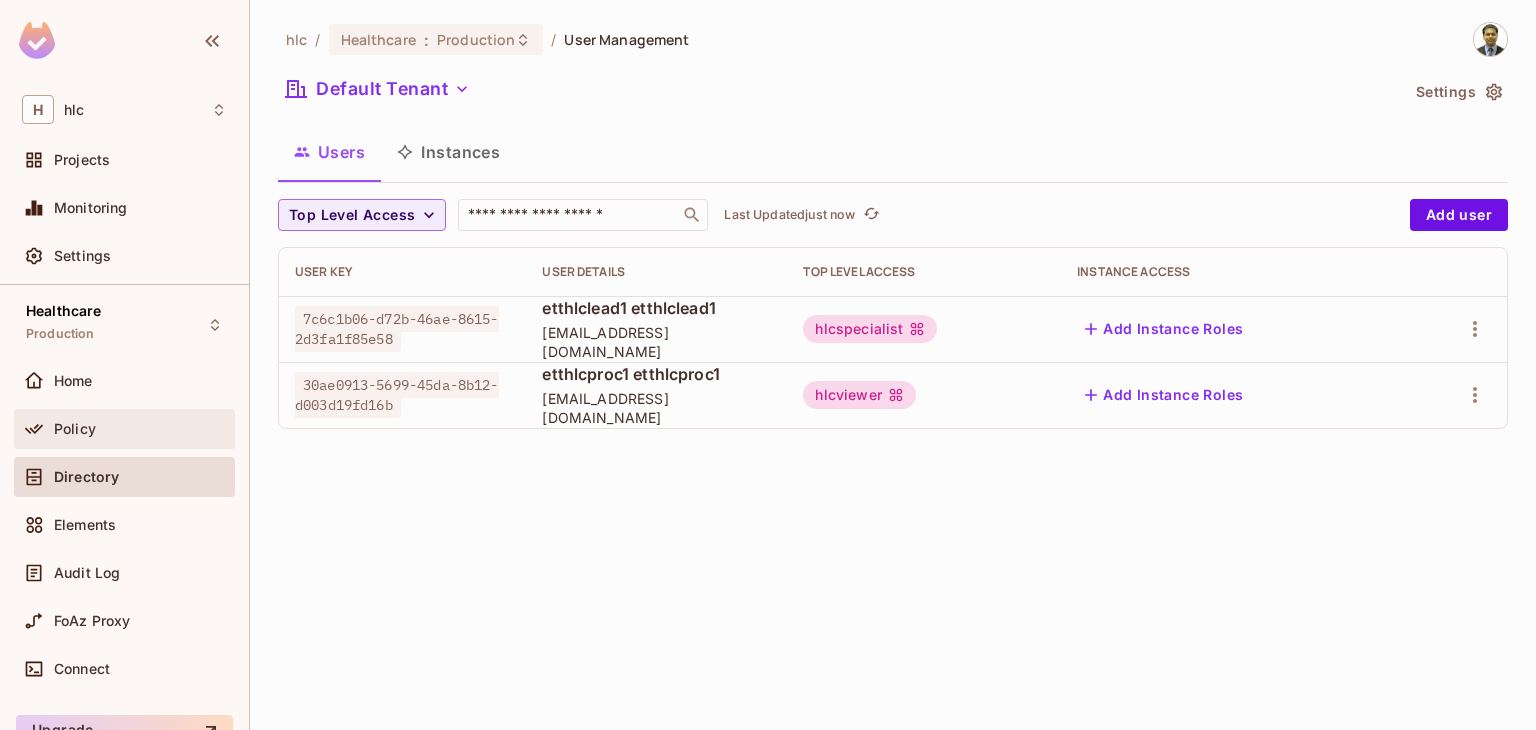 click on "Policy" at bounding box center (124, 429) 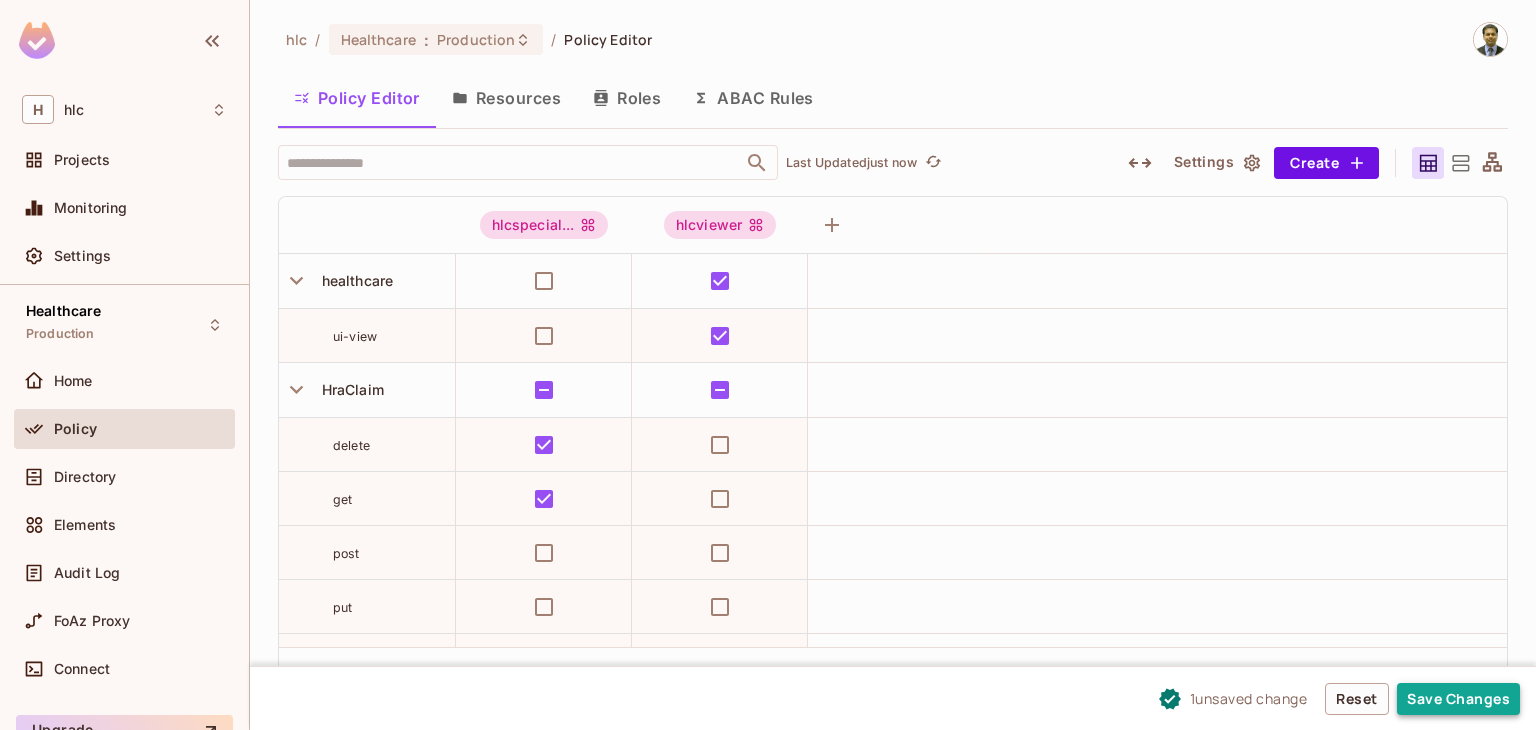 click on "Save Changes" at bounding box center (1458, 699) 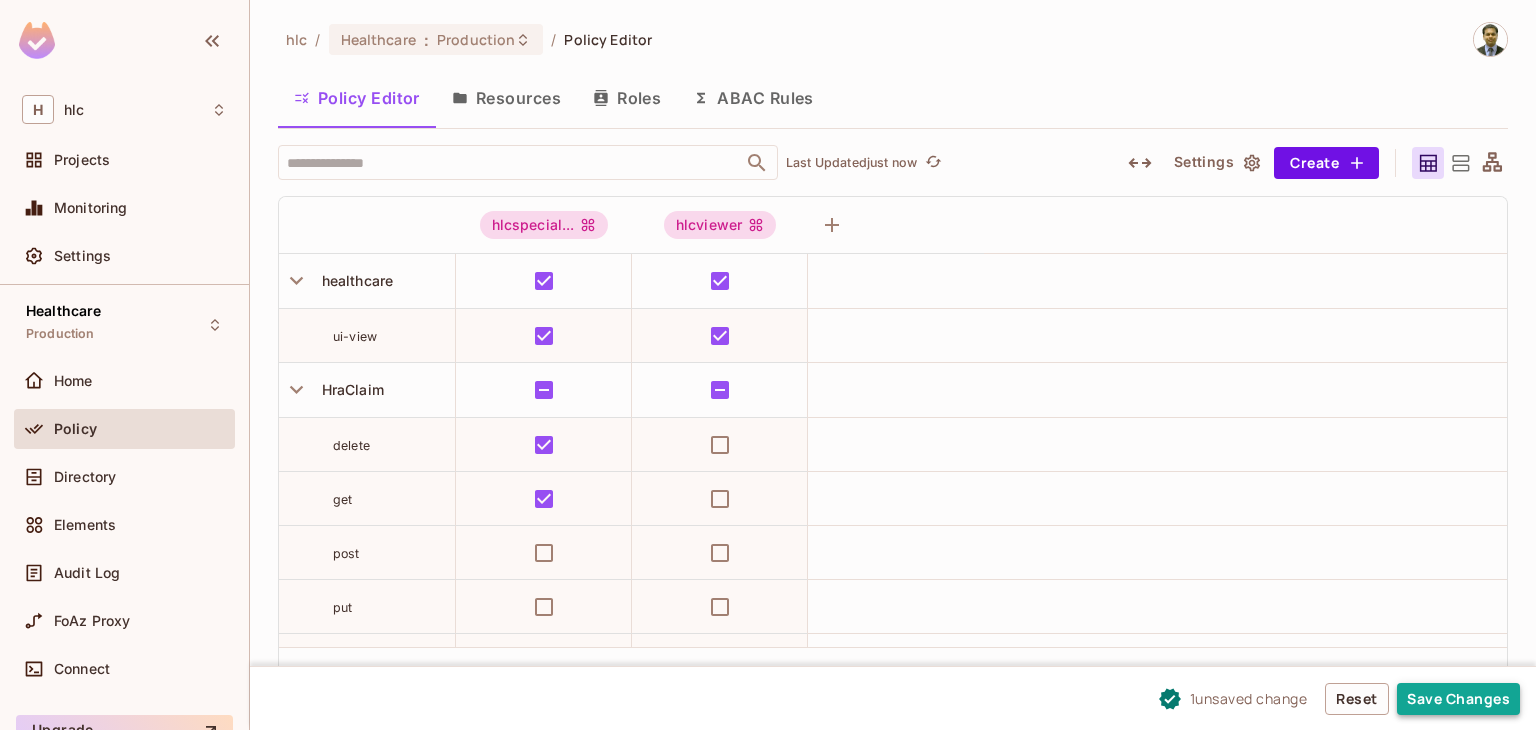click on "Save Changes" at bounding box center [1458, 699] 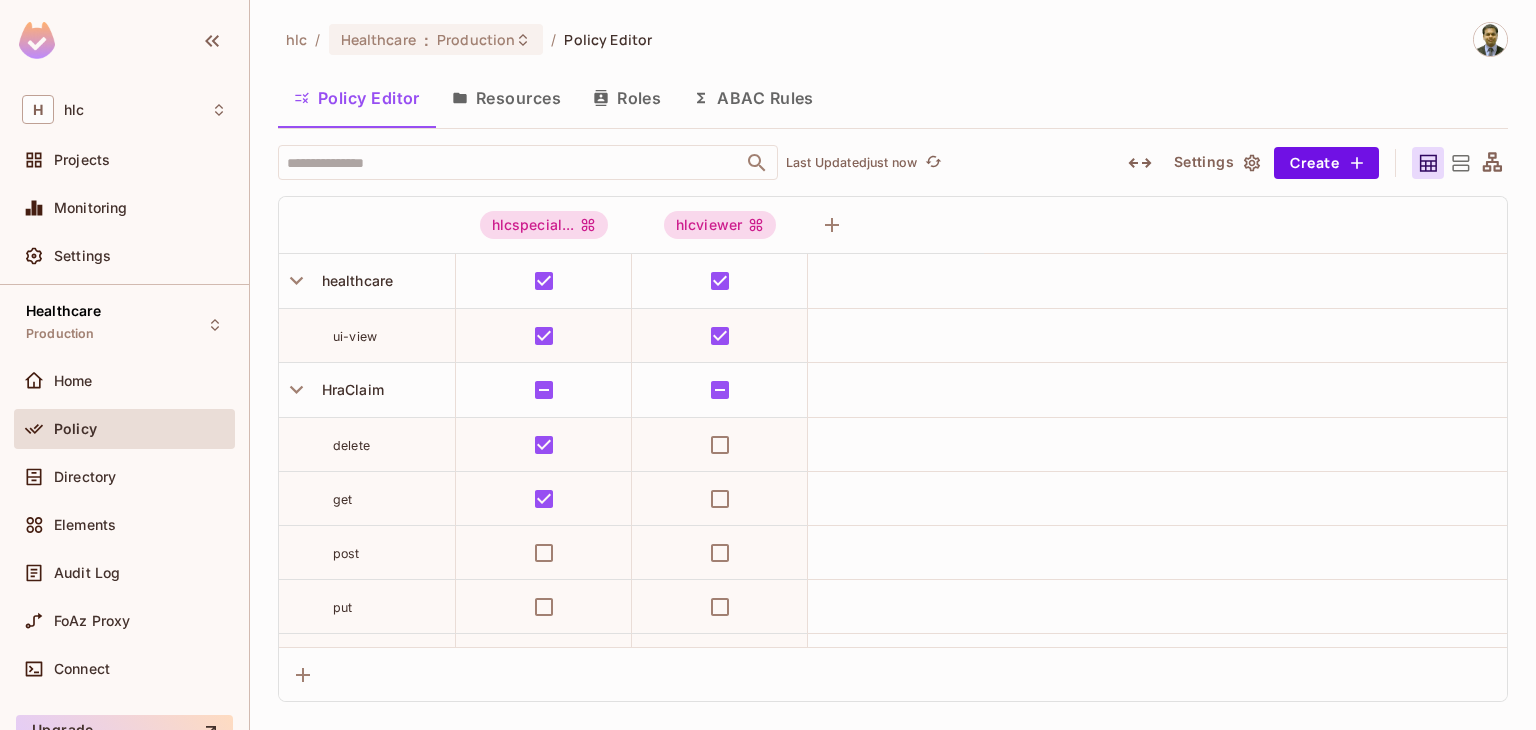 click on "Resources" at bounding box center [506, 98] 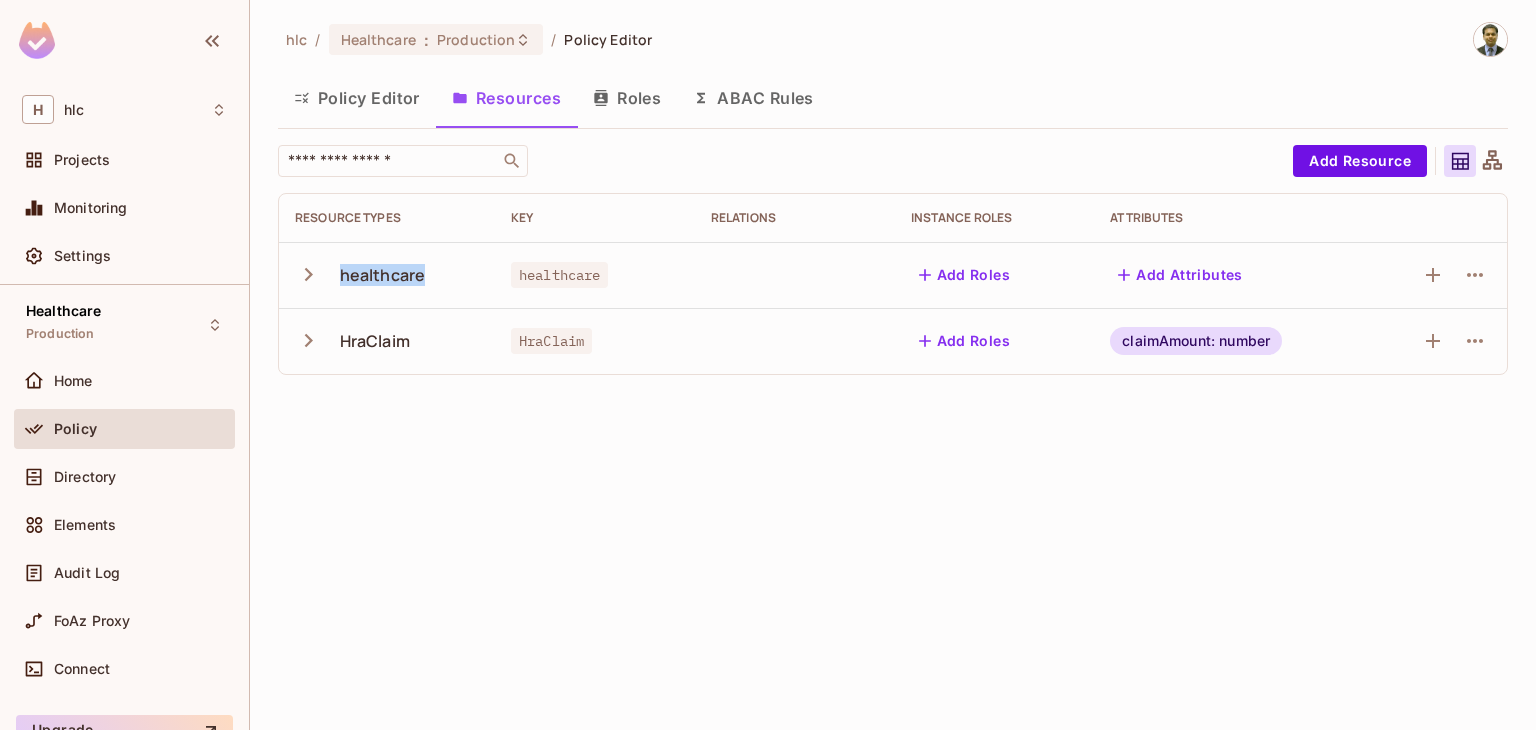 drag, startPoint x: 421, startPoint y: 281, endPoint x: 331, endPoint y: 283, distance: 90.02222 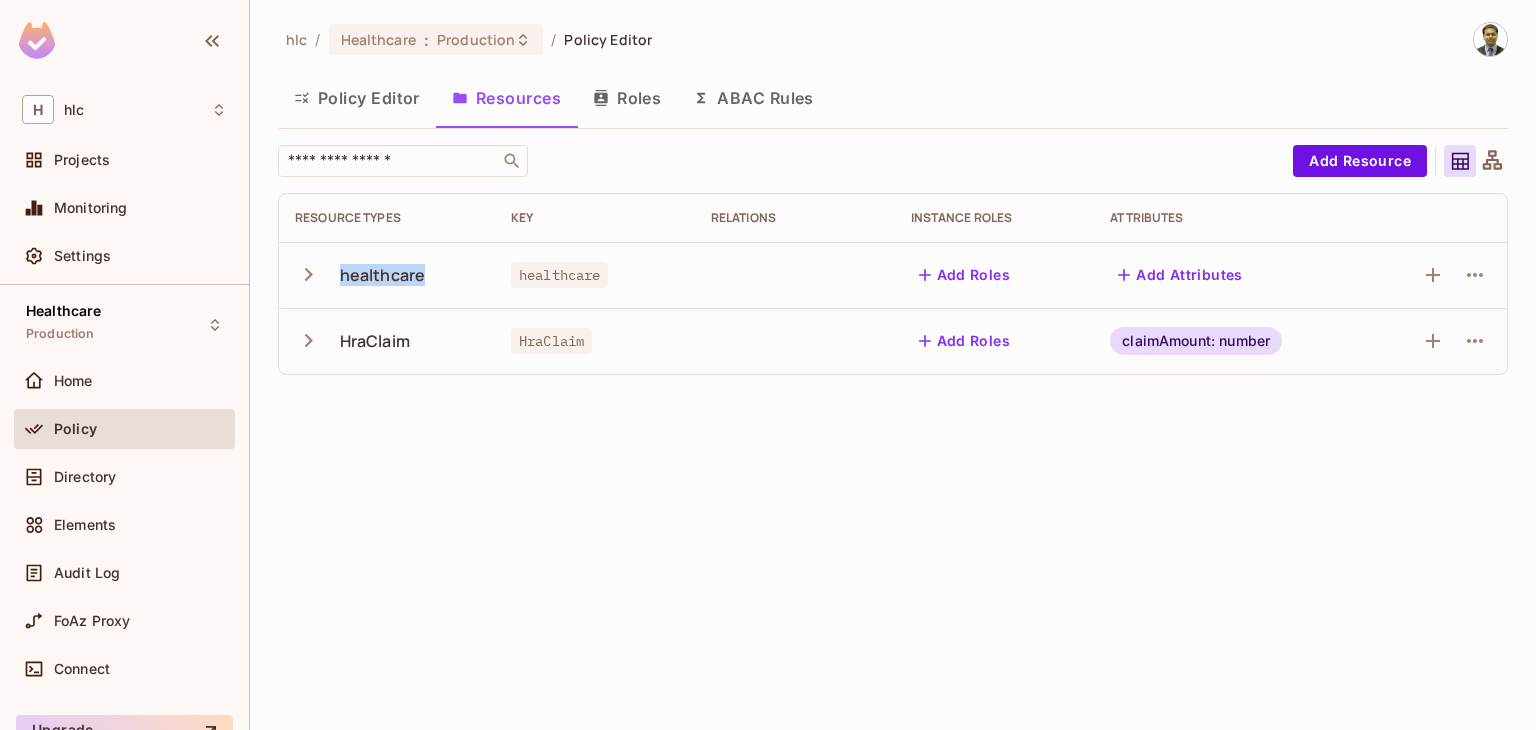 click 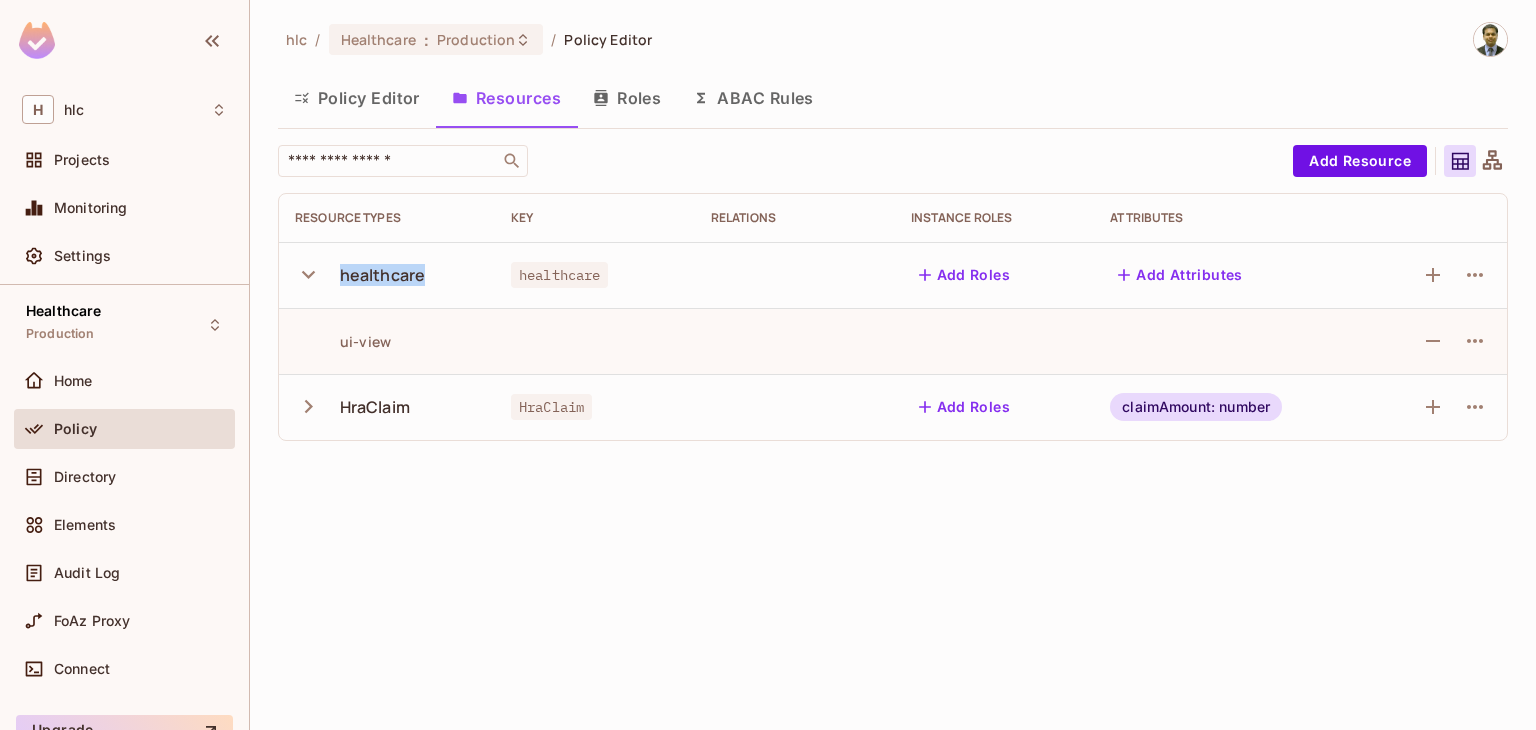 click on "Policy Editor" at bounding box center (357, 98) 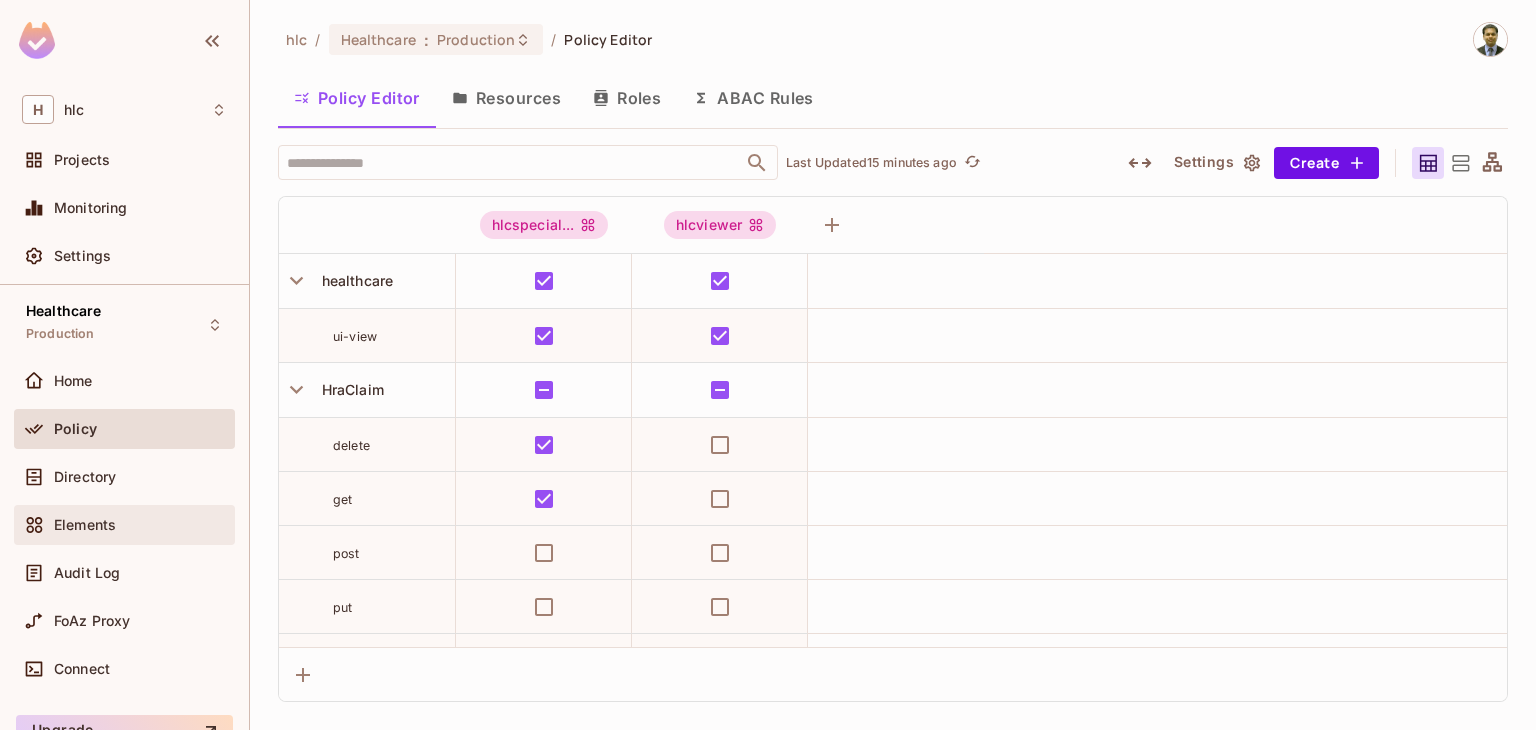 scroll, scrollTop: 92, scrollLeft: 0, axis: vertical 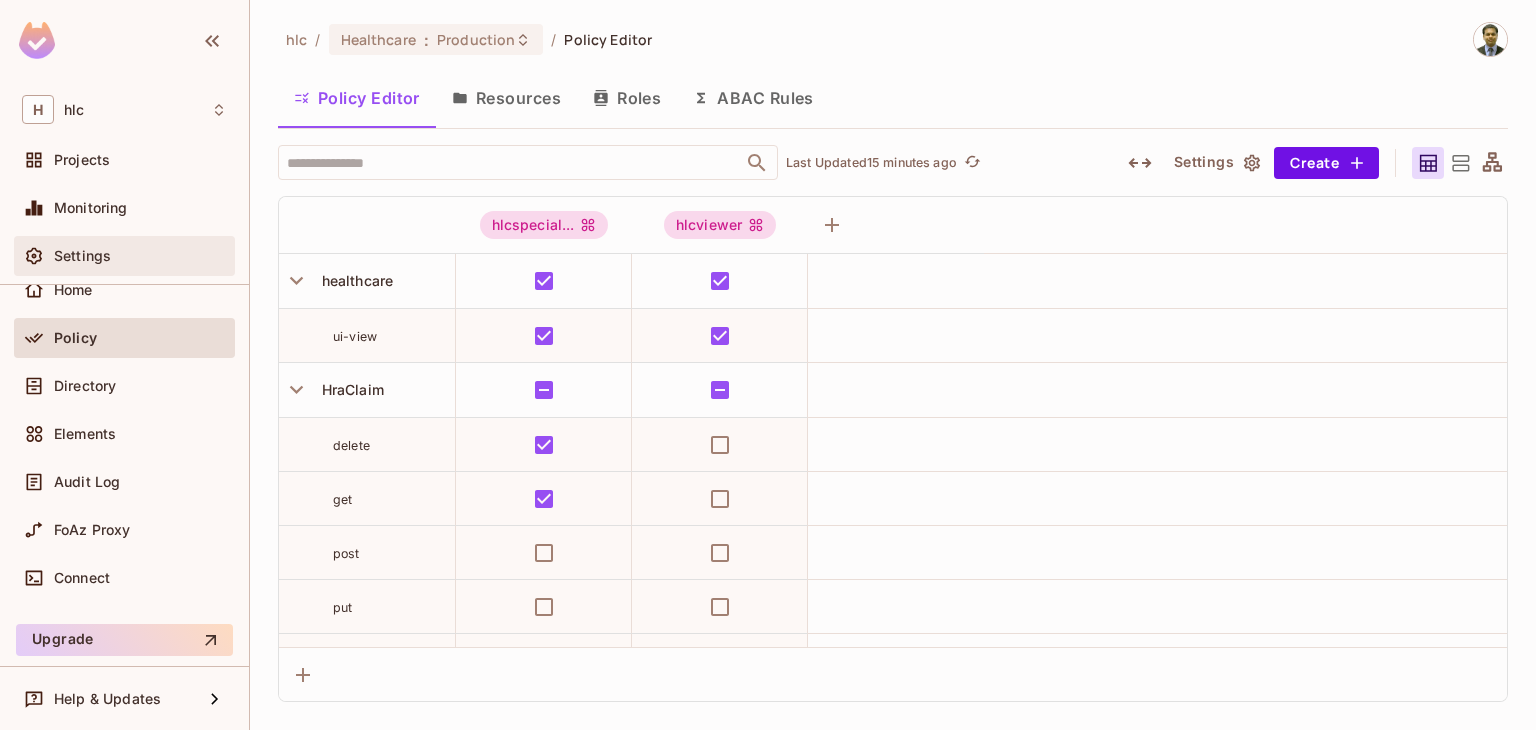 click on "Settings" at bounding box center (82, 256) 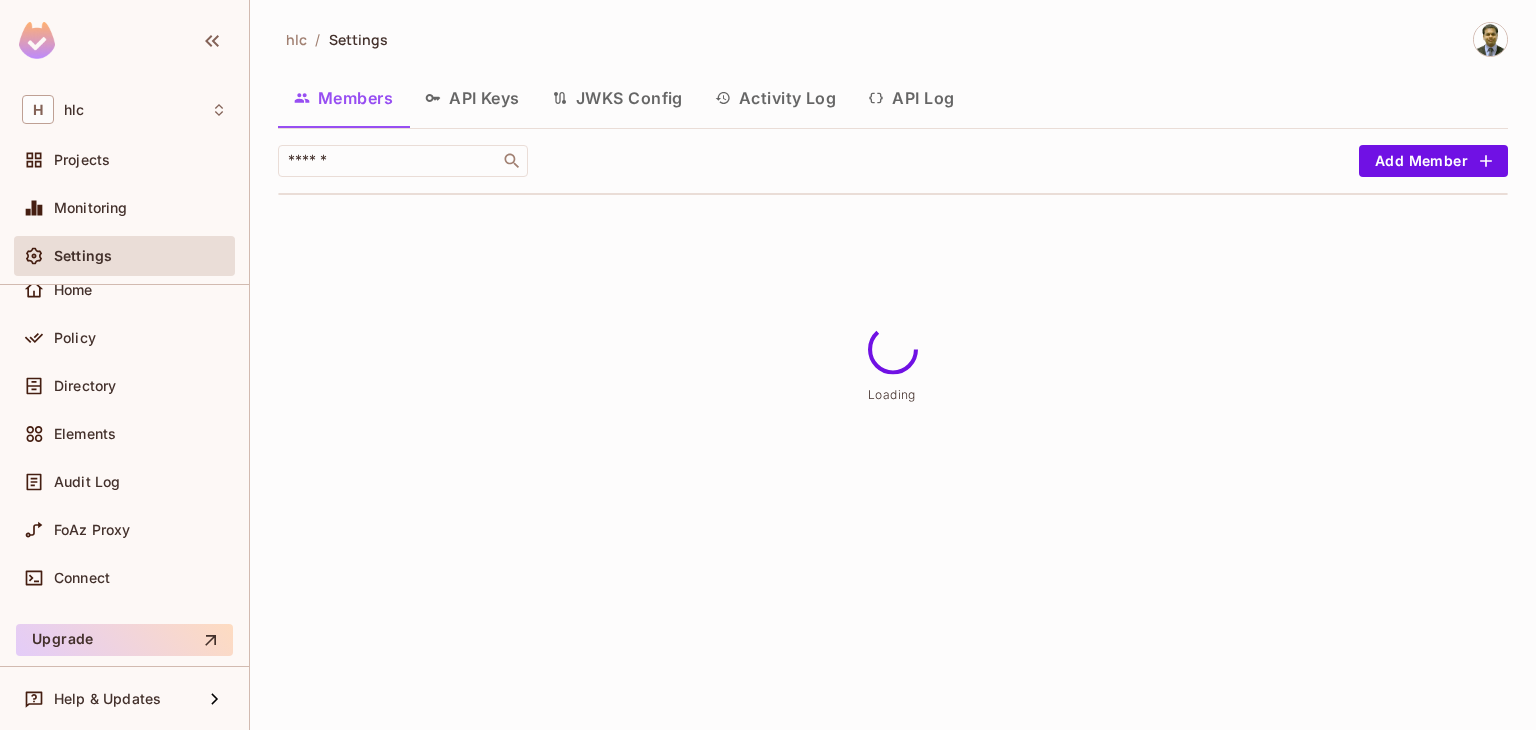 click on "API Keys" at bounding box center (472, 98) 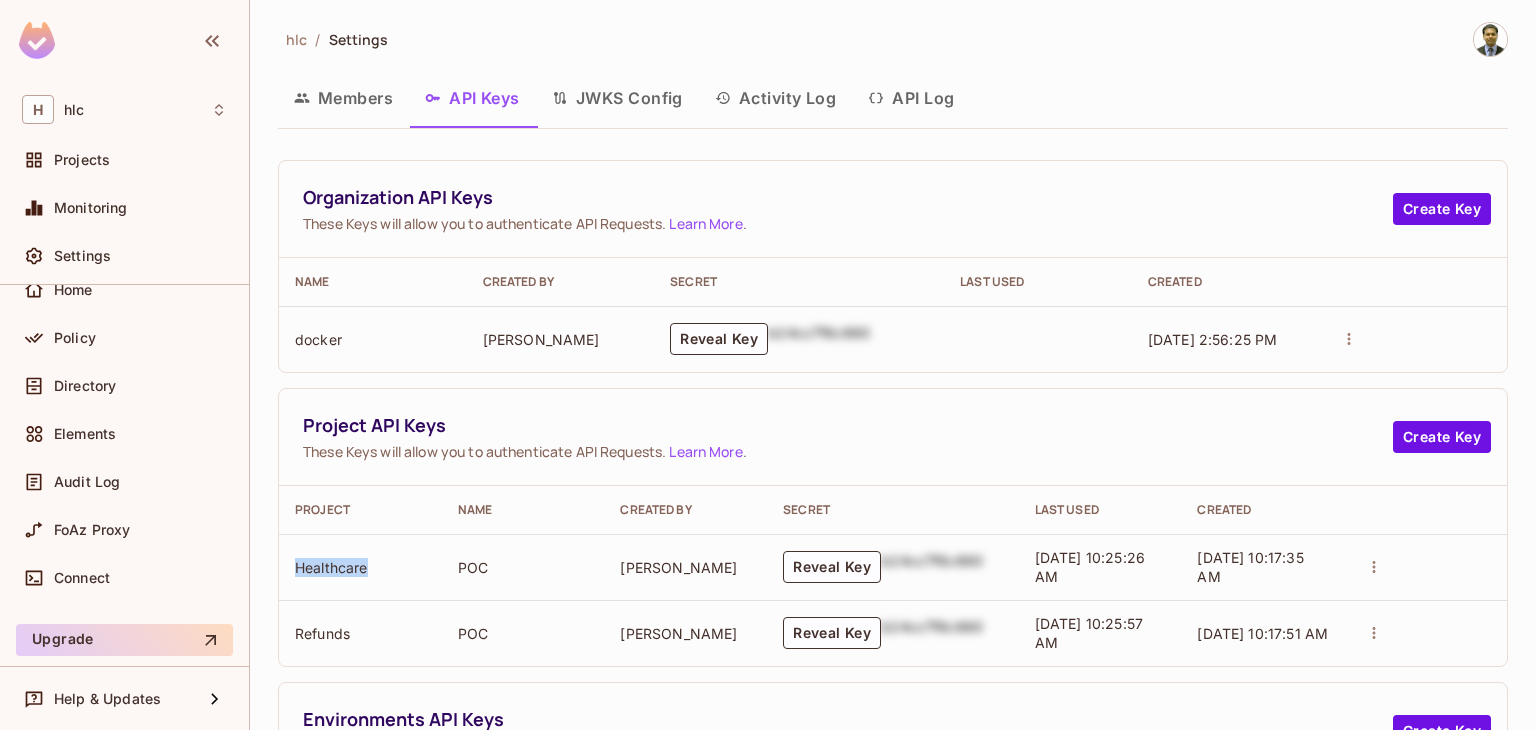 drag, startPoint x: 371, startPoint y: 565, endPoint x: 296, endPoint y: 574, distance: 75.53807 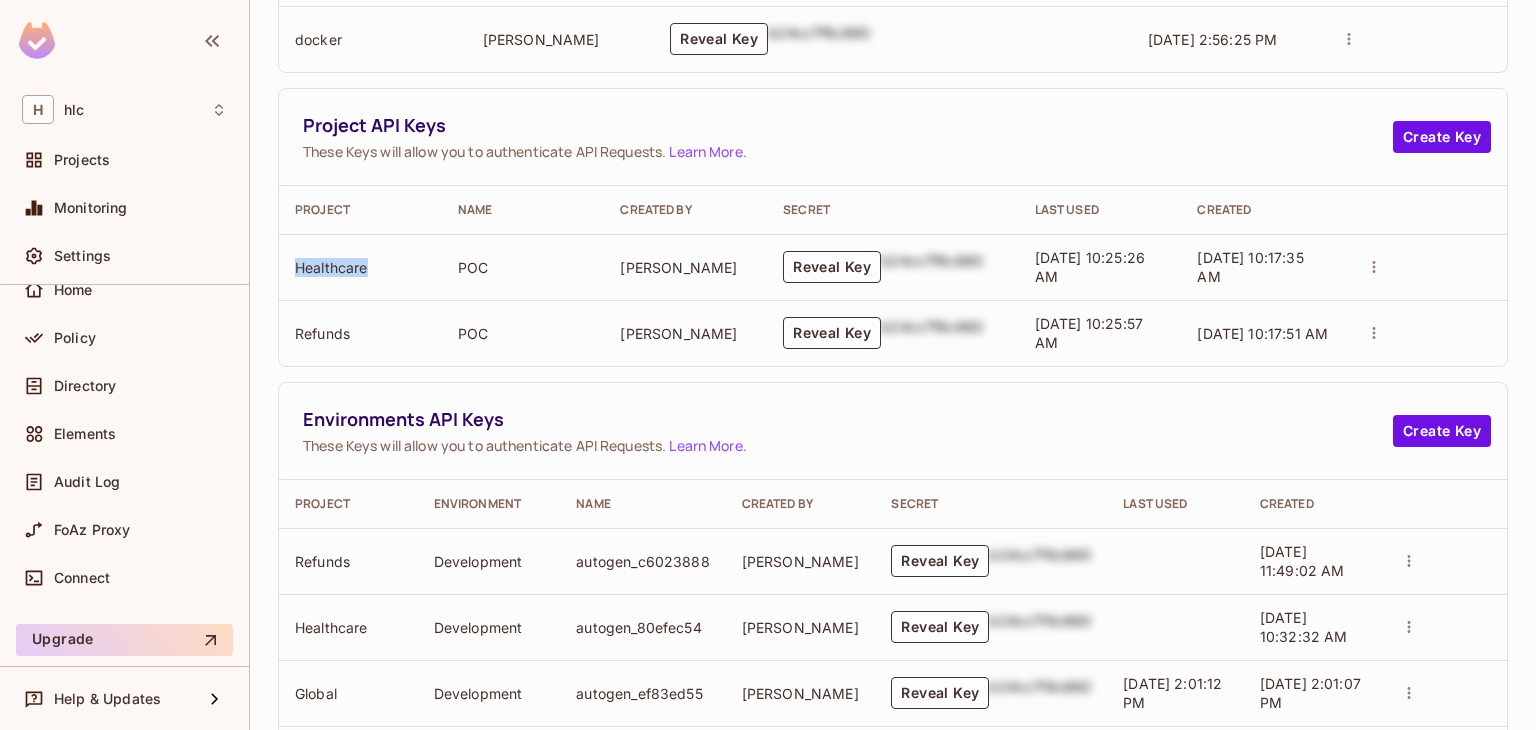 scroll, scrollTop: 400, scrollLeft: 0, axis: vertical 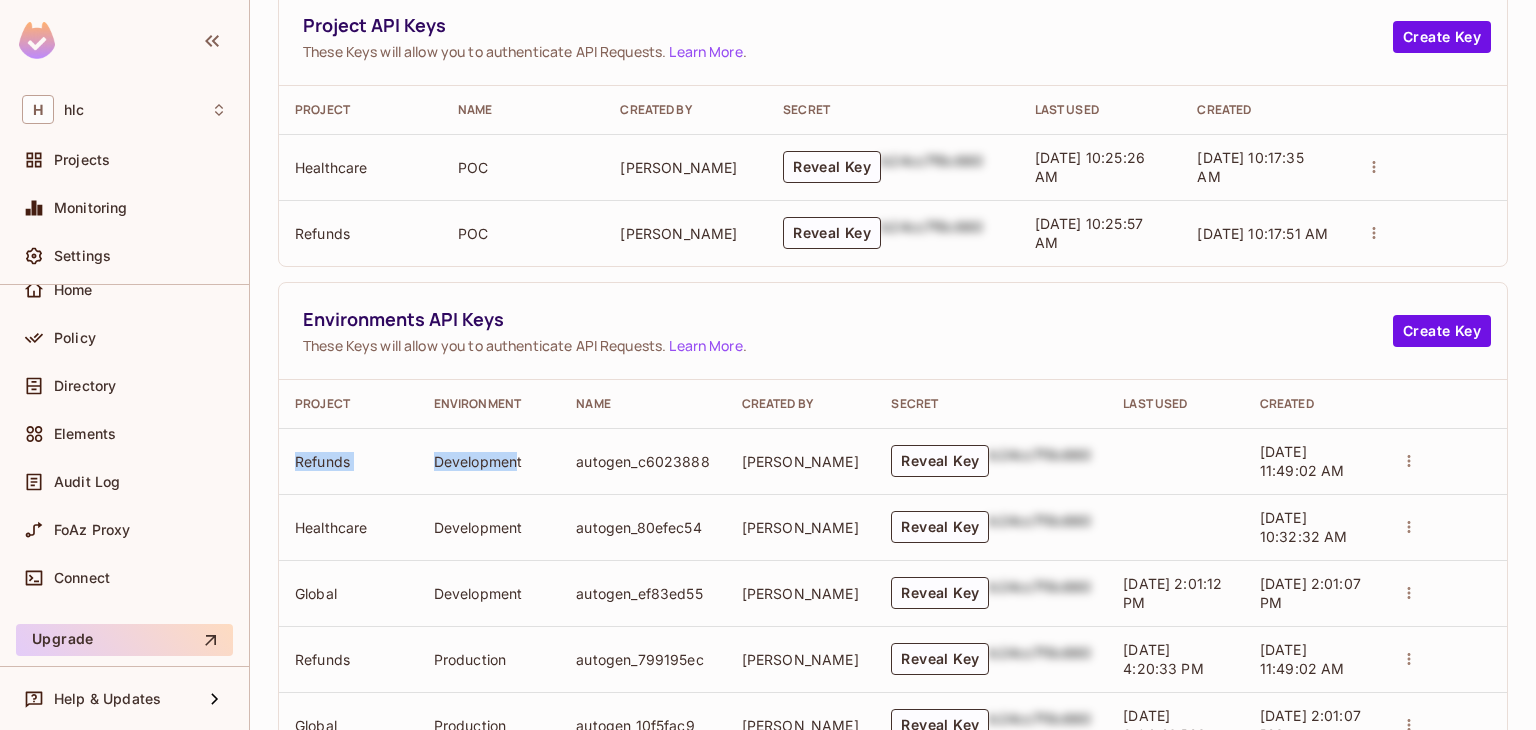 drag, startPoint x: 290, startPoint y: 459, endPoint x: 518, endPoint y: 464, distance: 228.05482 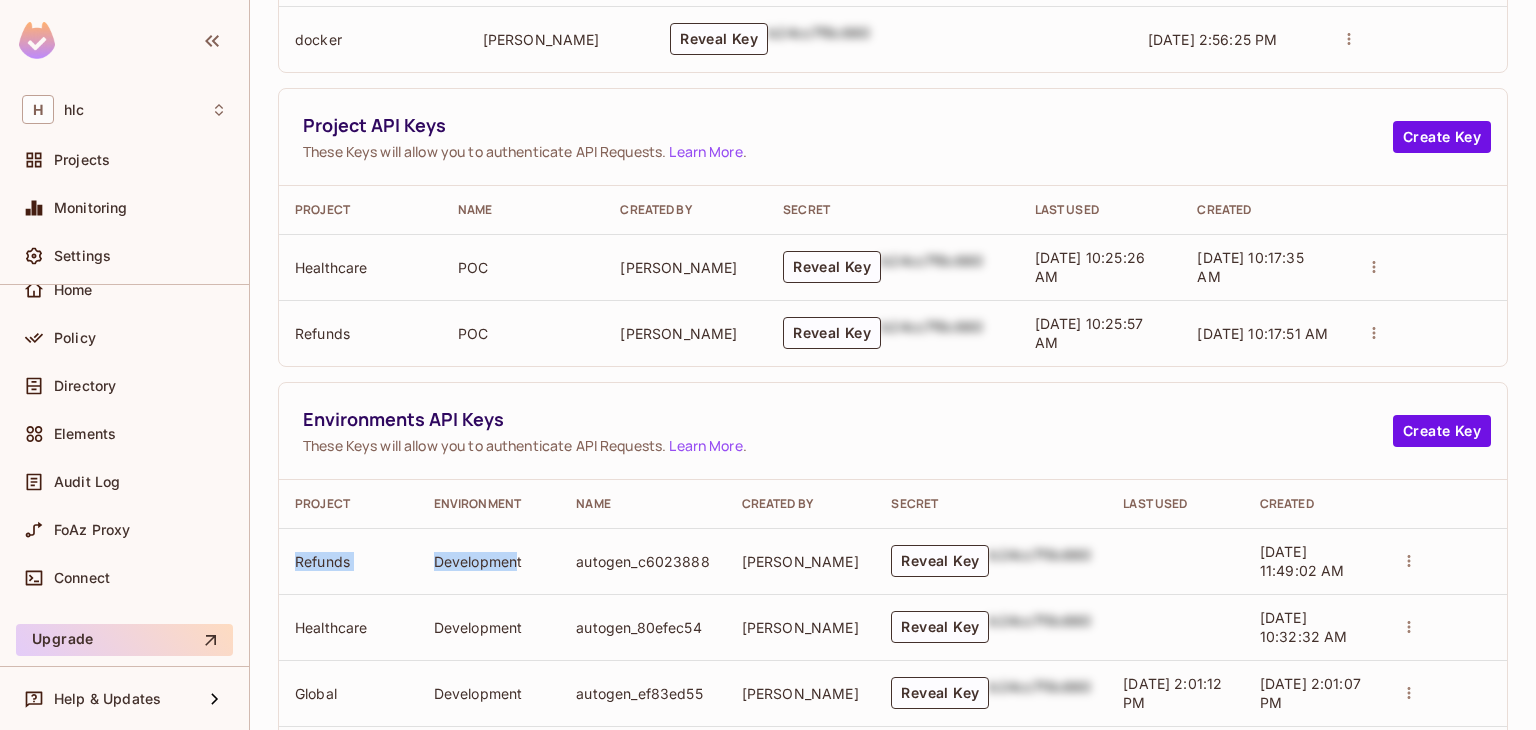scroll, scrollTop: 200, scrollLeft: 0, axis: vertical 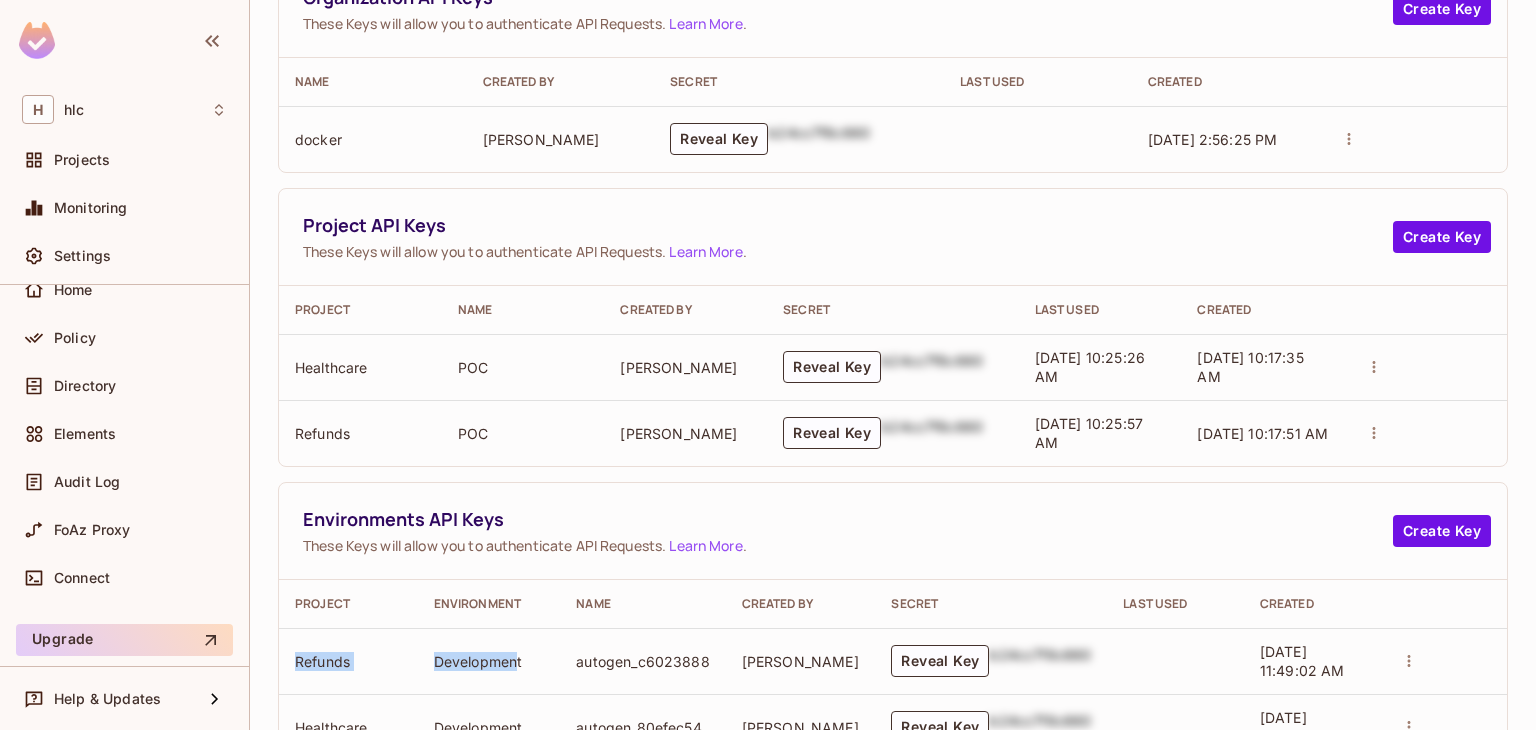 click on "Refunds" at bounding box center [348, 661] 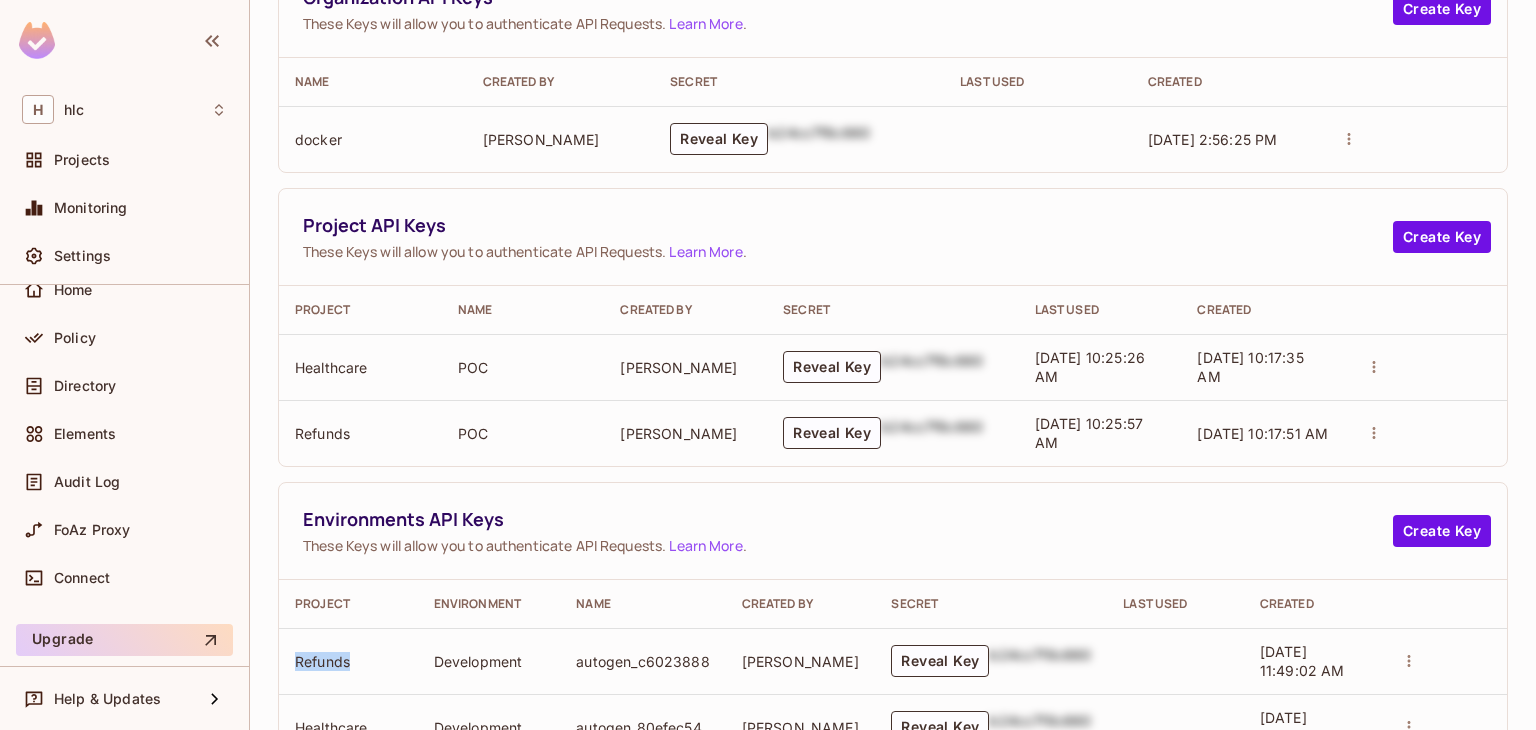drag, startPoint x: 351, startPoint y: 661, endPoint x: 290, endPoint y: 668, distance: 61.400326 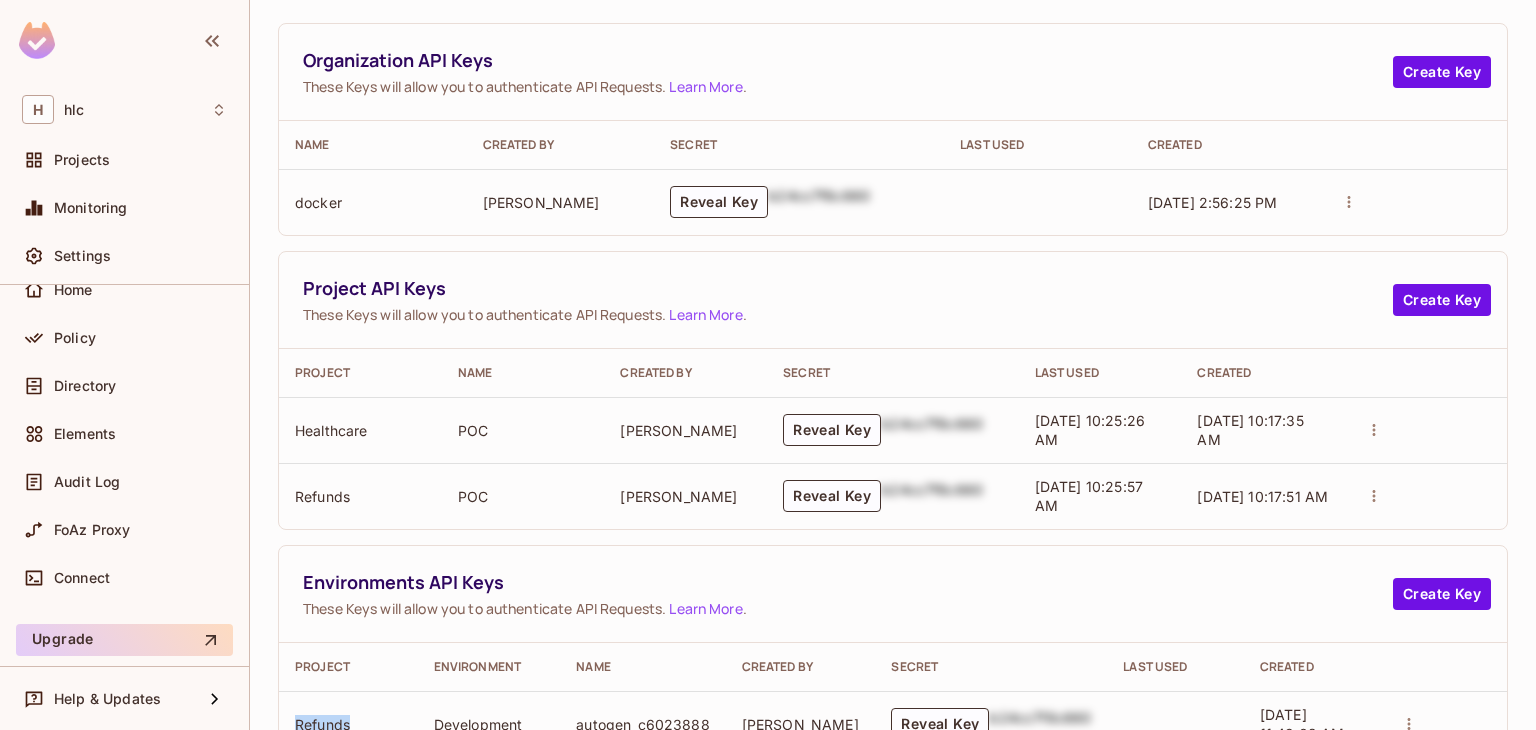 scroll, scrollTop: 37, scrollLeft: 0, axis: vertical 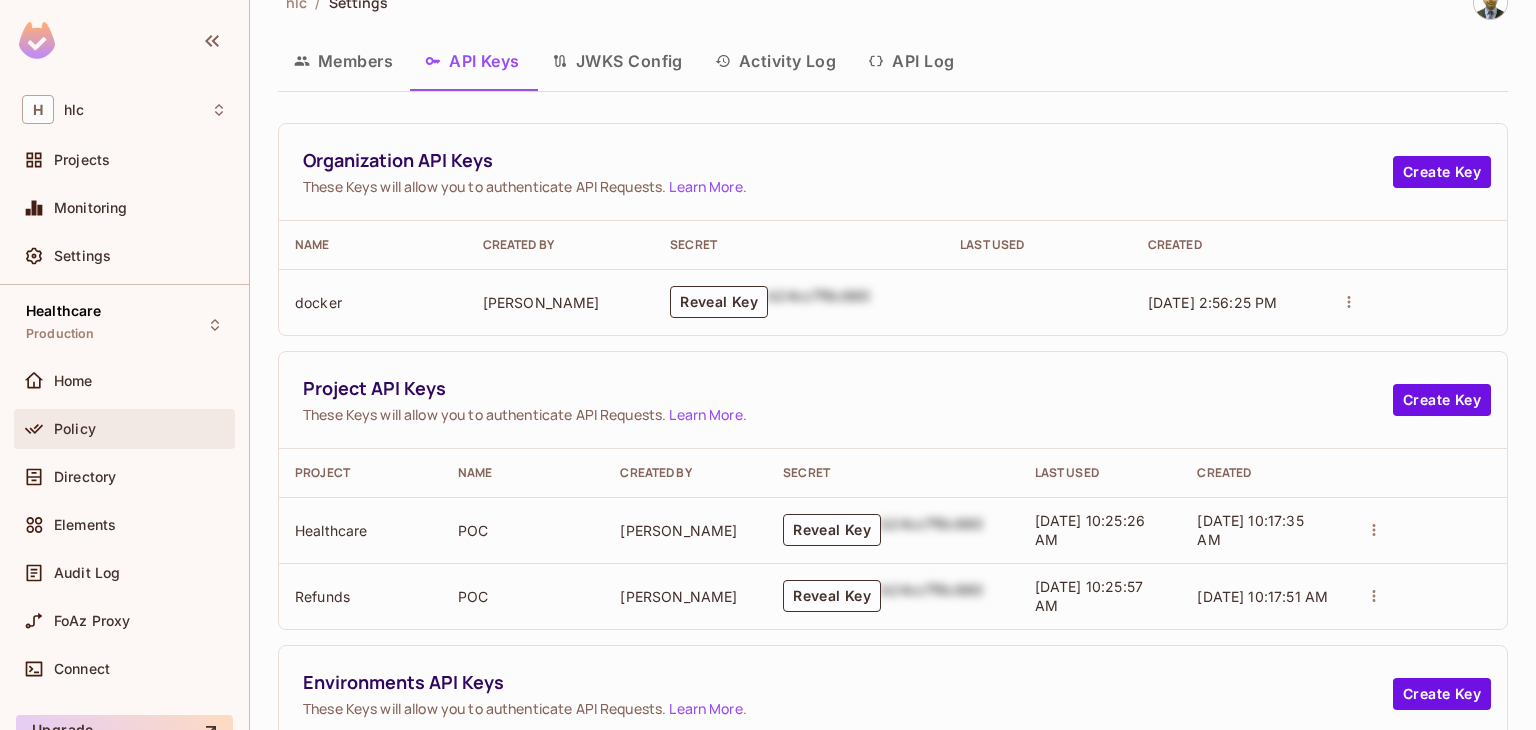 click on "Policy" at bounding box center [75, 429] 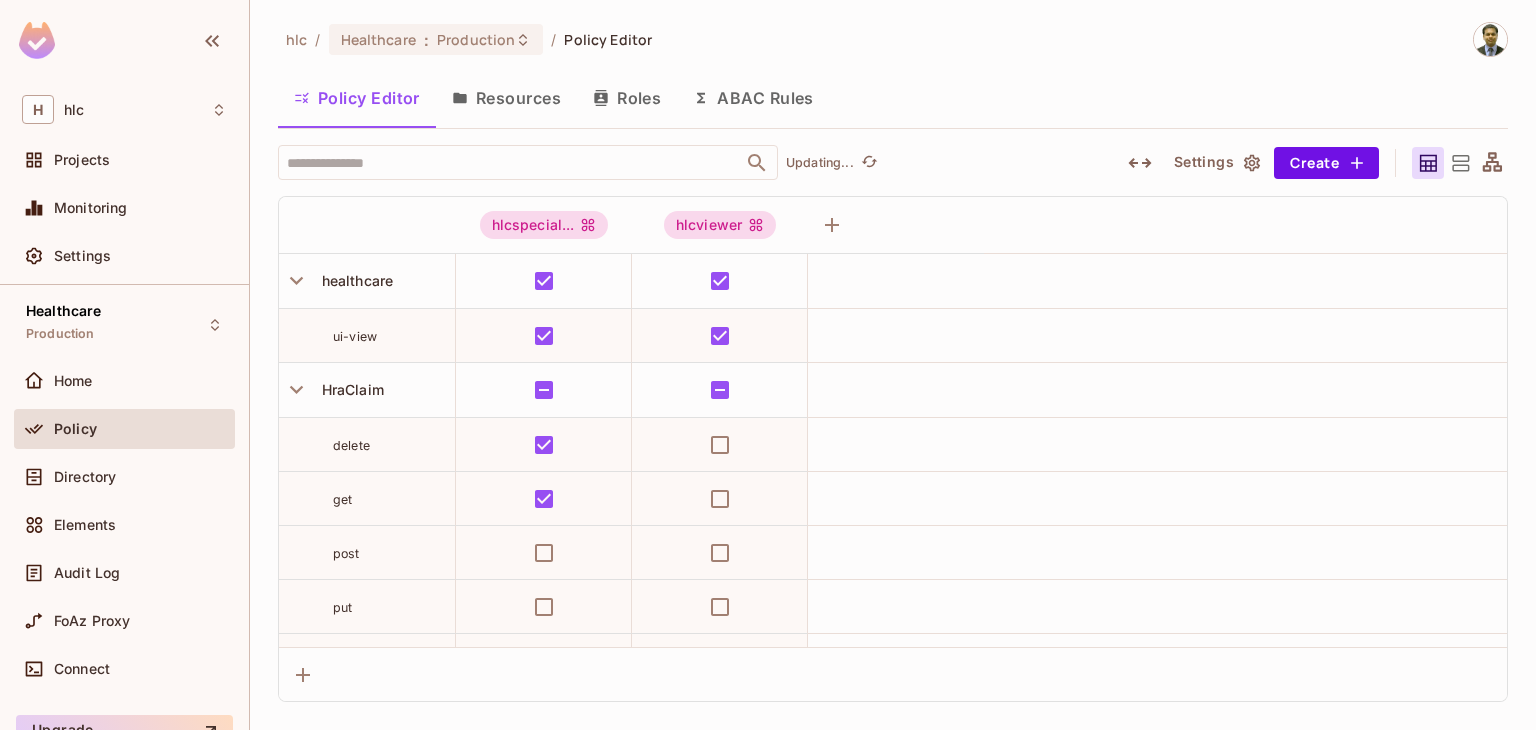 scroll, scrollTop: 0, scrollLeft: 0, axis: both 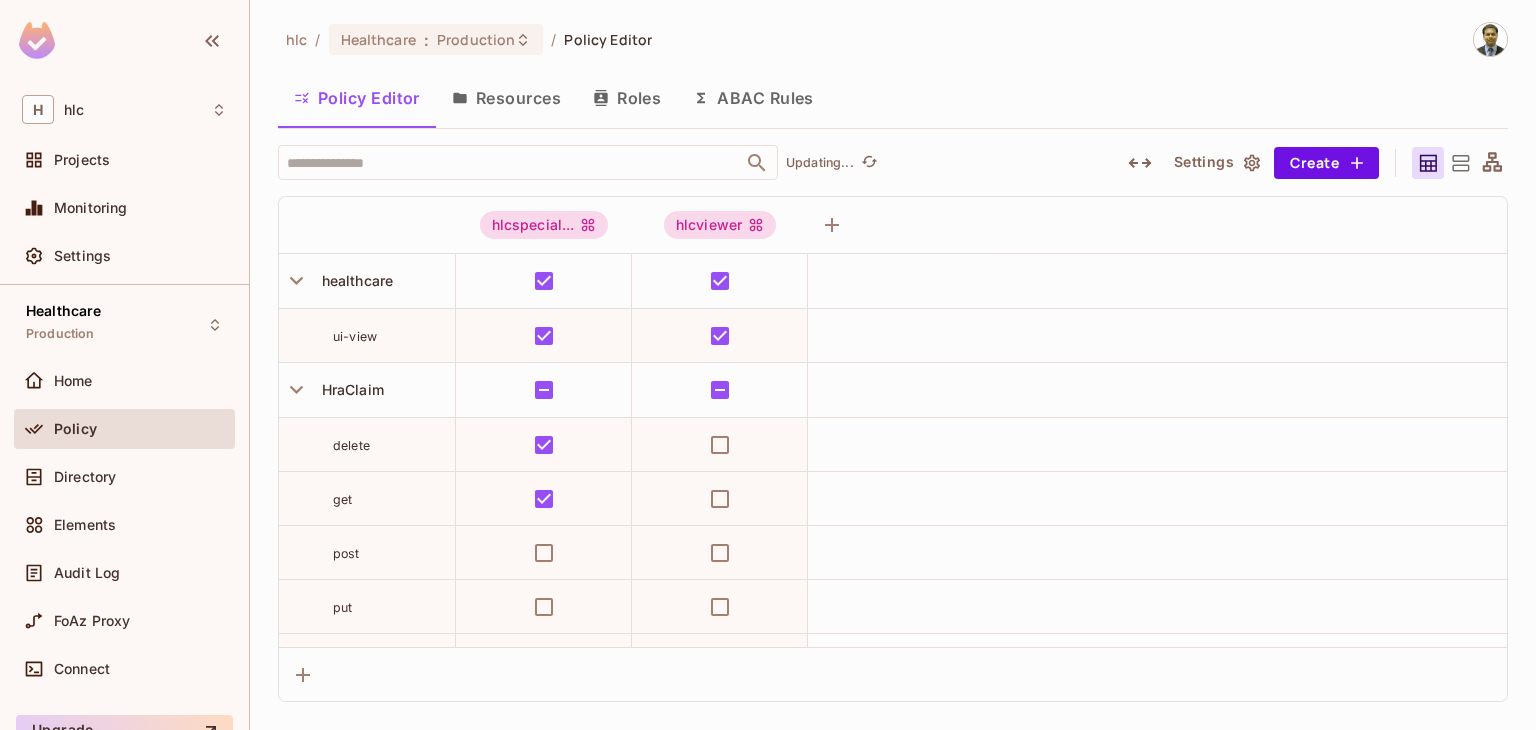click on "ABAC Rules" at bounding box center (753, 98) 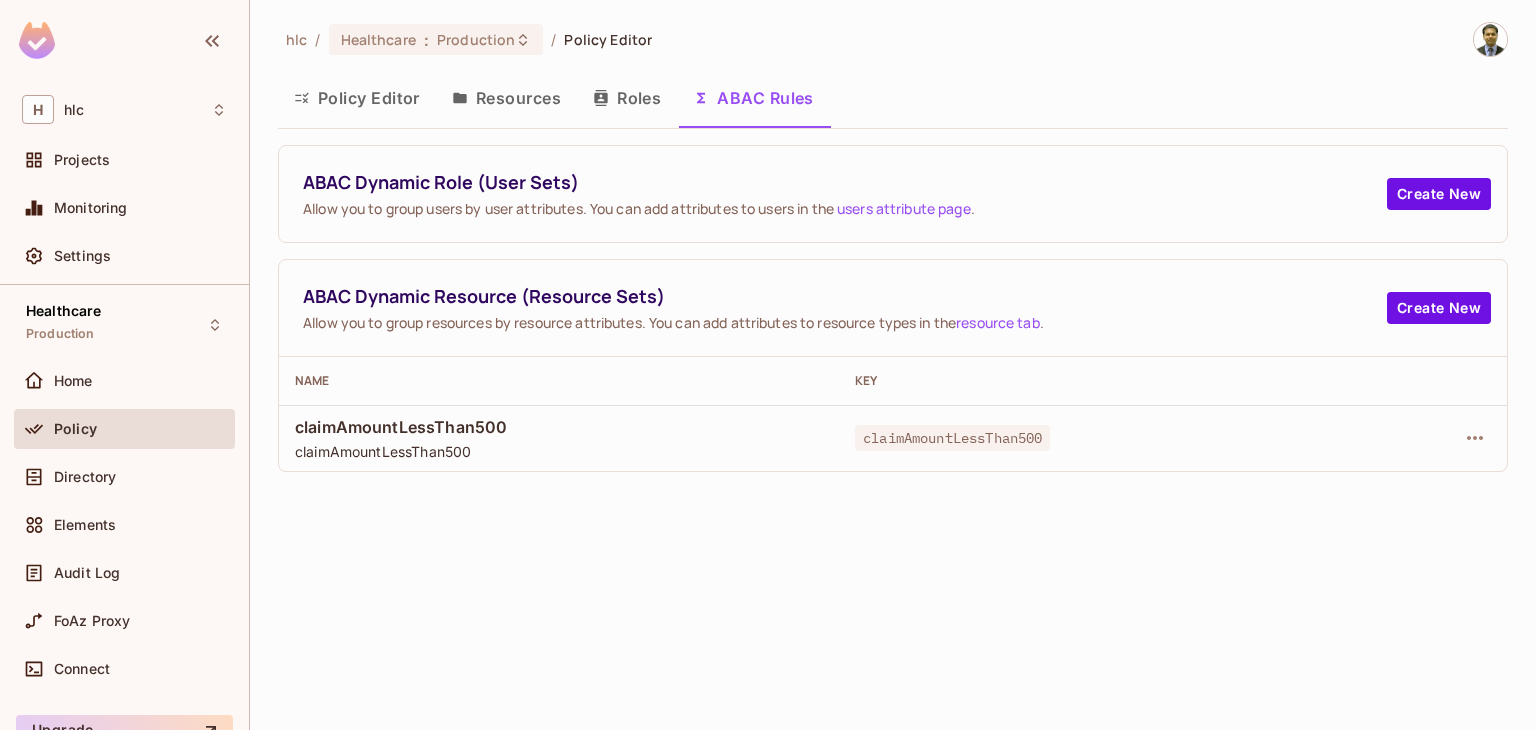 click on "Resources" at bounding box center (506, 98) 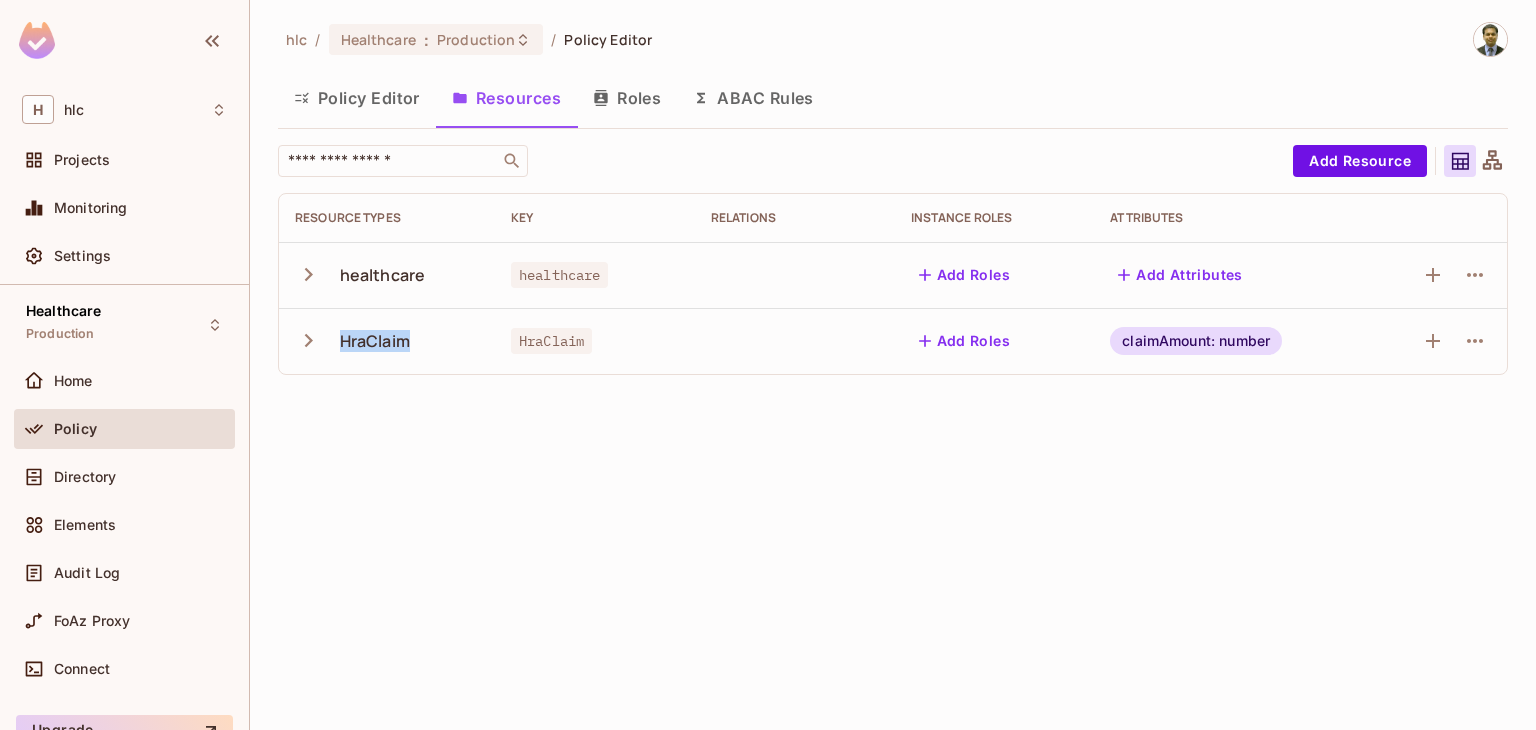 drag, startPoint x: 335, startPoint y: 343, endPoint x: 423, endPoint y: 342, distance: 88.005684 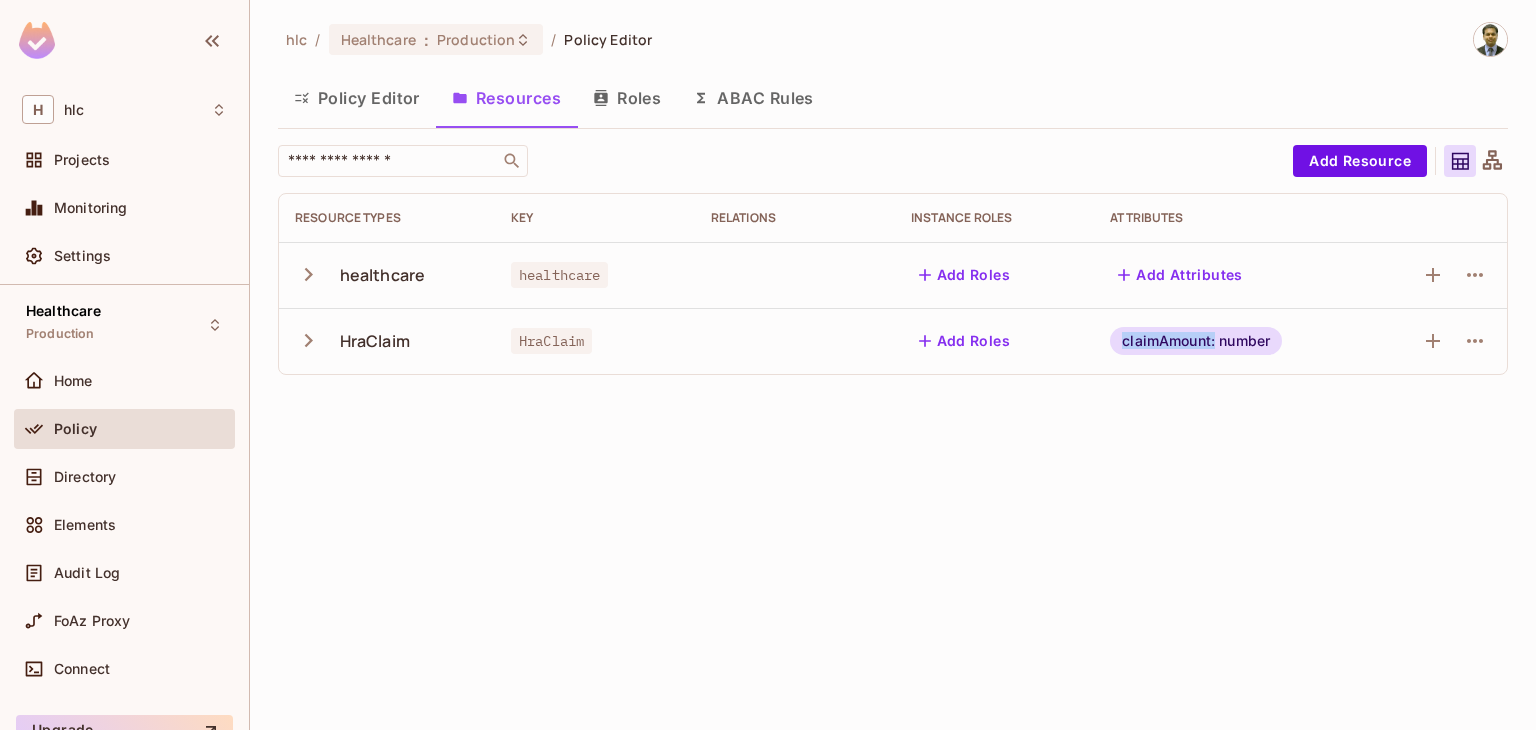 drag, startPoint x: 1118, startPoint y: 341, endPoint x: 1214, endPoint y: 340, distance: 96.00521 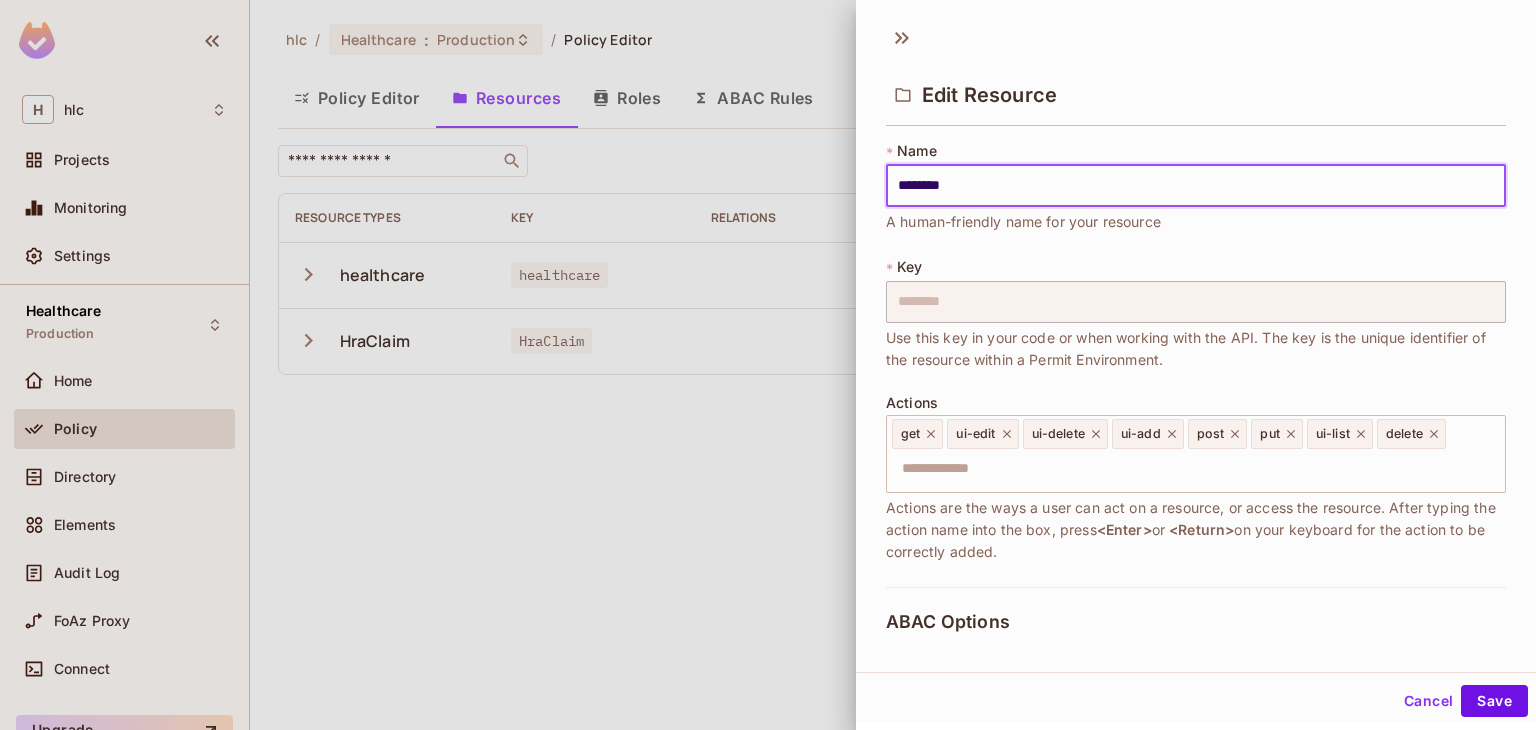 click at bounding box center (768, 365) 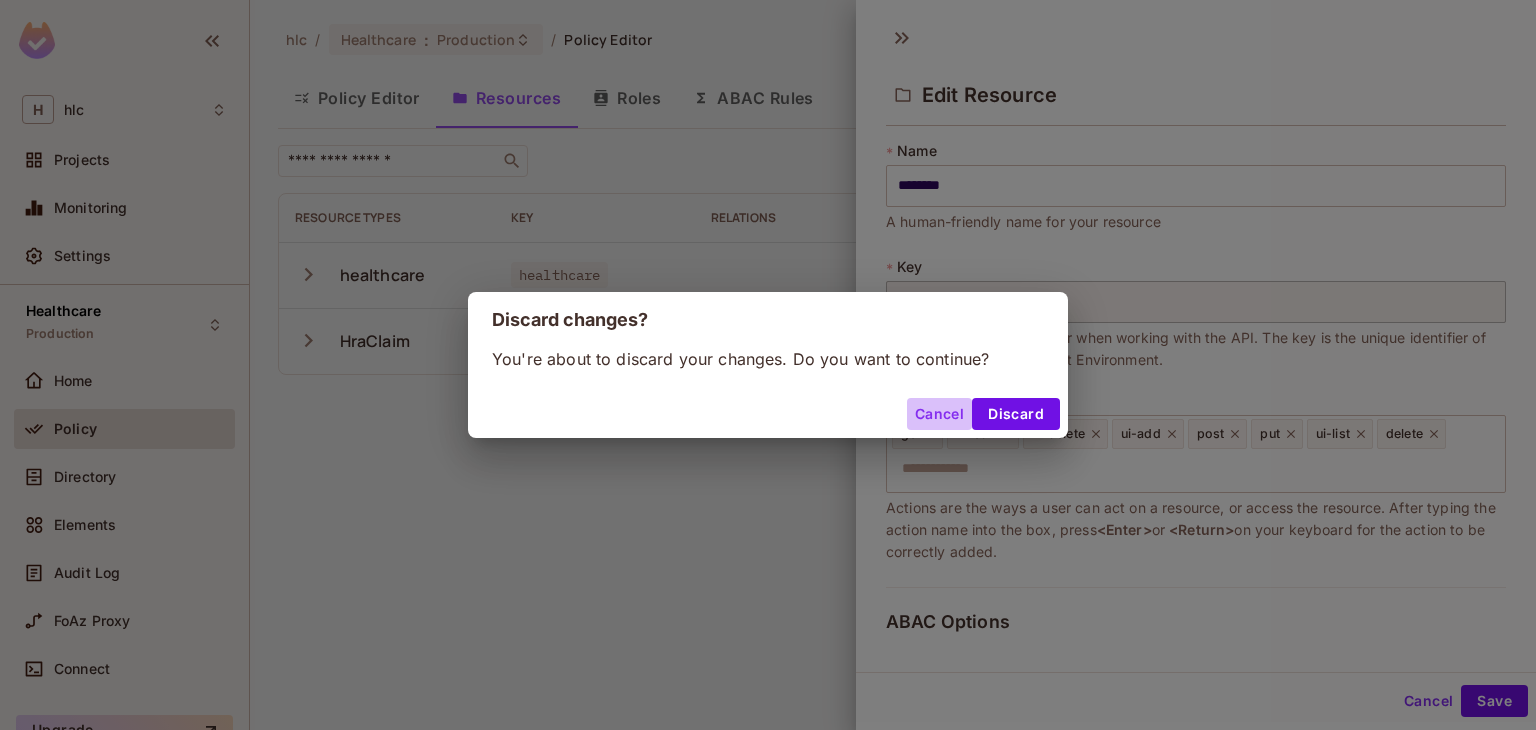 click on "Cancel" at bounding box center [939, 414] 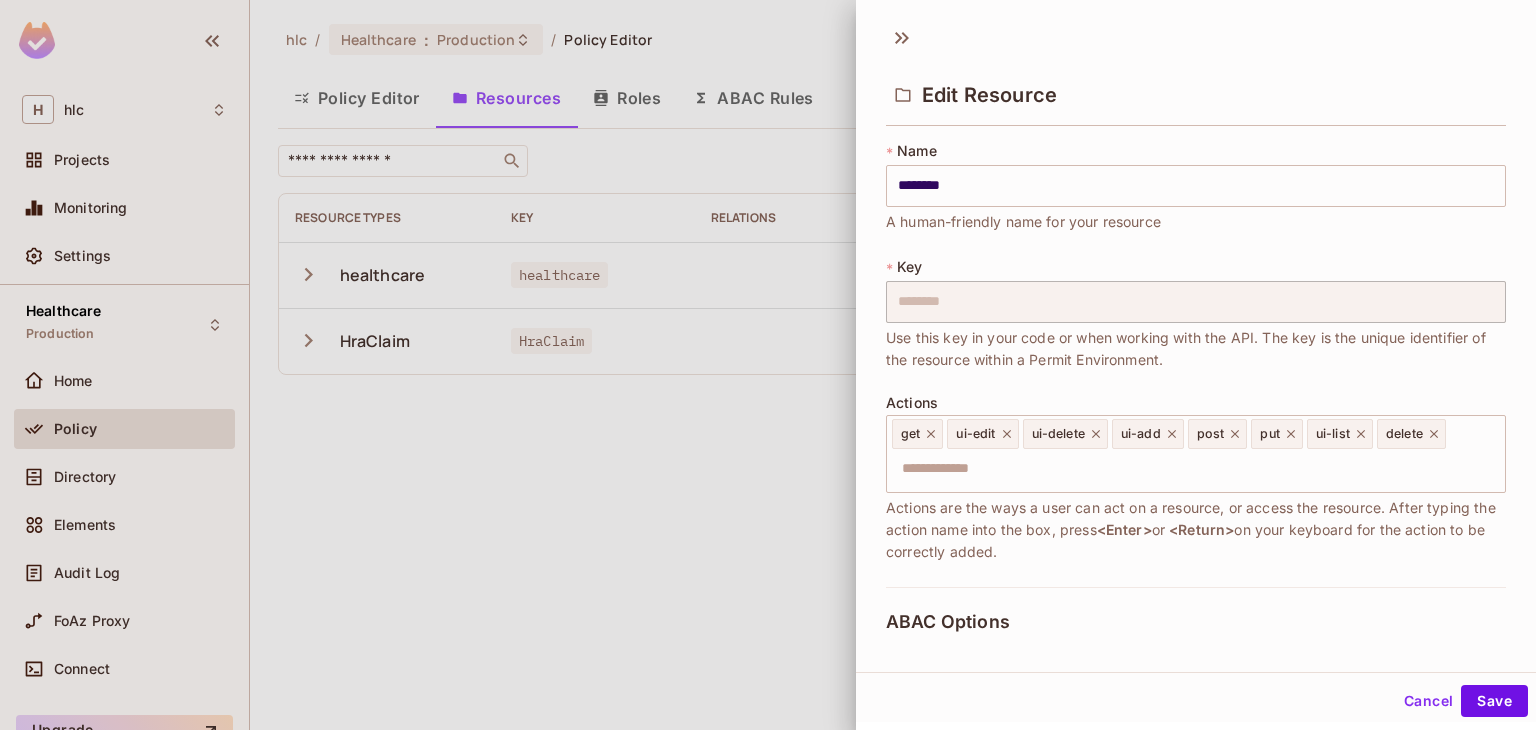 click at bounding box center [768, 365] 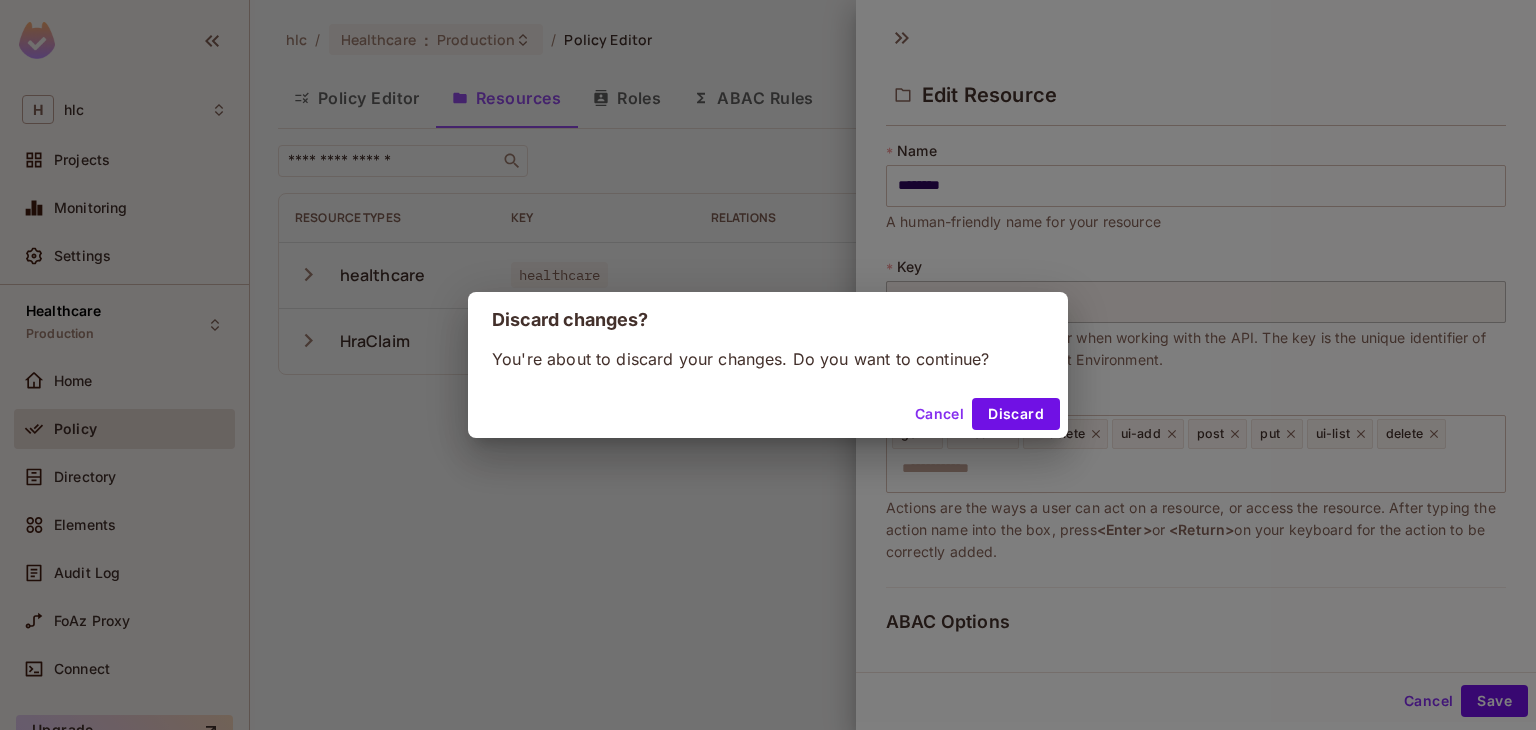 click on "Discard" at bounding box center [1016, 414] 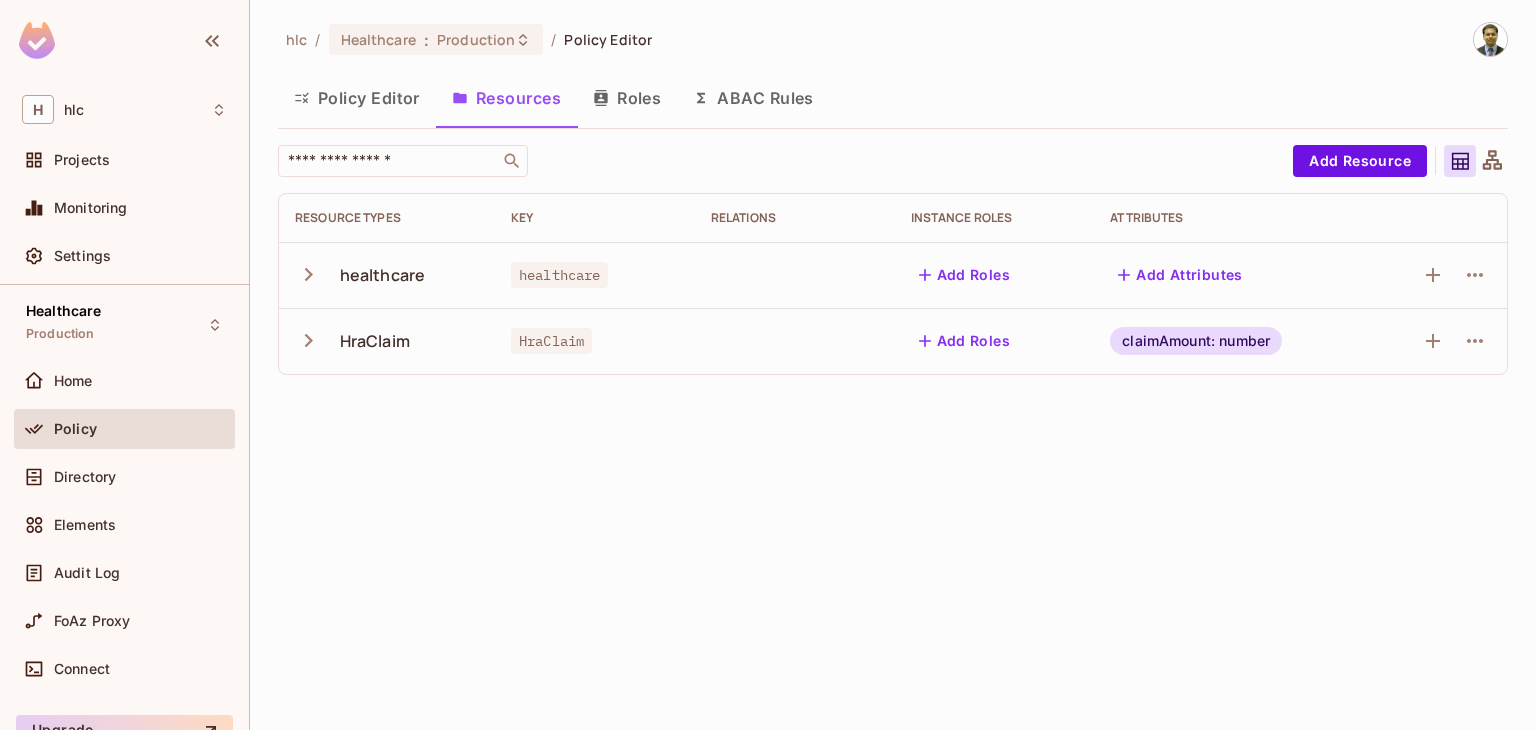 click on "ABAC Rules" at bounding box center [753, 98] 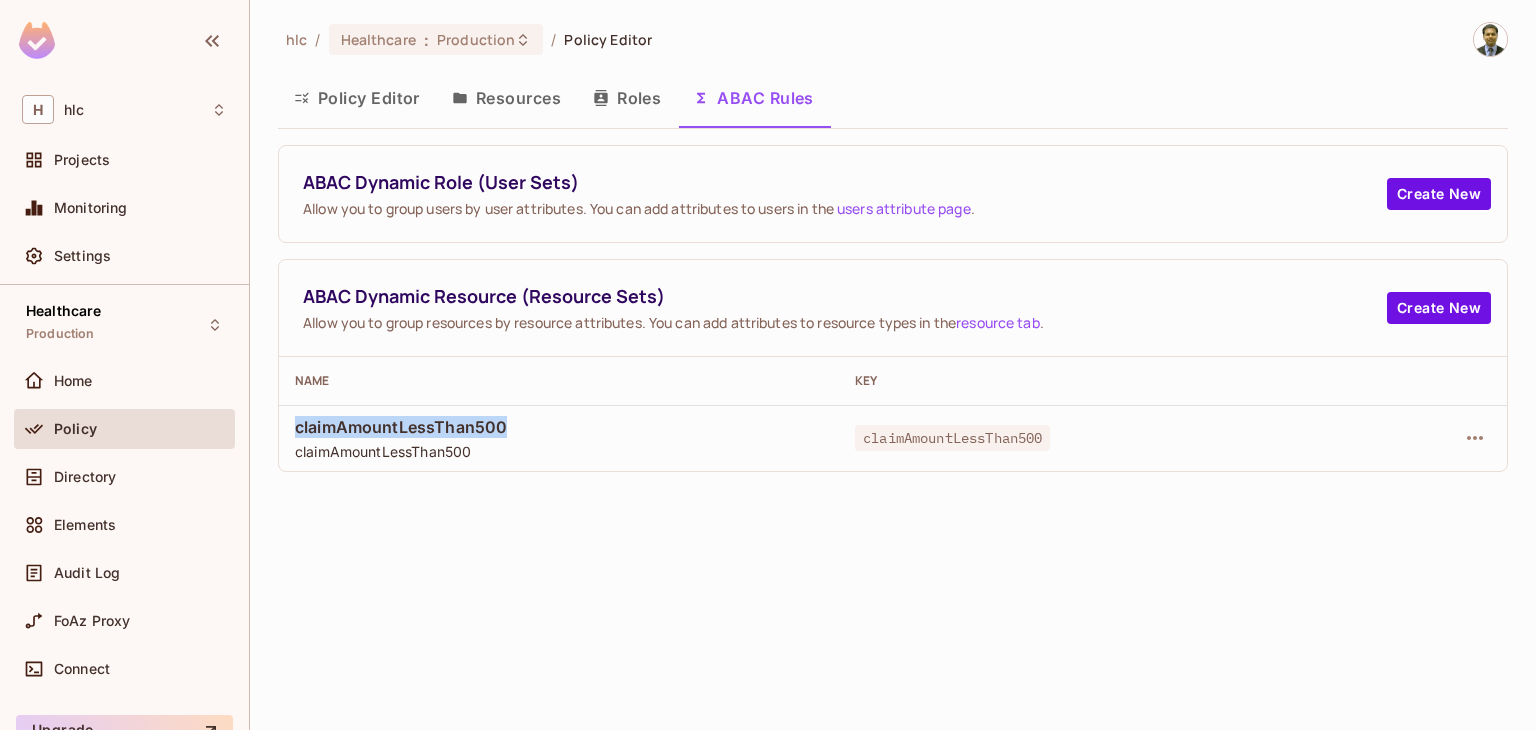 drag, startPoint x: 290, startPoint y: 425, endPoint x: 578, endPoint y: 422, distance: 288.01562 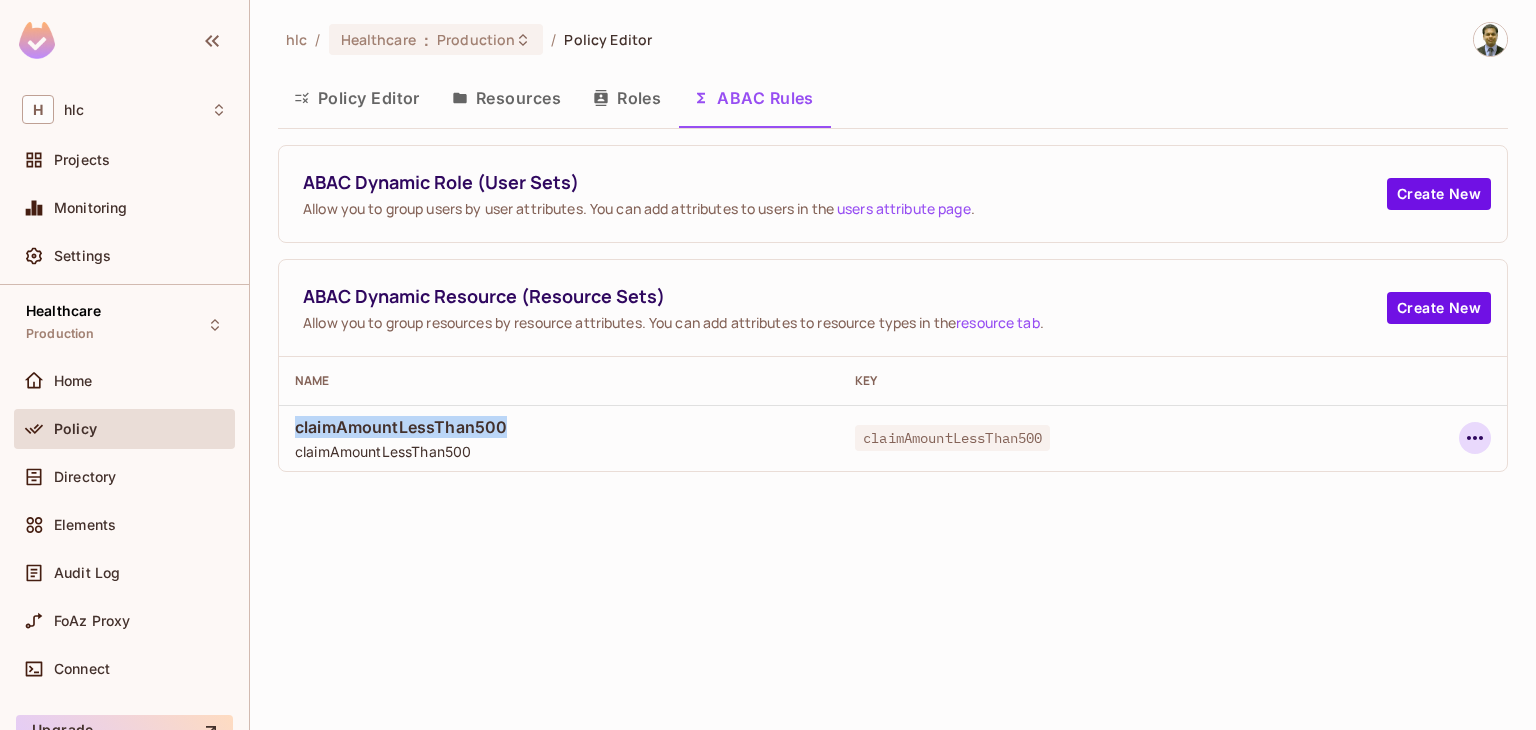 click at bounding box center (1475, 438) 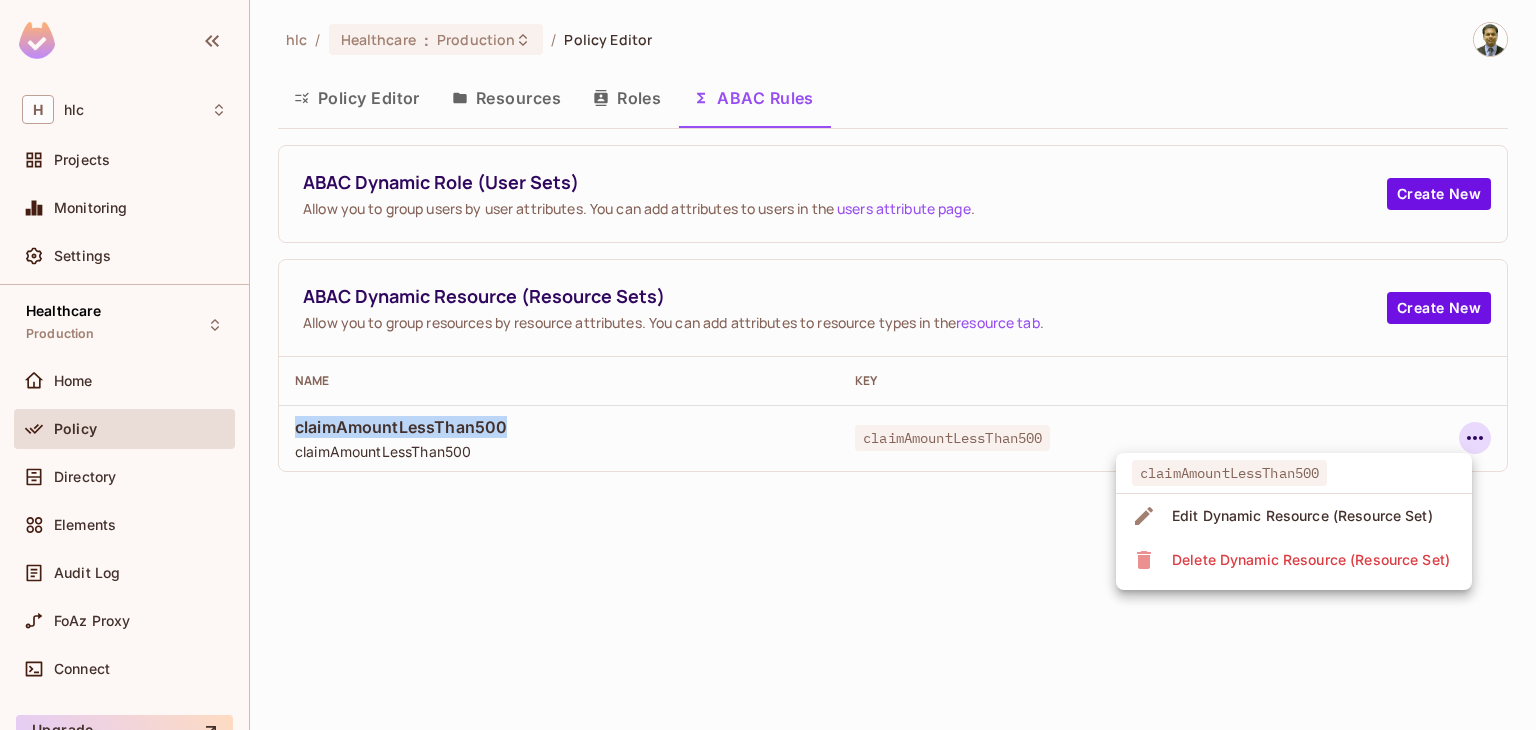 click on "Edit Dynamic Resource (Resource Set)" at bounding box center (1302, 516) 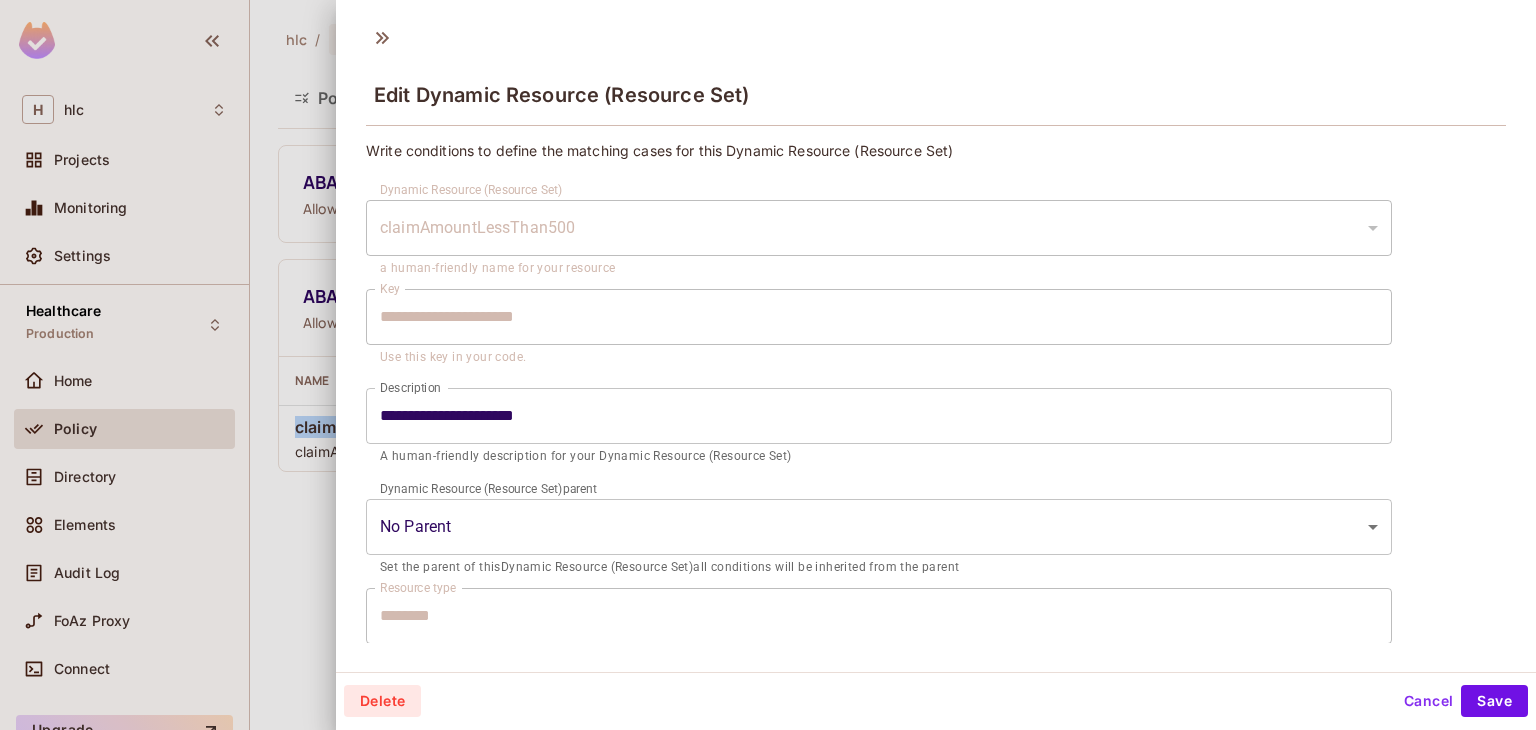 scroll, scrollTop: 294, scrollLeft: 0, axis: vertical 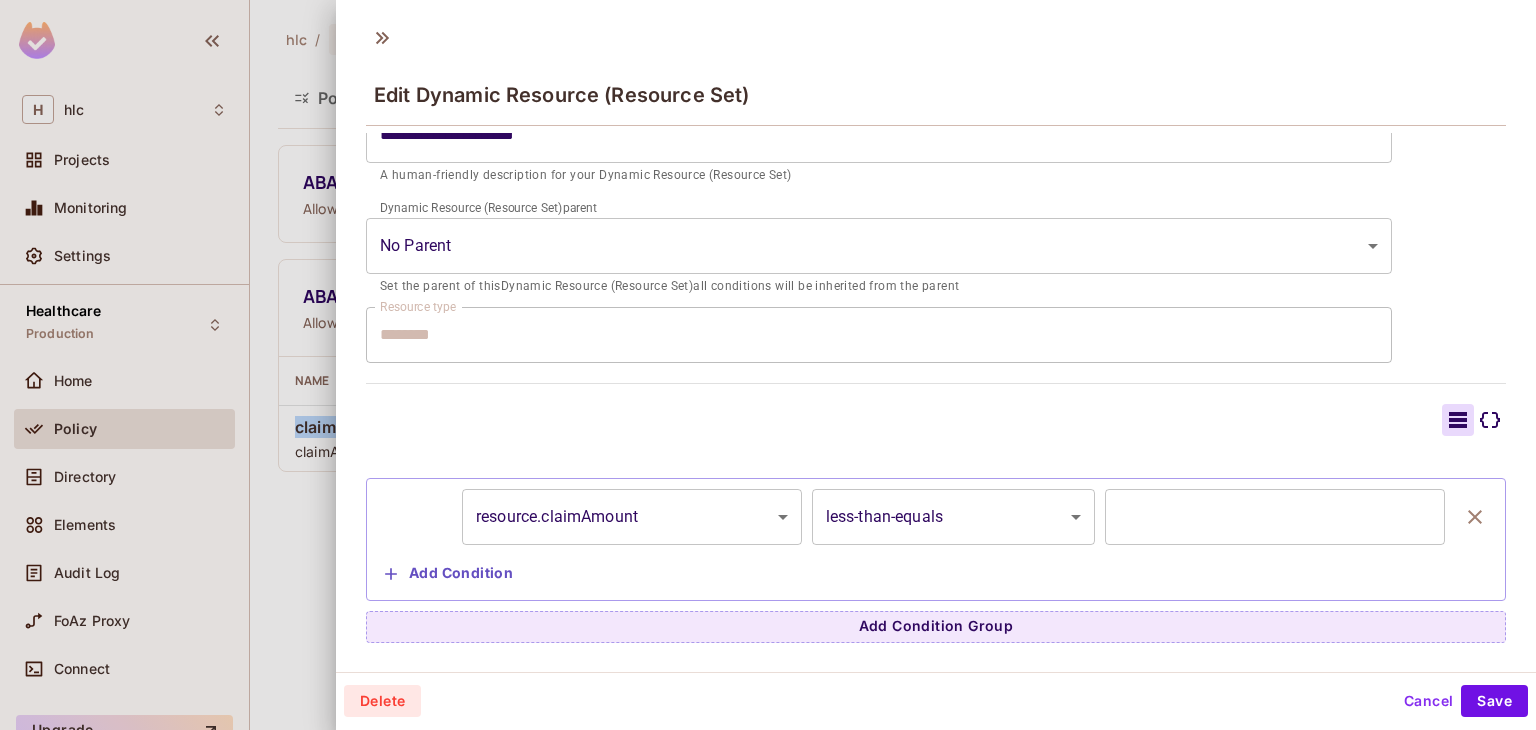 click on "Cancel" at bounding box center (1428, 701) 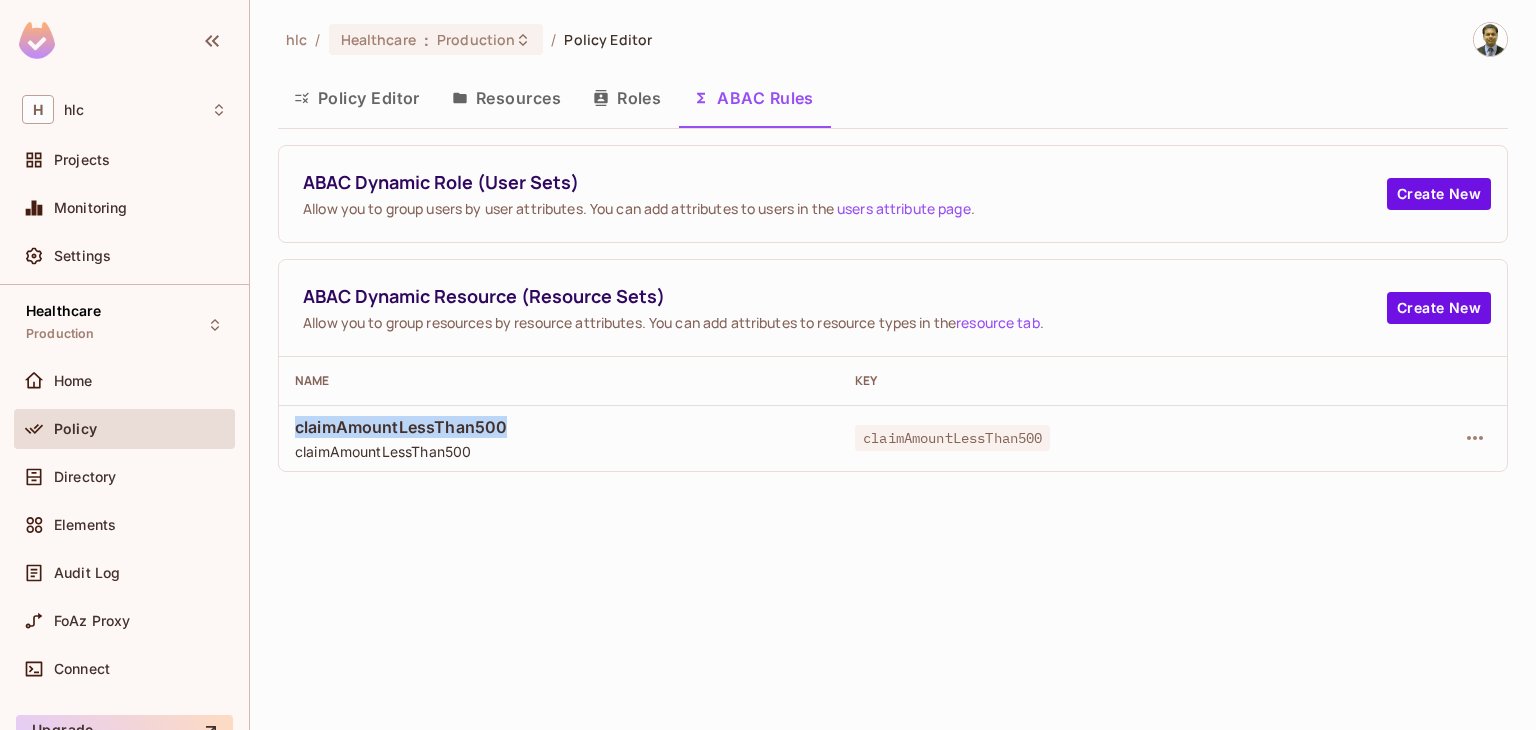 click on "Policy Editor" at bounding box center (357, 98) 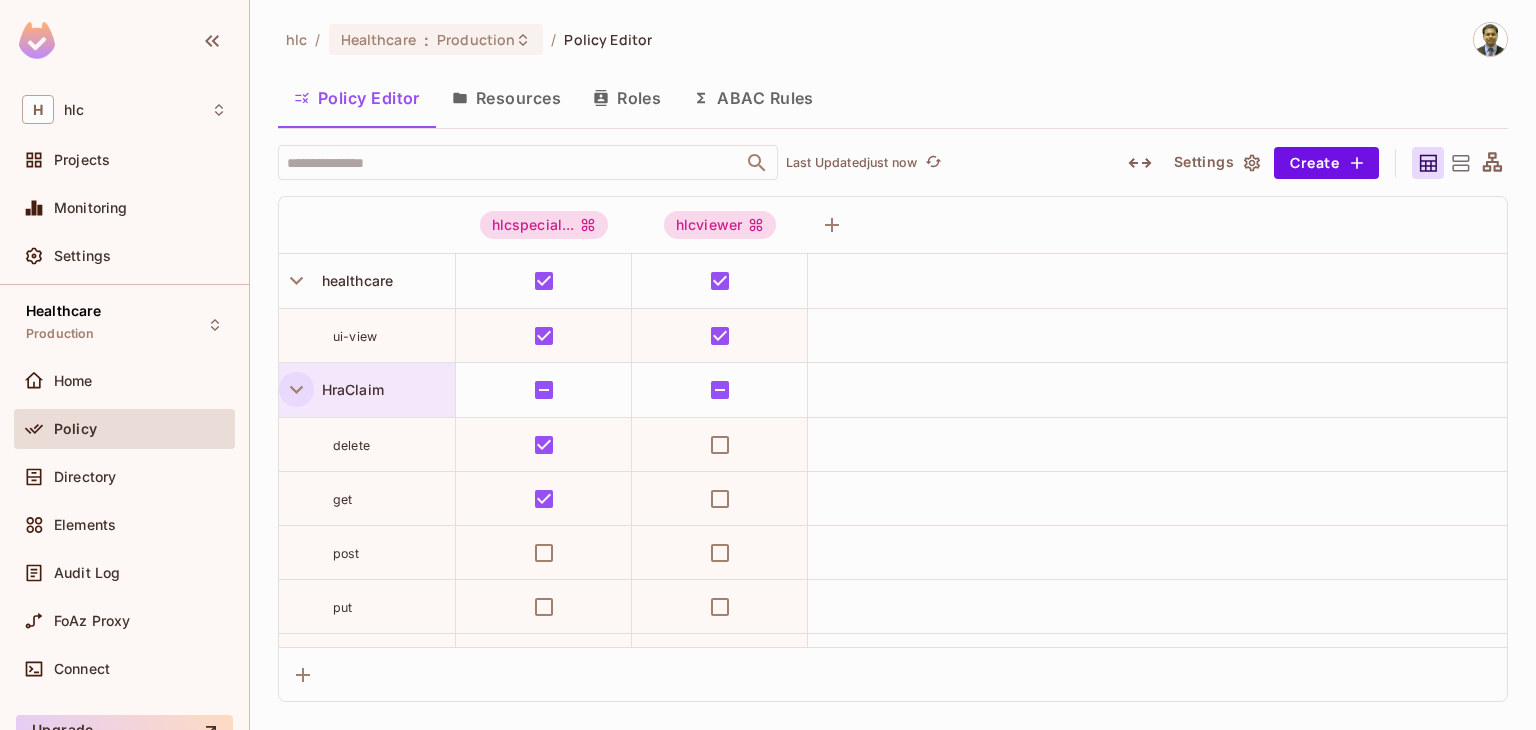 click 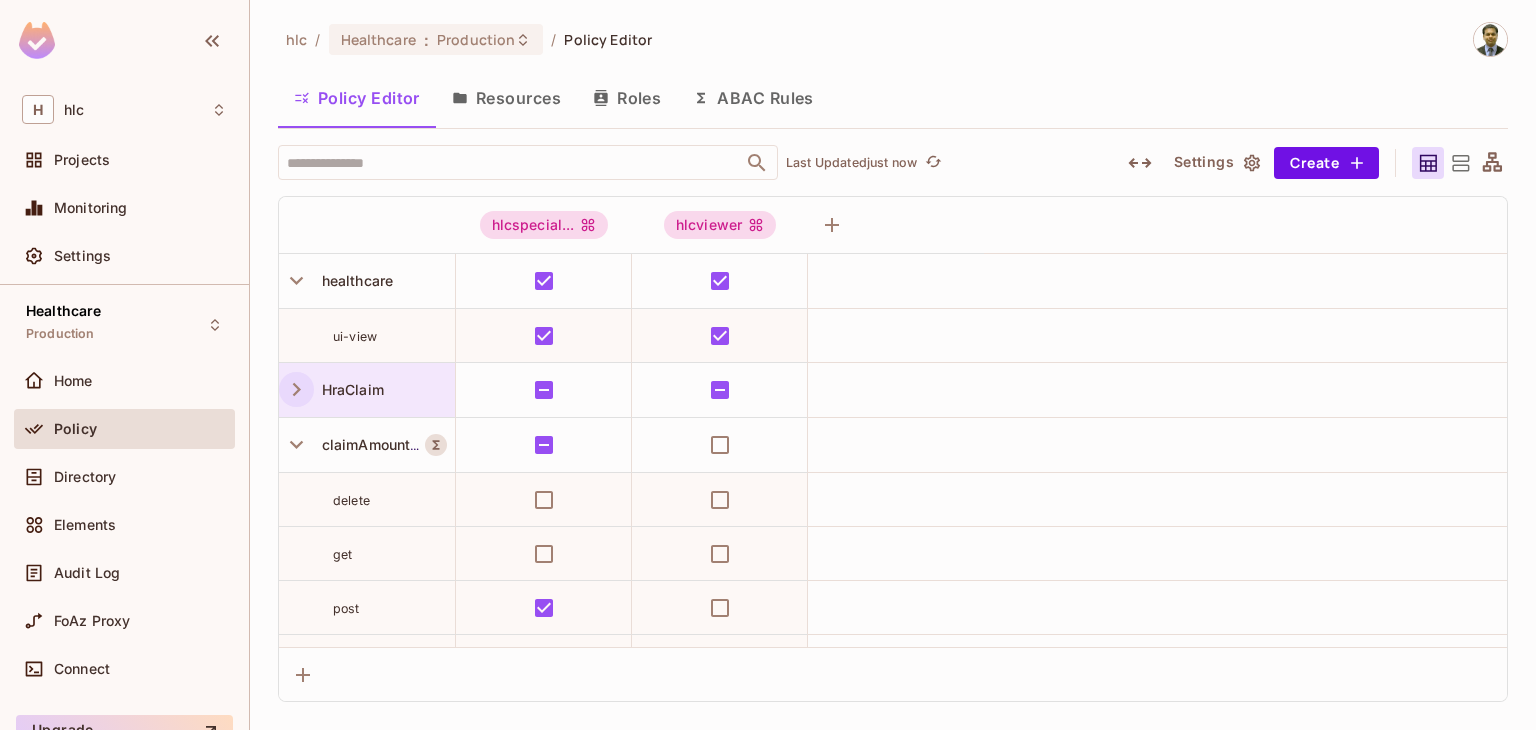 scroll, scrollTop: 100, scrollLeft: 0, axis: vertical 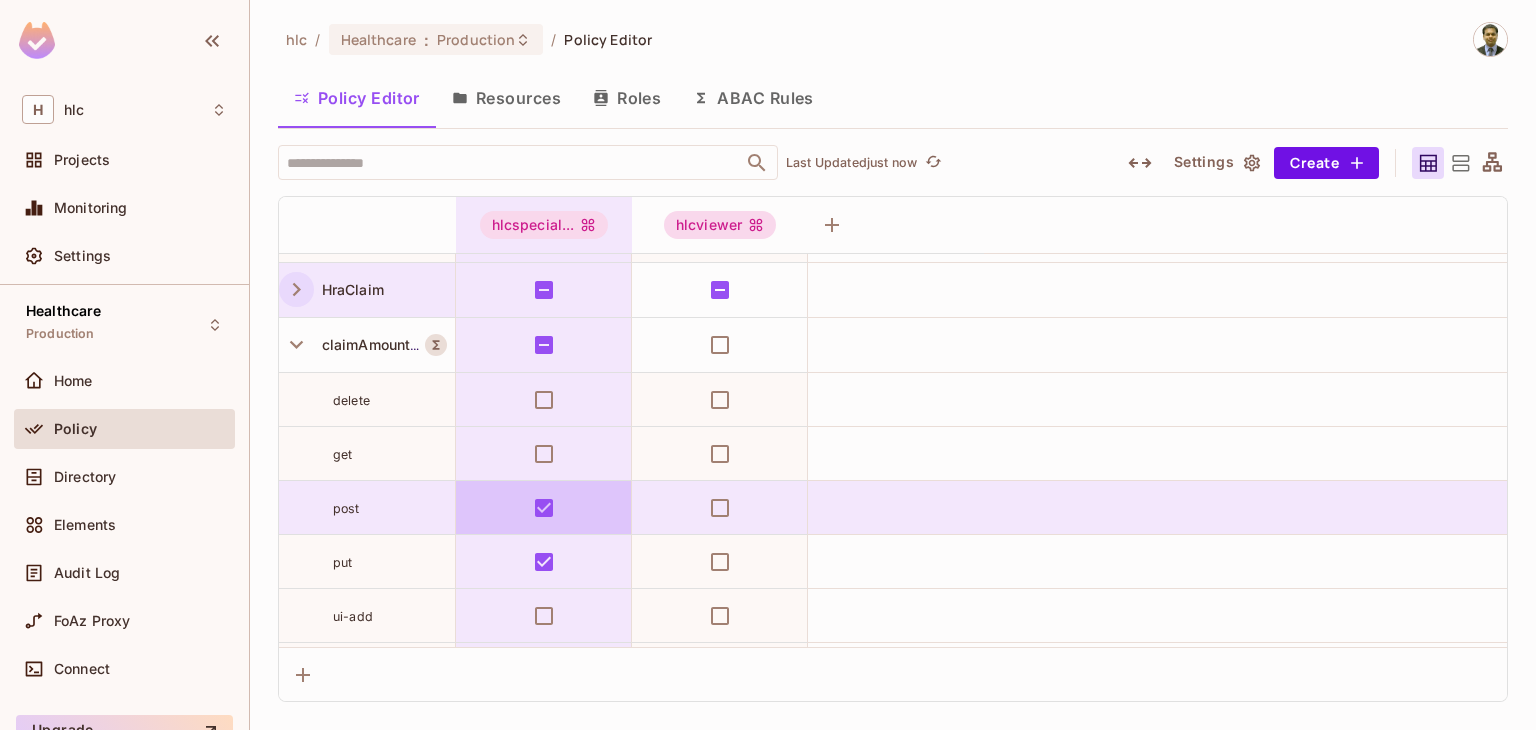 type 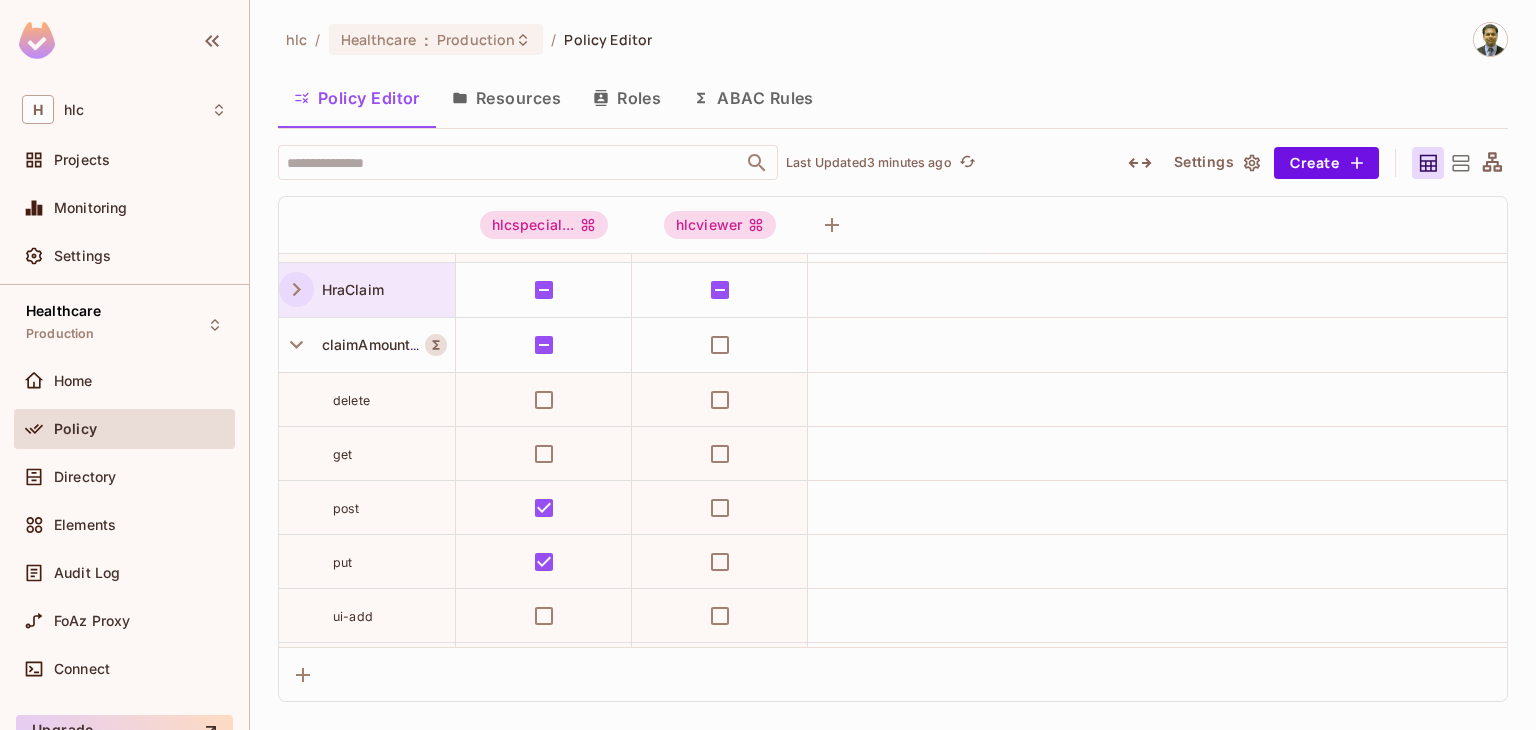 click on "hlc / Healthcare : Production / Policy Editor" at bounding box center (893, 39) 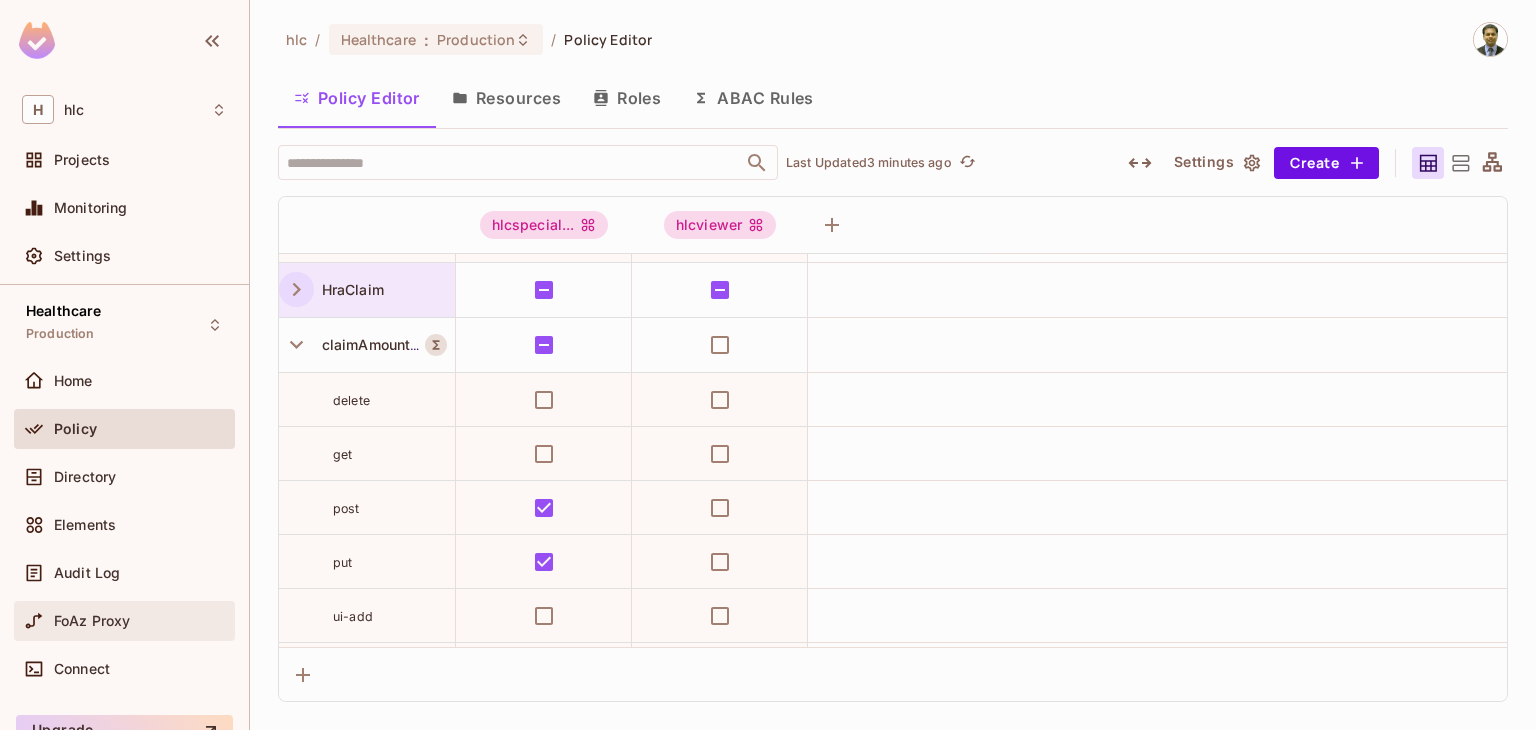 scroll, scrollTop: 92, scrollLeft: 0, axis: vertical 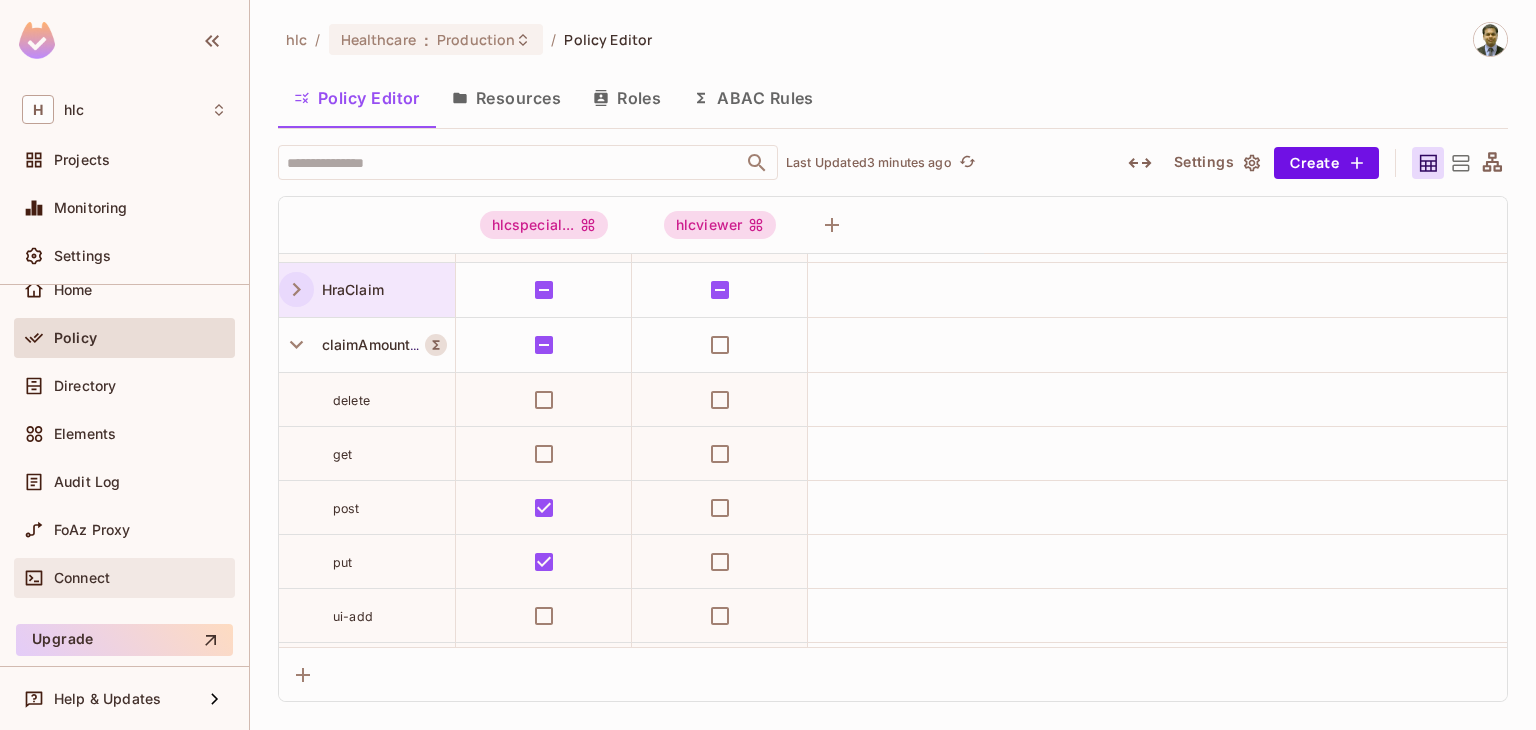 click on "Connect" at bounding box center [82, 578] 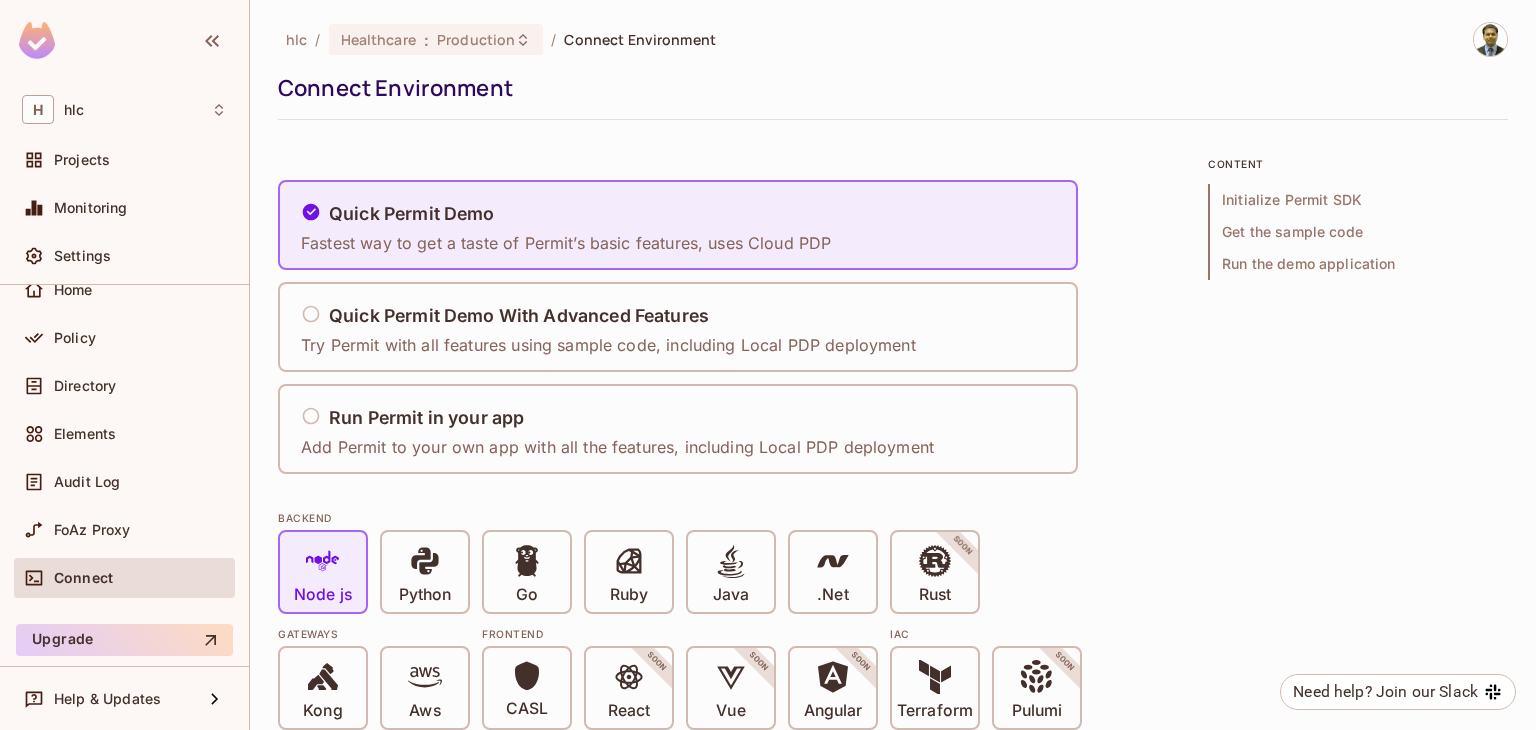 scroll, scrollTop: 100, scrollLeft: 0, axis: vertical 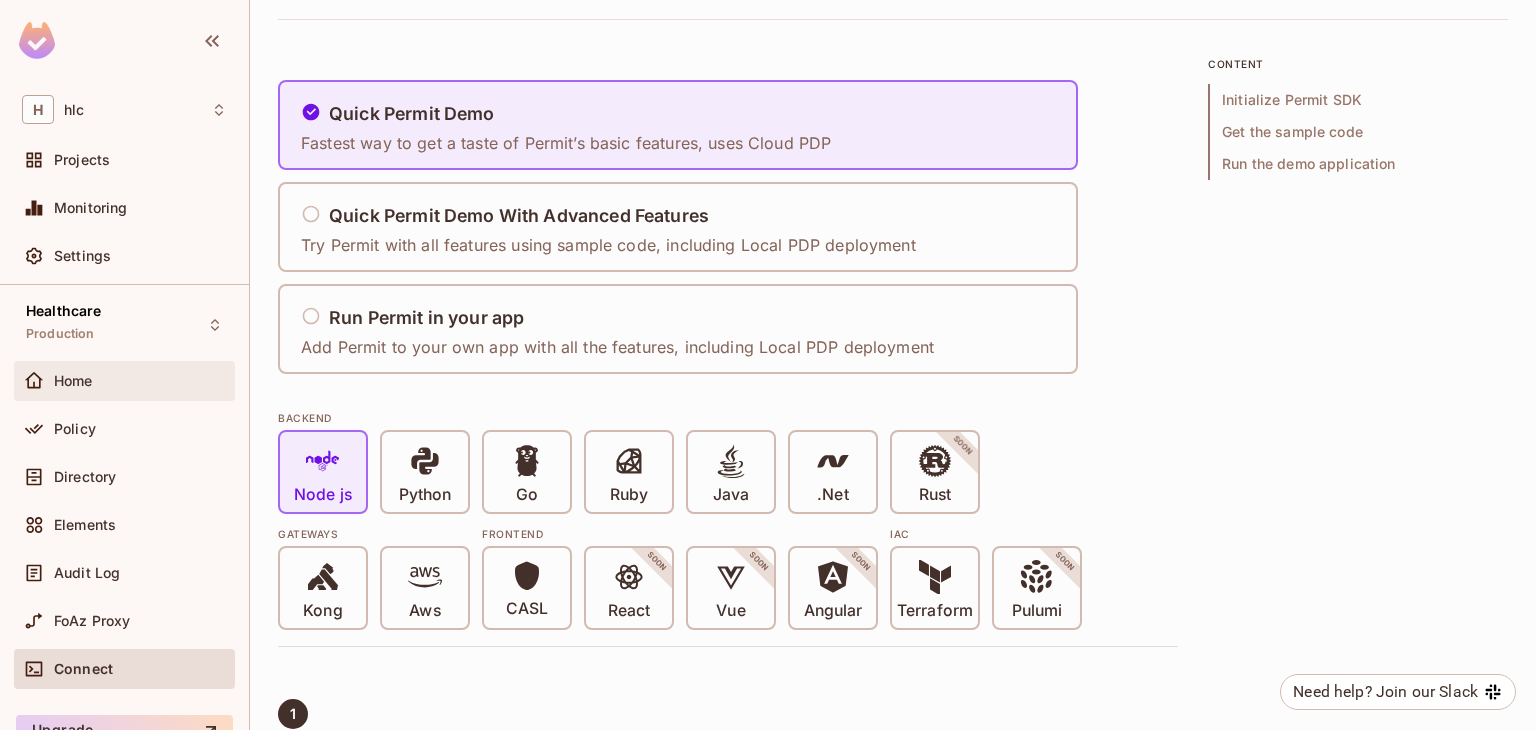 click on "Home" at bounding box center (124, 381) 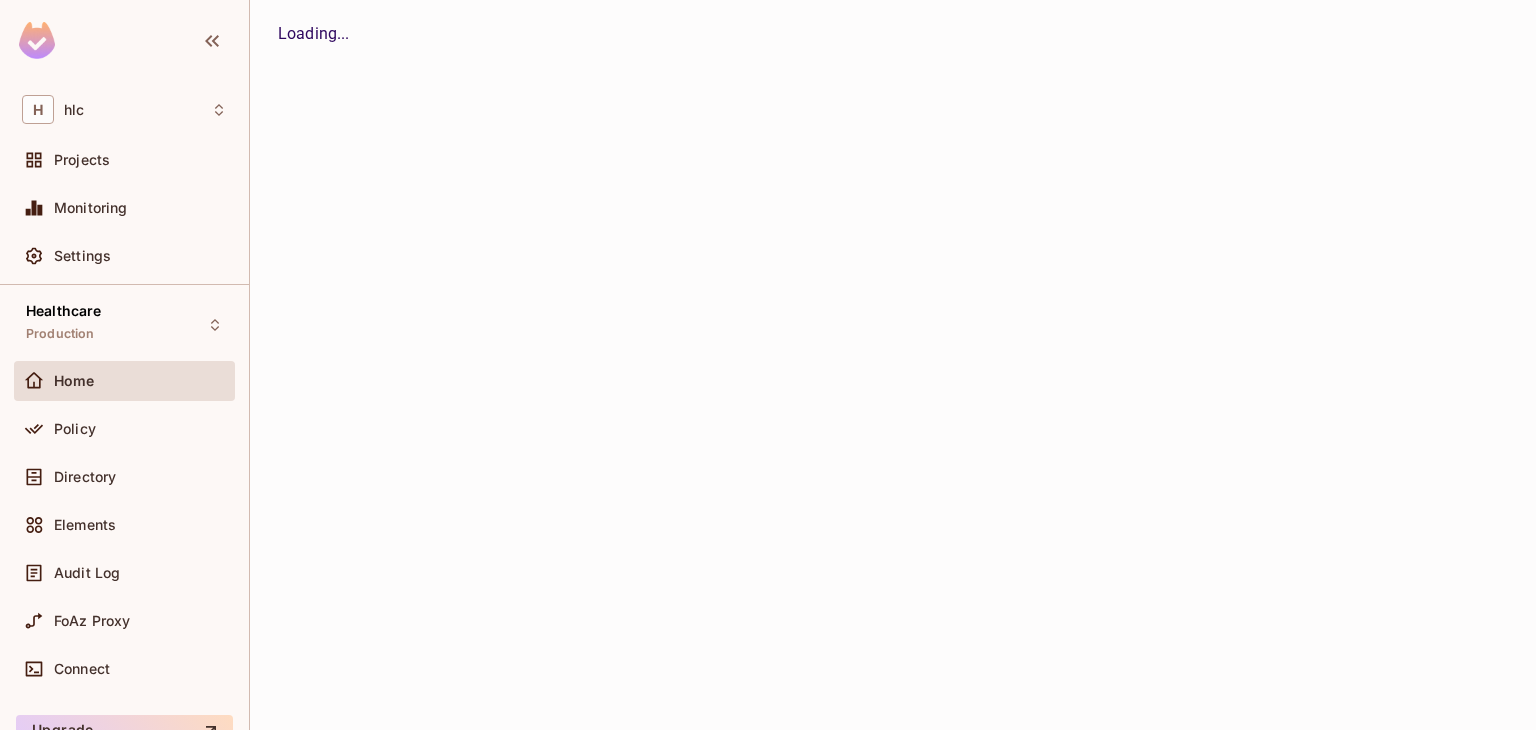 scroll, scrollTop: 0, scrollLeft: 0, axis: both 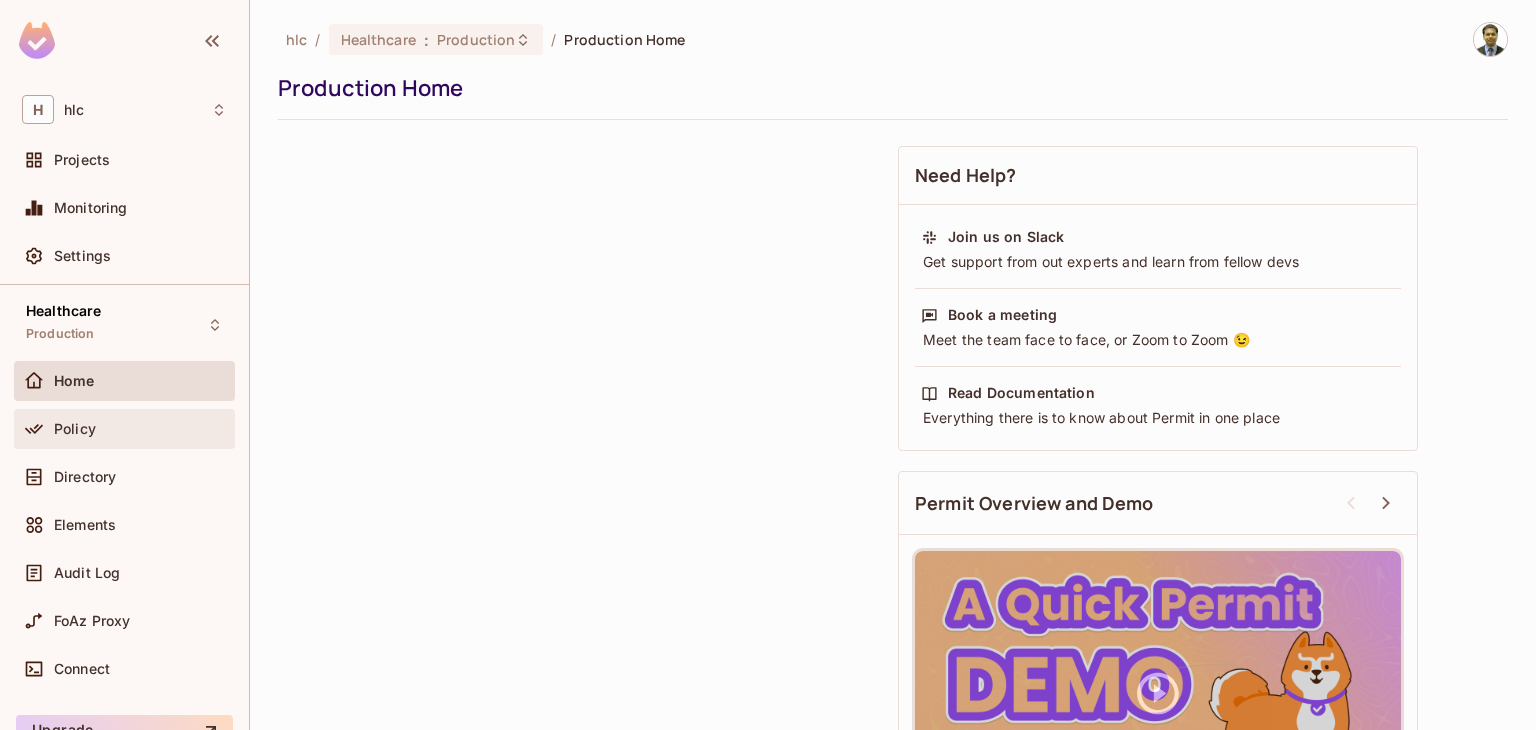 click on "Policy" at bounding box center (75, 429) 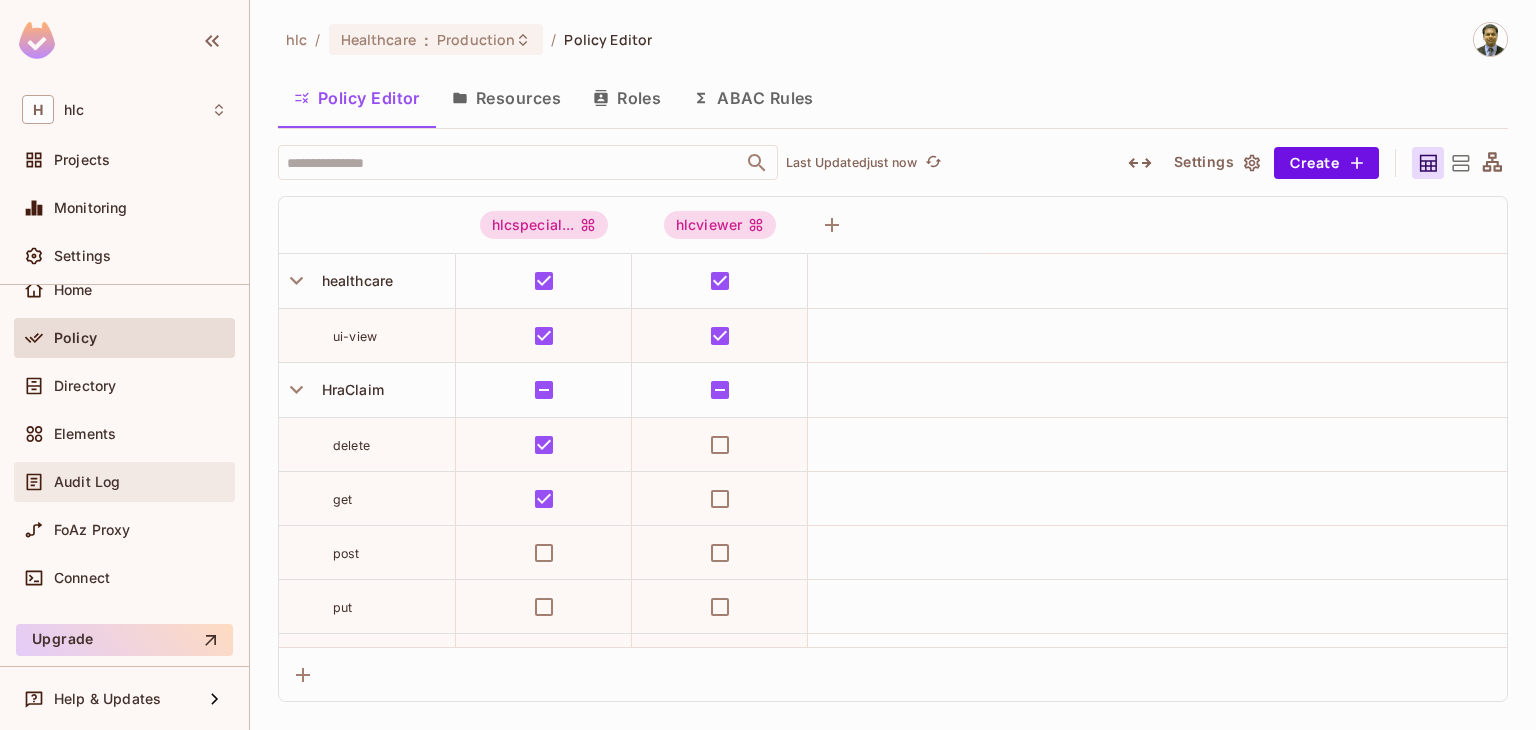 scroll, scrollTop: 0, scrollLeft: 0, axis: both 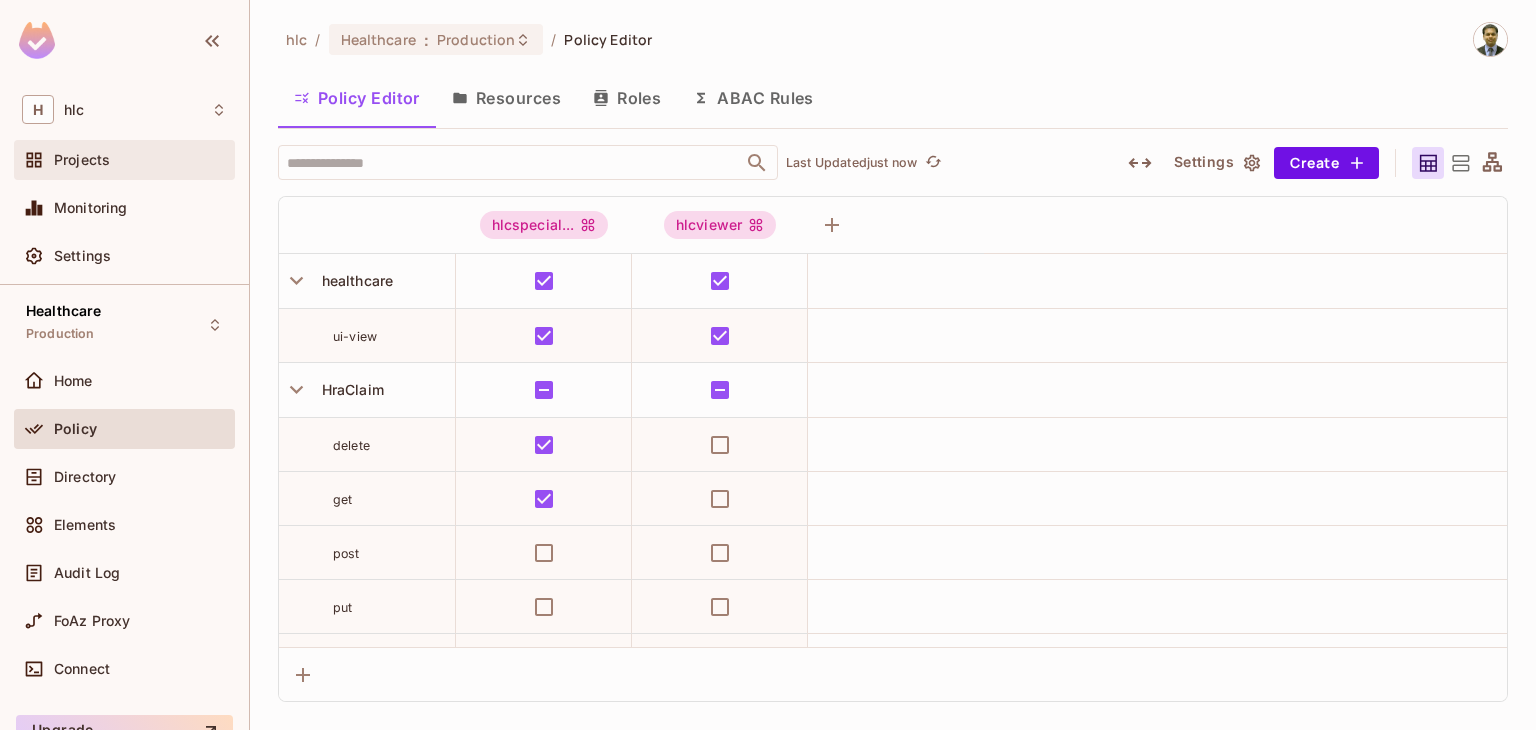 click on "Projects" at bounding box center (82, 160) 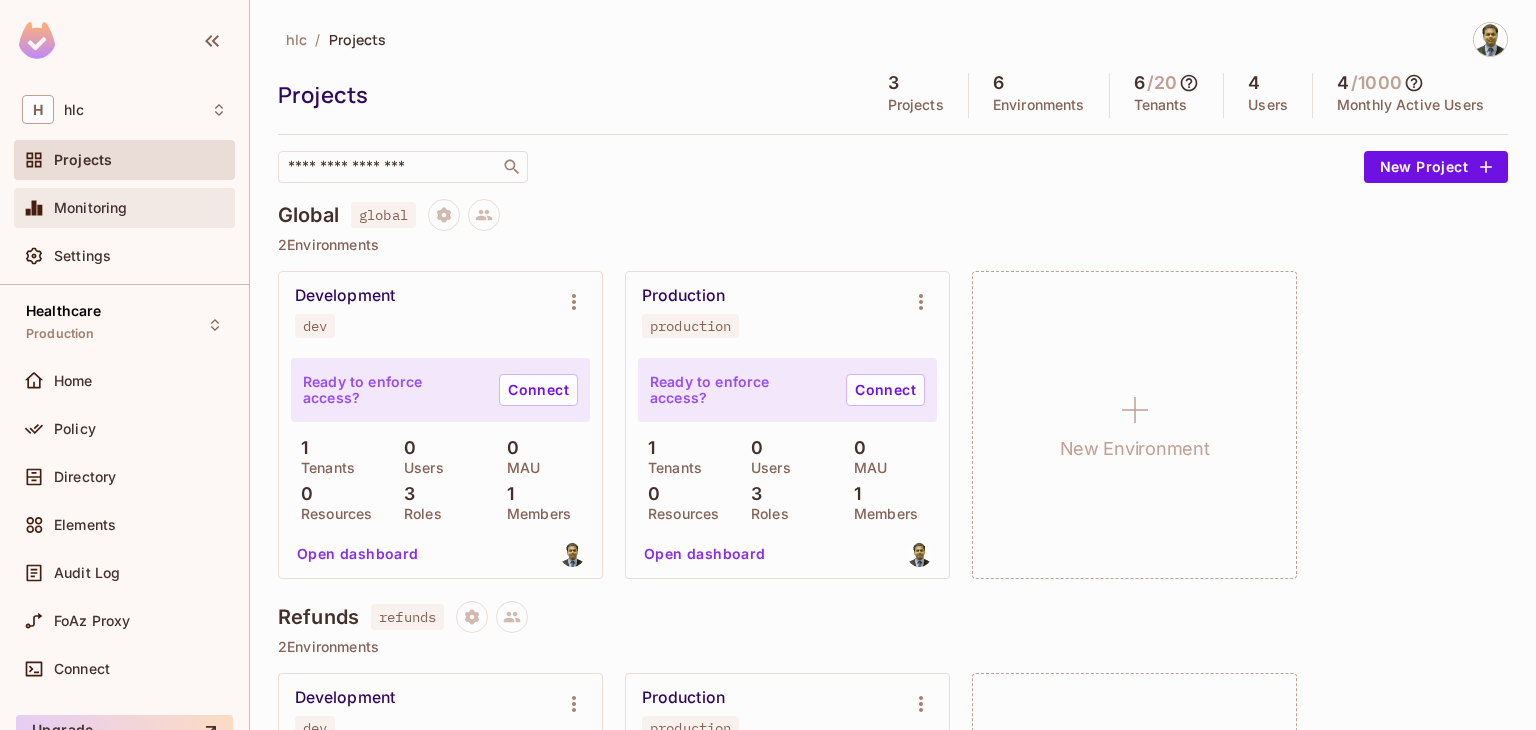 click on "Monitoring" at bounding box center (91, 208) 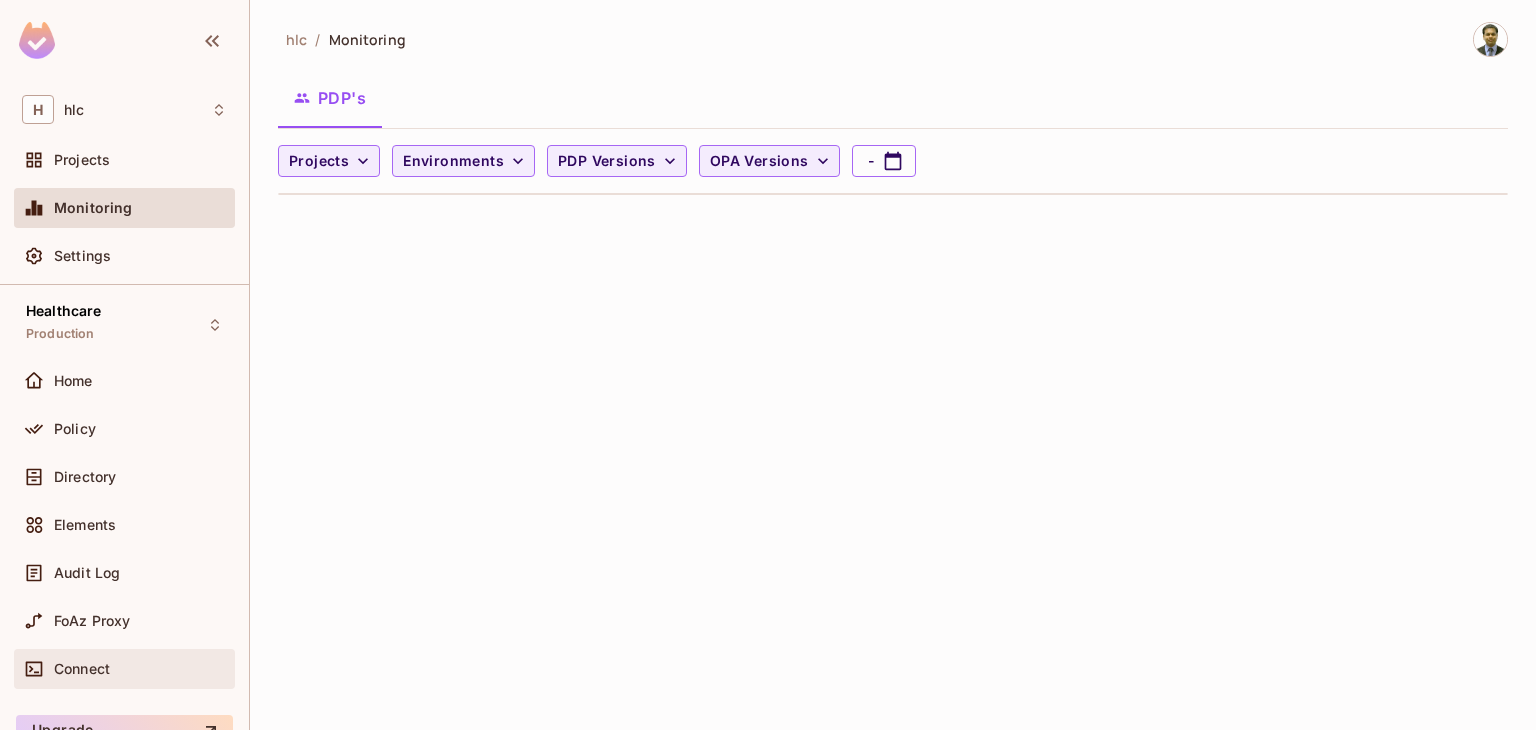 scroll, scrollTop: 92, scrollLeft: 0, axis: vertical 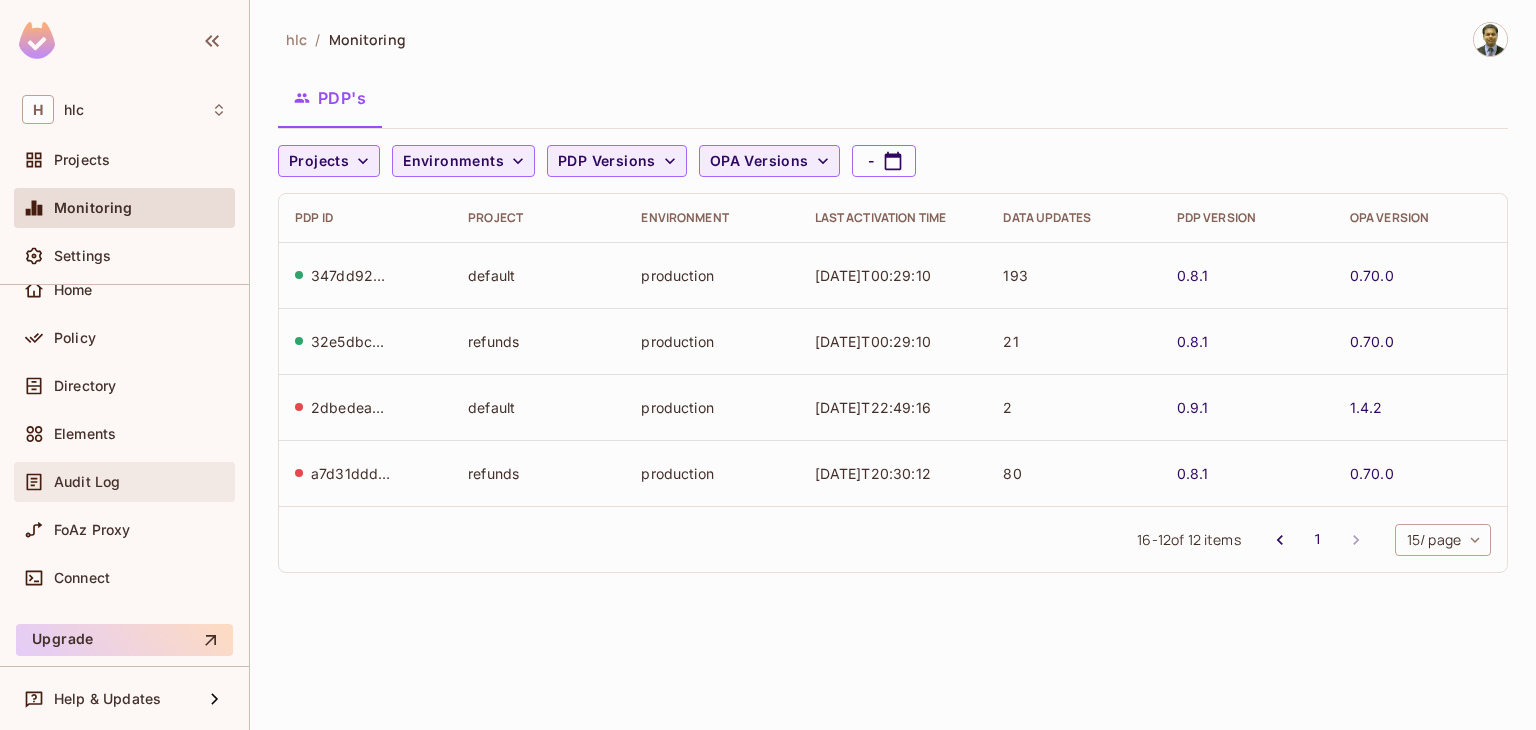 click on "Audit Log" at bounding box center [87, 482] 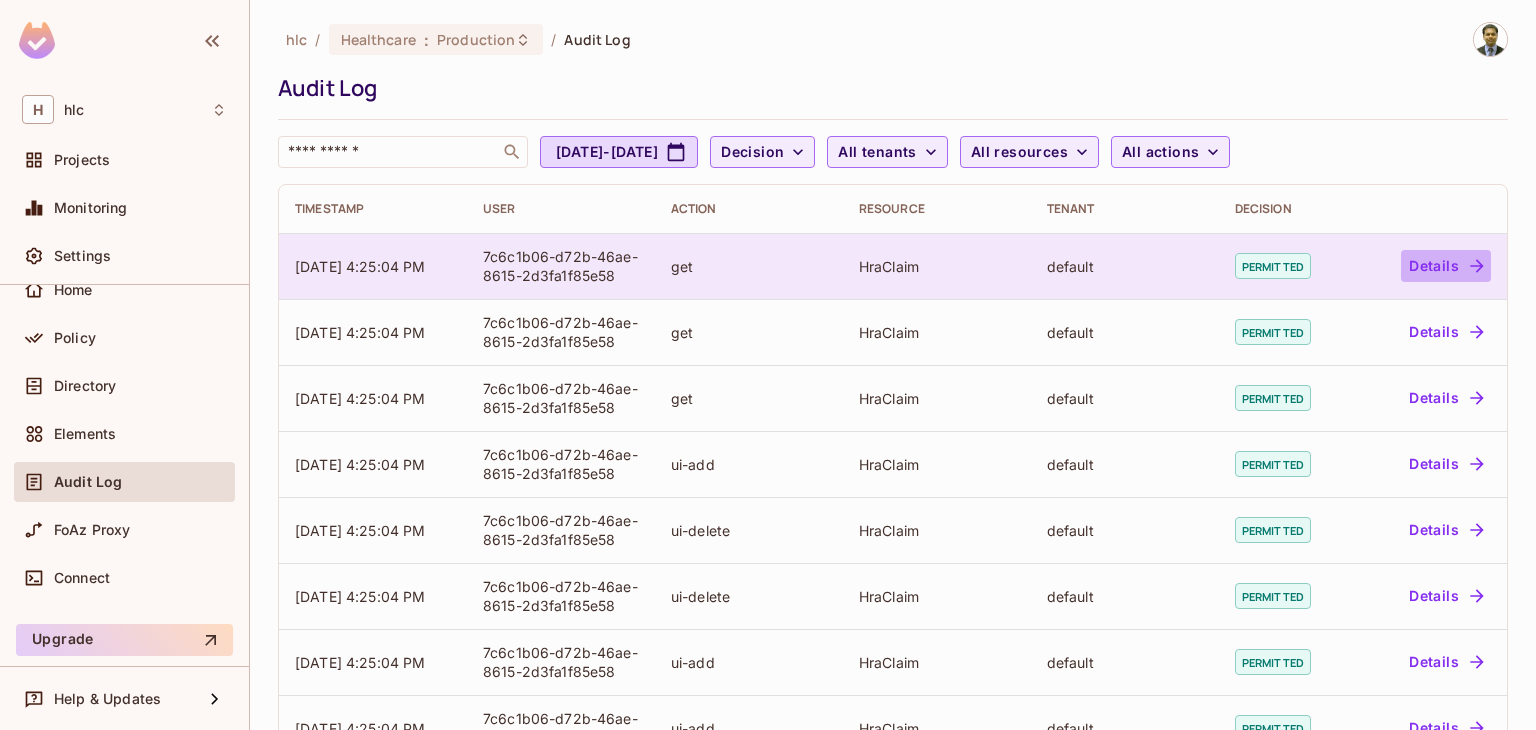 click on "Details" at bounding box center [1446, 266] 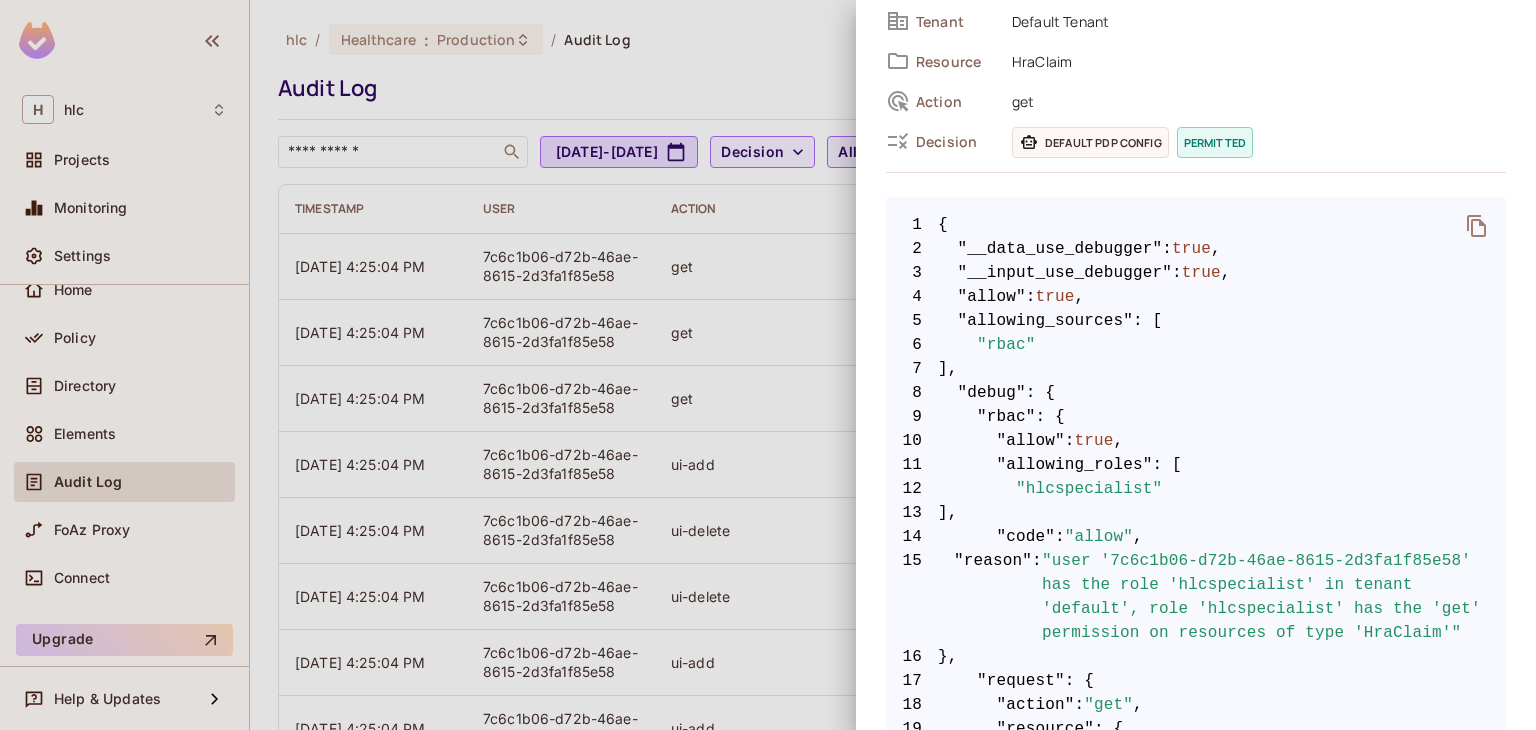 click on ""user '7c6c1b06-d72b-46ae-8615-2d3fa1f85e58' has the role 'hlcspecialist' in tenant 'default', role 'hlcspecialist' has the 'get' permission on resources of type 'HraClaim'"" at bounding box center (1274, 597) 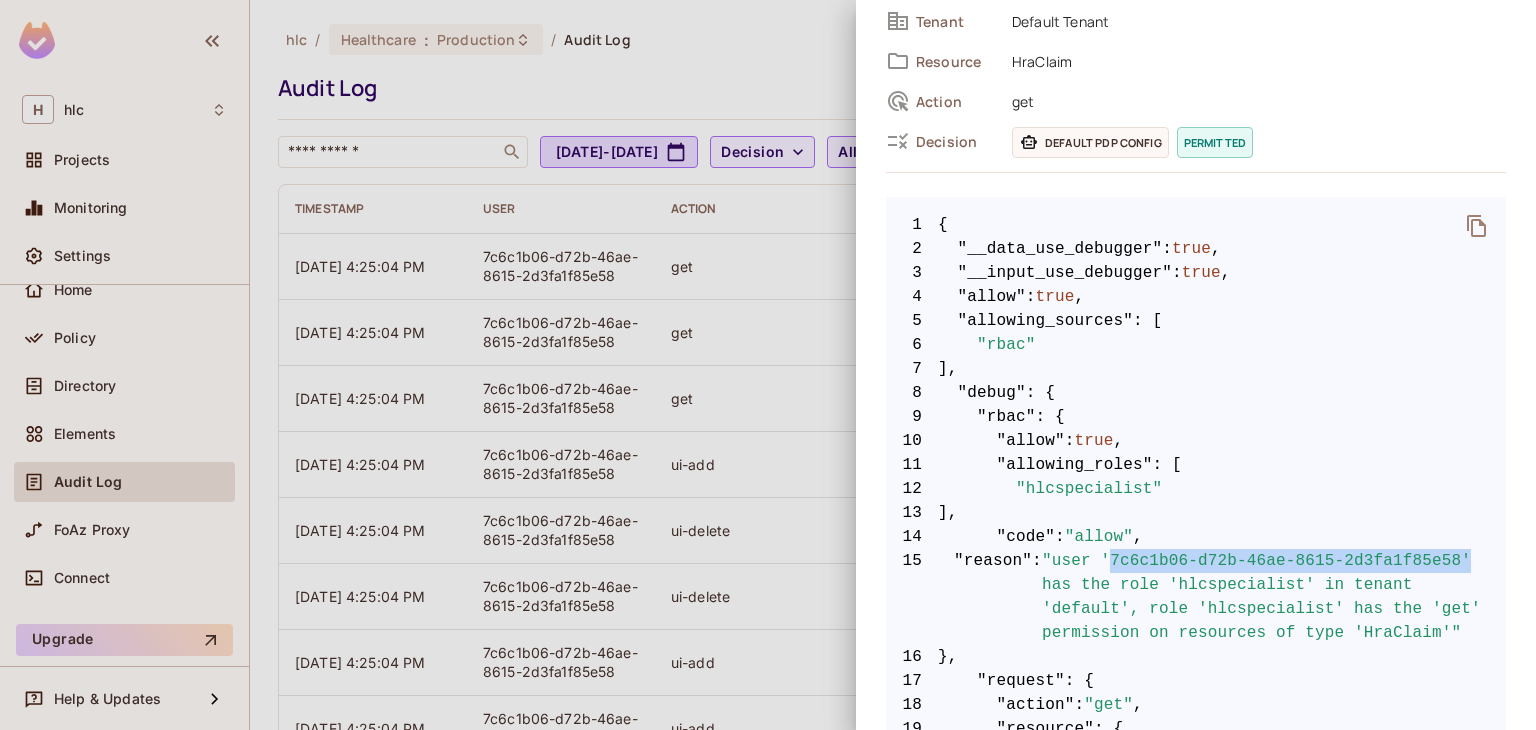drag, startPoint x: 1105, startPoint y: 581, endPoint x: 1461, endPoint y: 589, distance: 356.08987 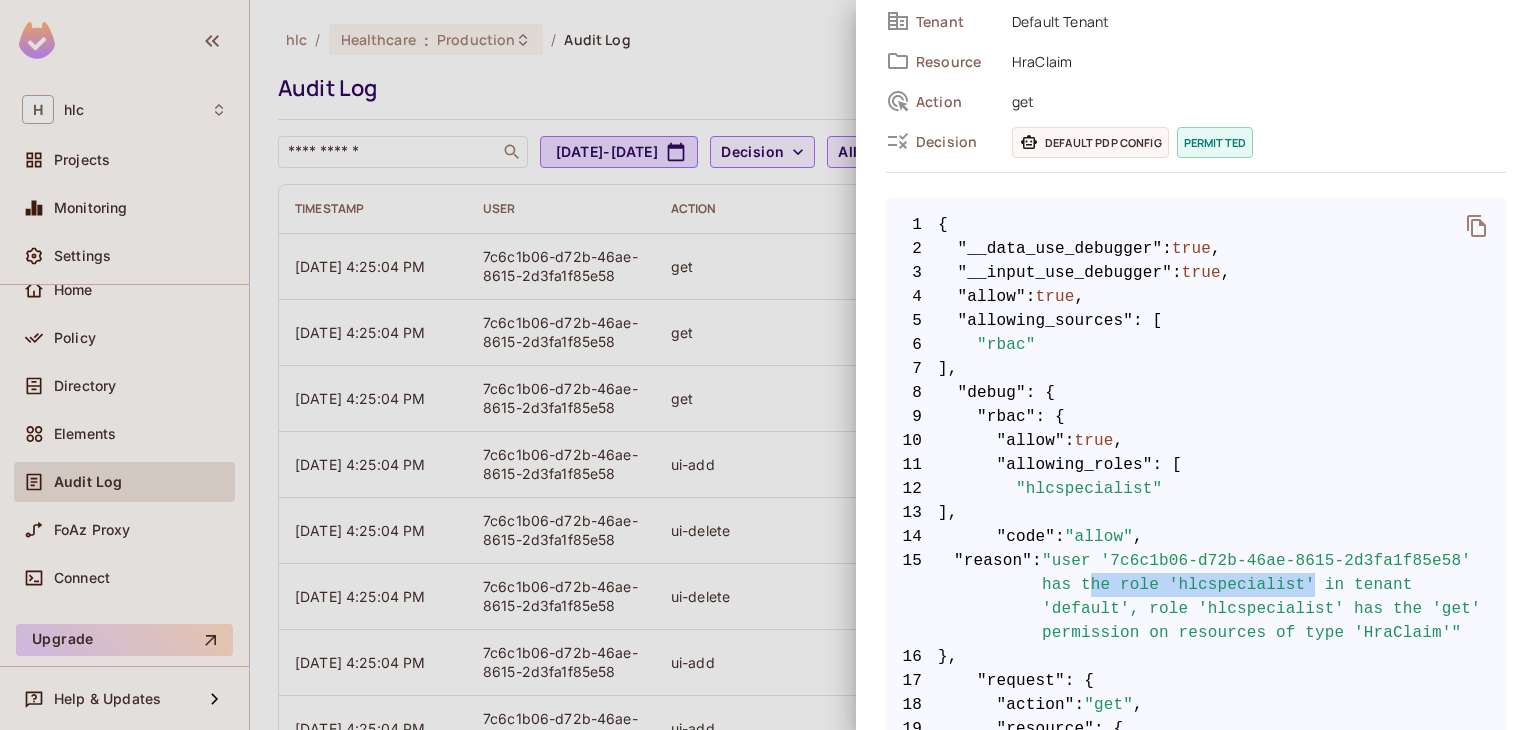 drag, startPoint x: 1094, startPoint y: 610, endPoint x: 1309, endPoint y: 612, distance: 215.00931 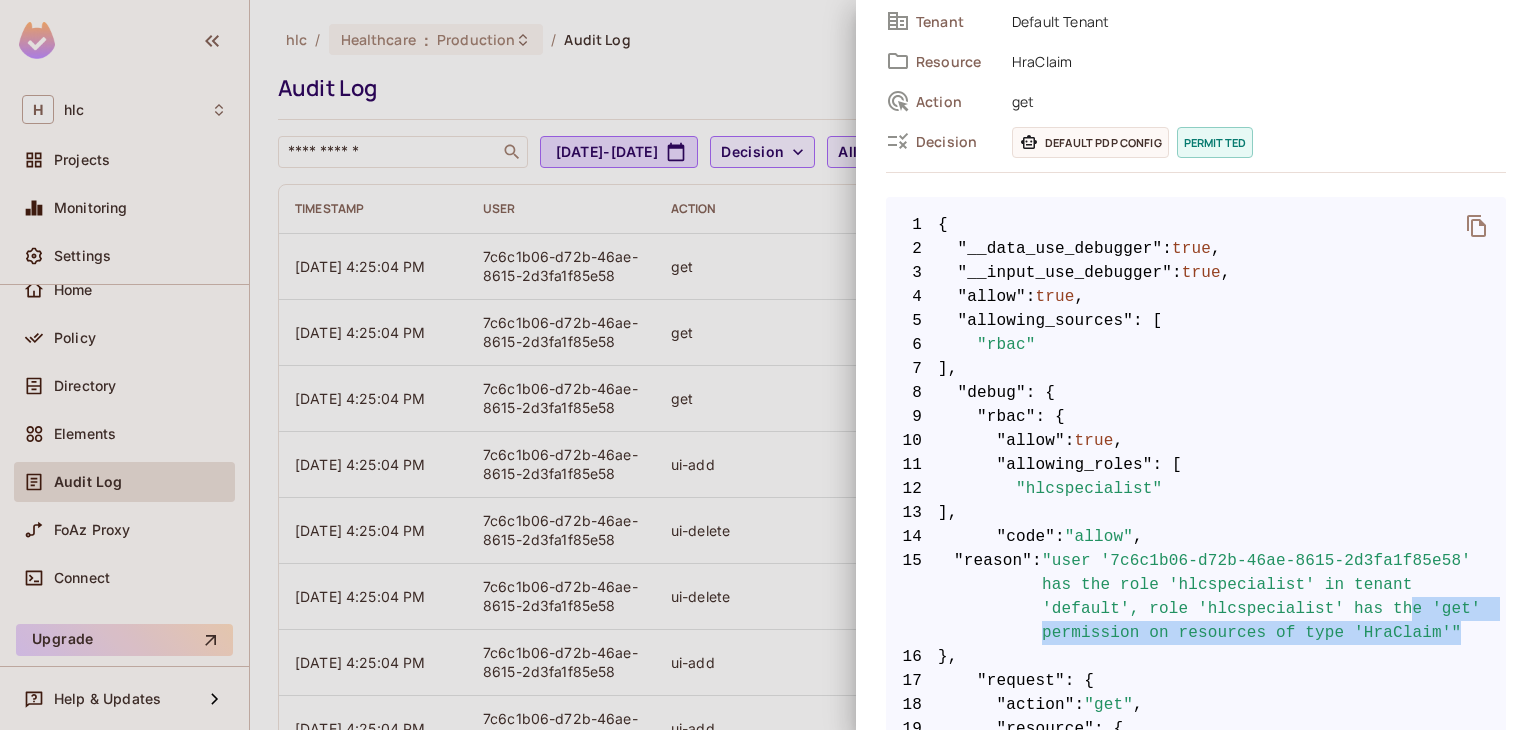 drag, startPoint x: 1405, startPoint y: 631, endPoint x: 1474, endPoint y: 657, distance: 73.736015 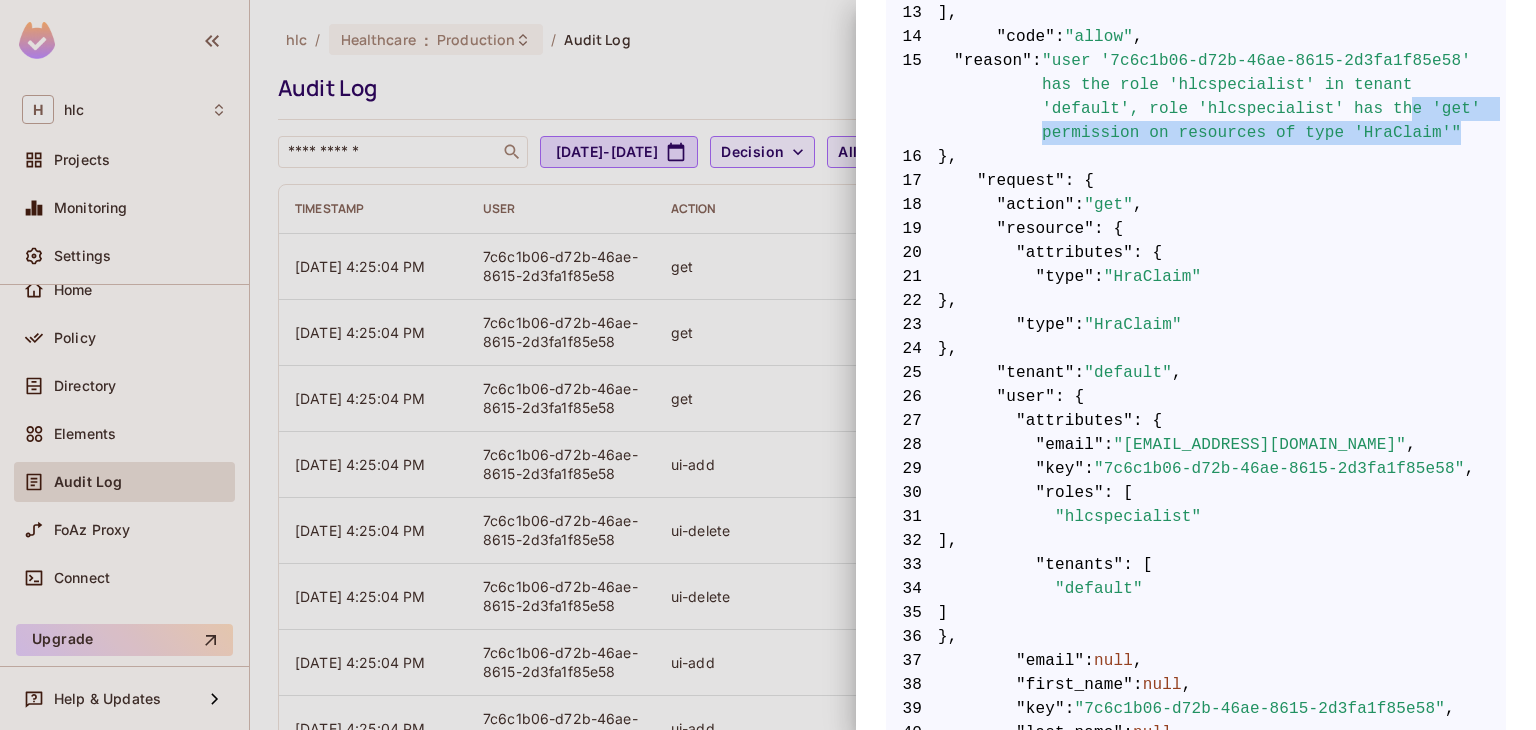 scroll, scrollTop: 968, scrollLeft: 0, axis: vertical 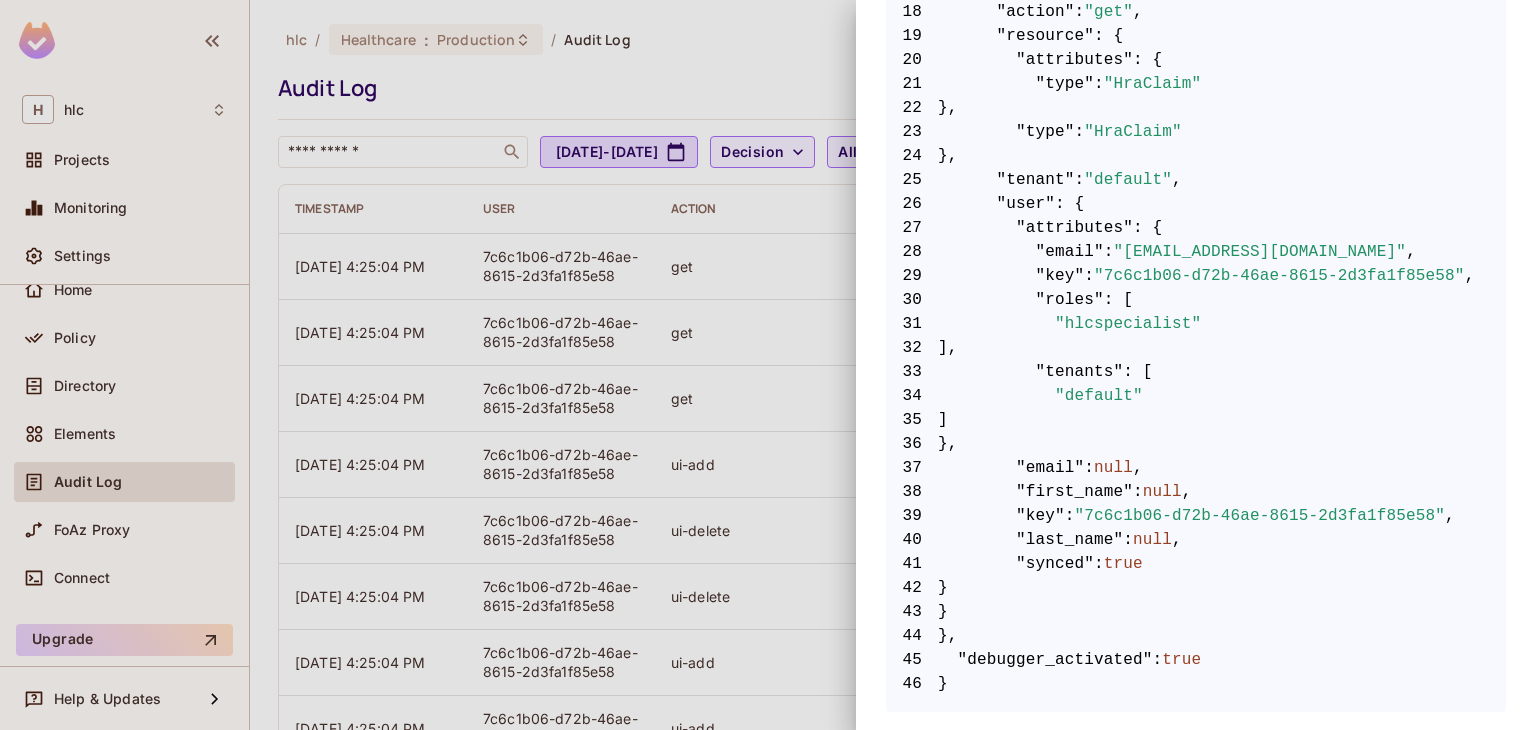 click at bounding box center (768, 365) 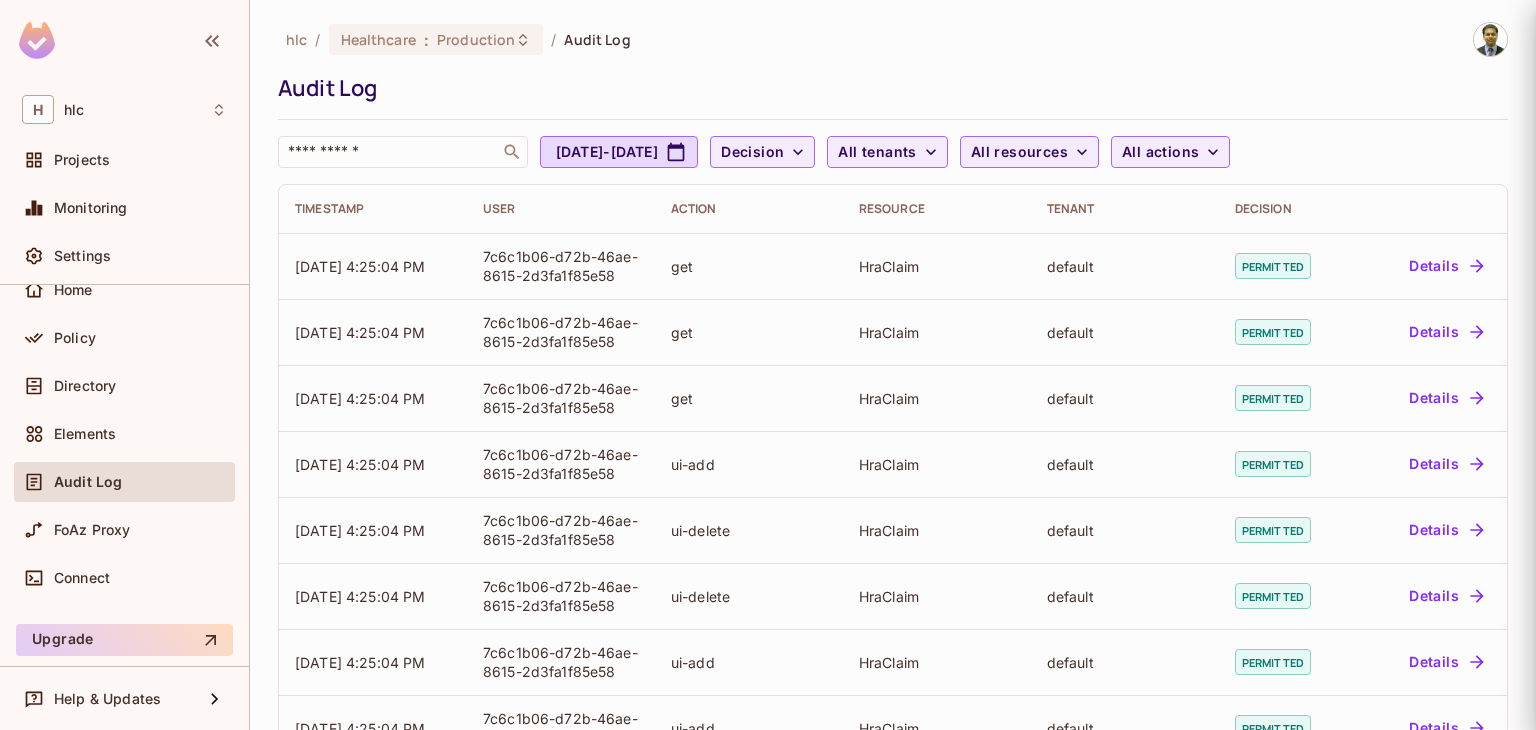 scroll, scrollTop: 0, scrollLeft: 0, axis: both 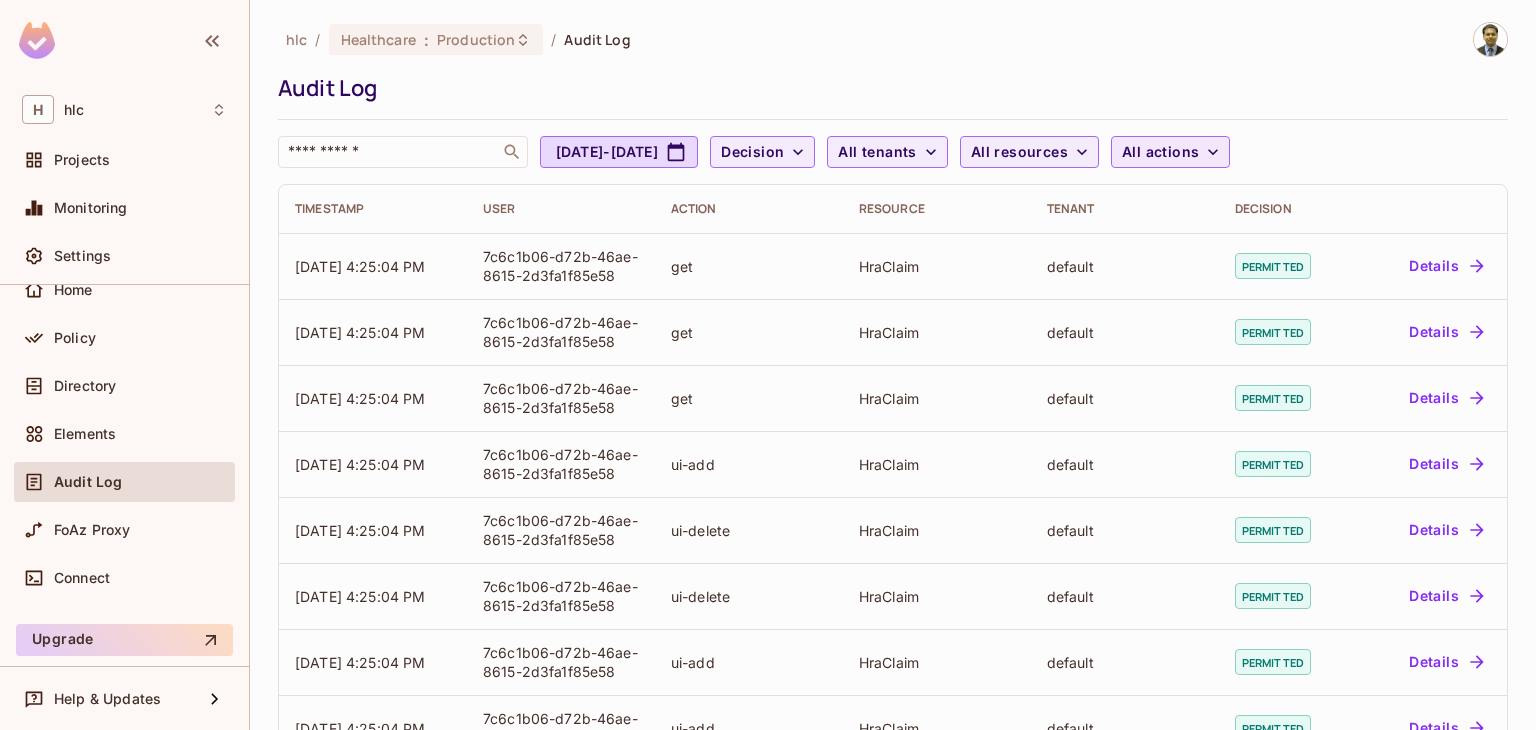click on "All actions" at bounding box center (1160, 152) 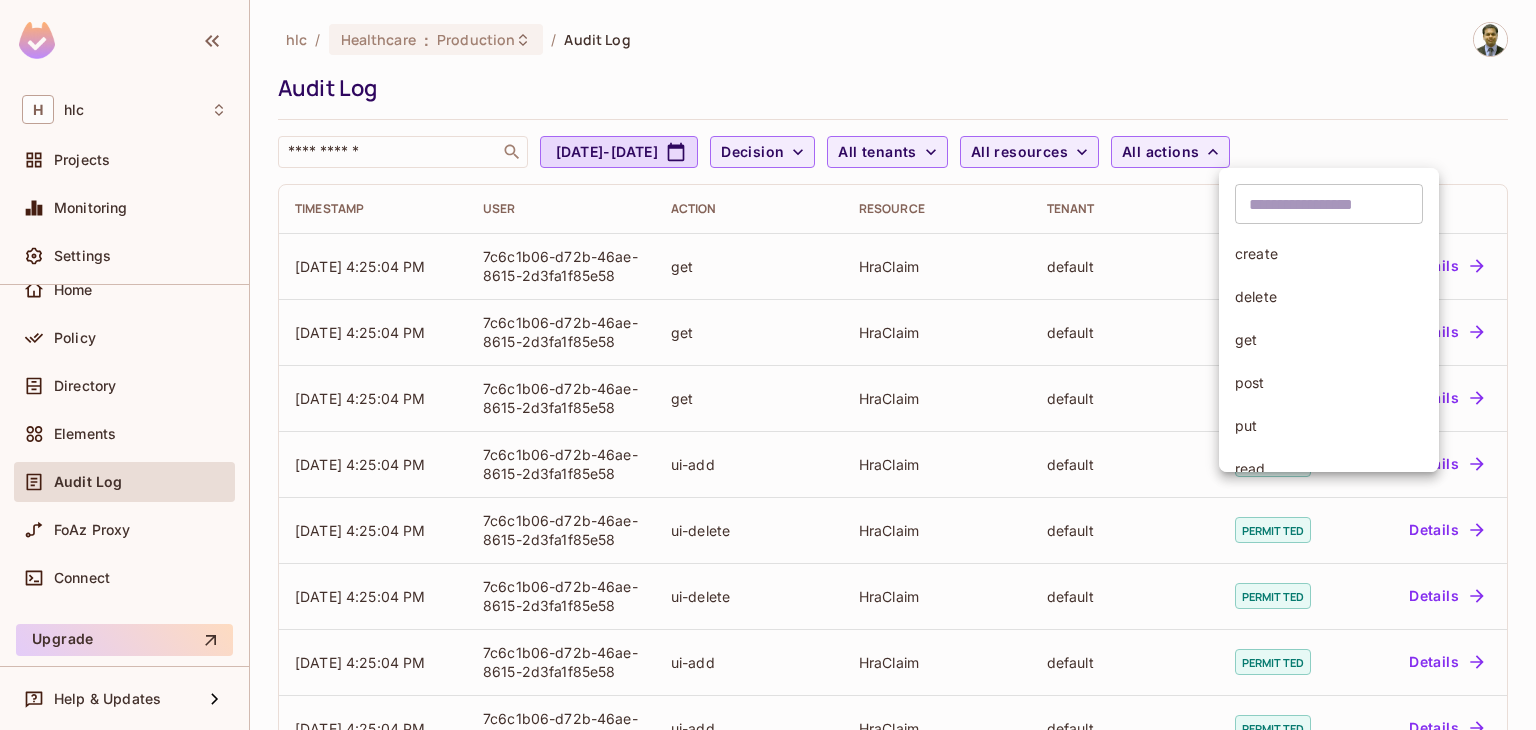 scroll, scrollTop: 328, scrollLeft: 0, axis: vertical 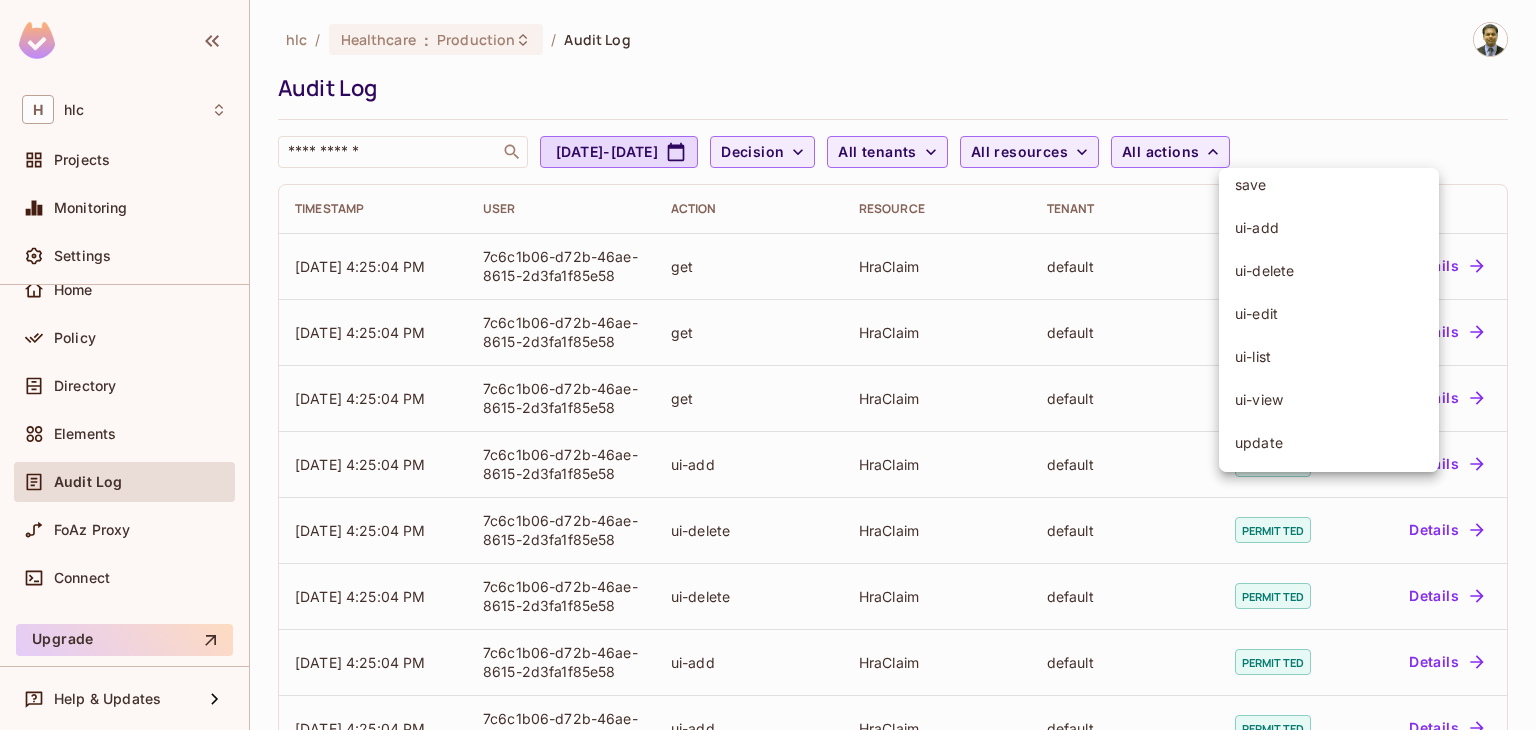 click at bounding box center (768, 365) 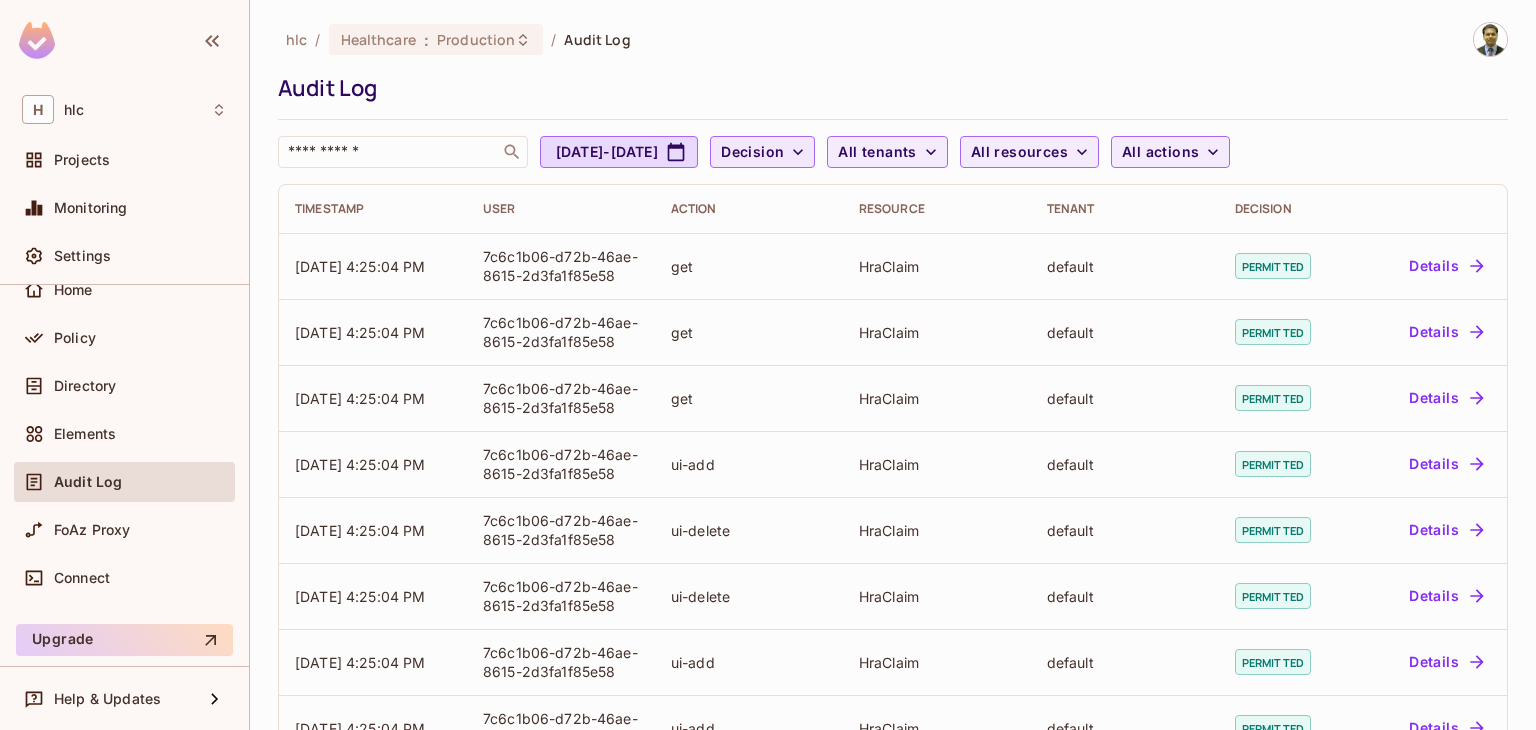click on "Decision" at bounding box center (762, 152) 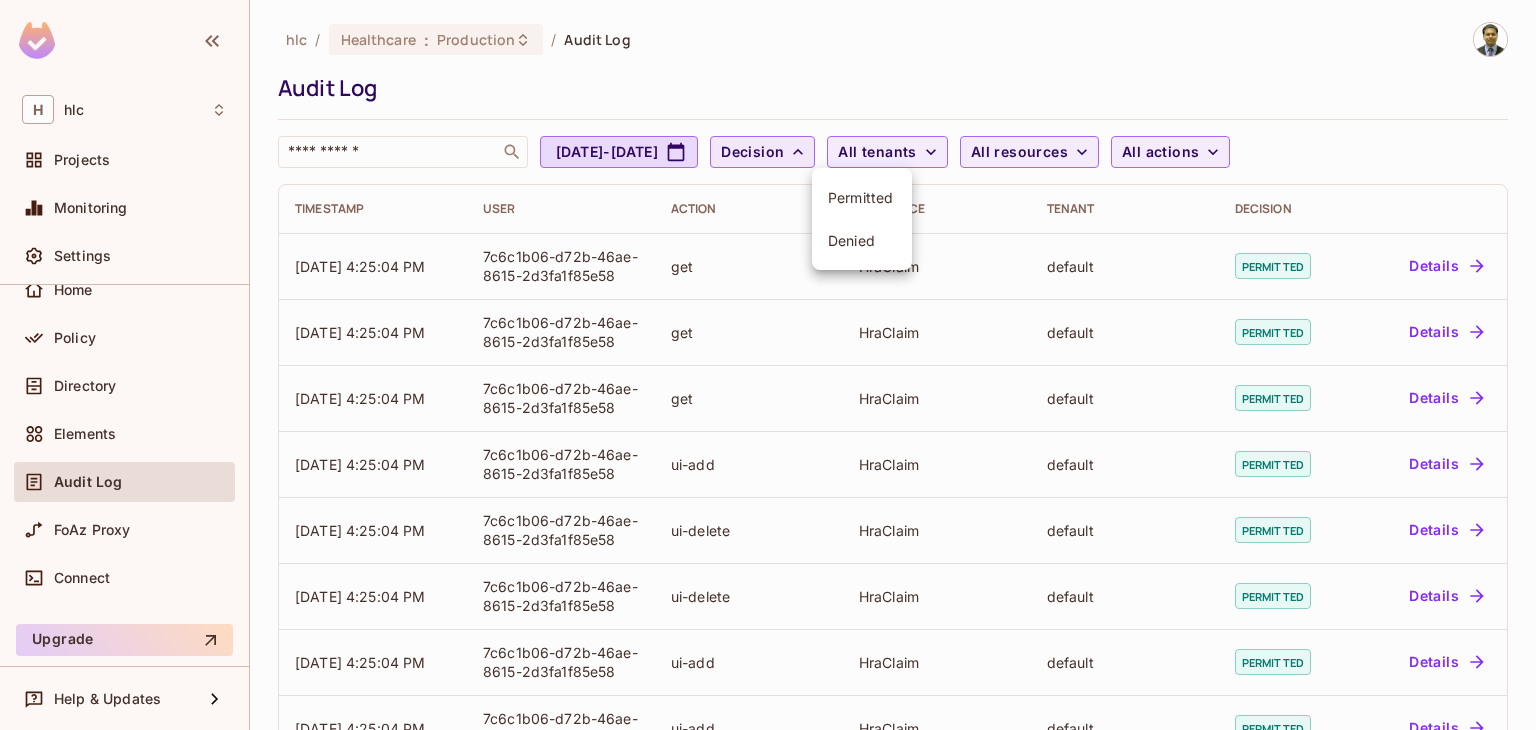 click at bounding box center (768, 365) 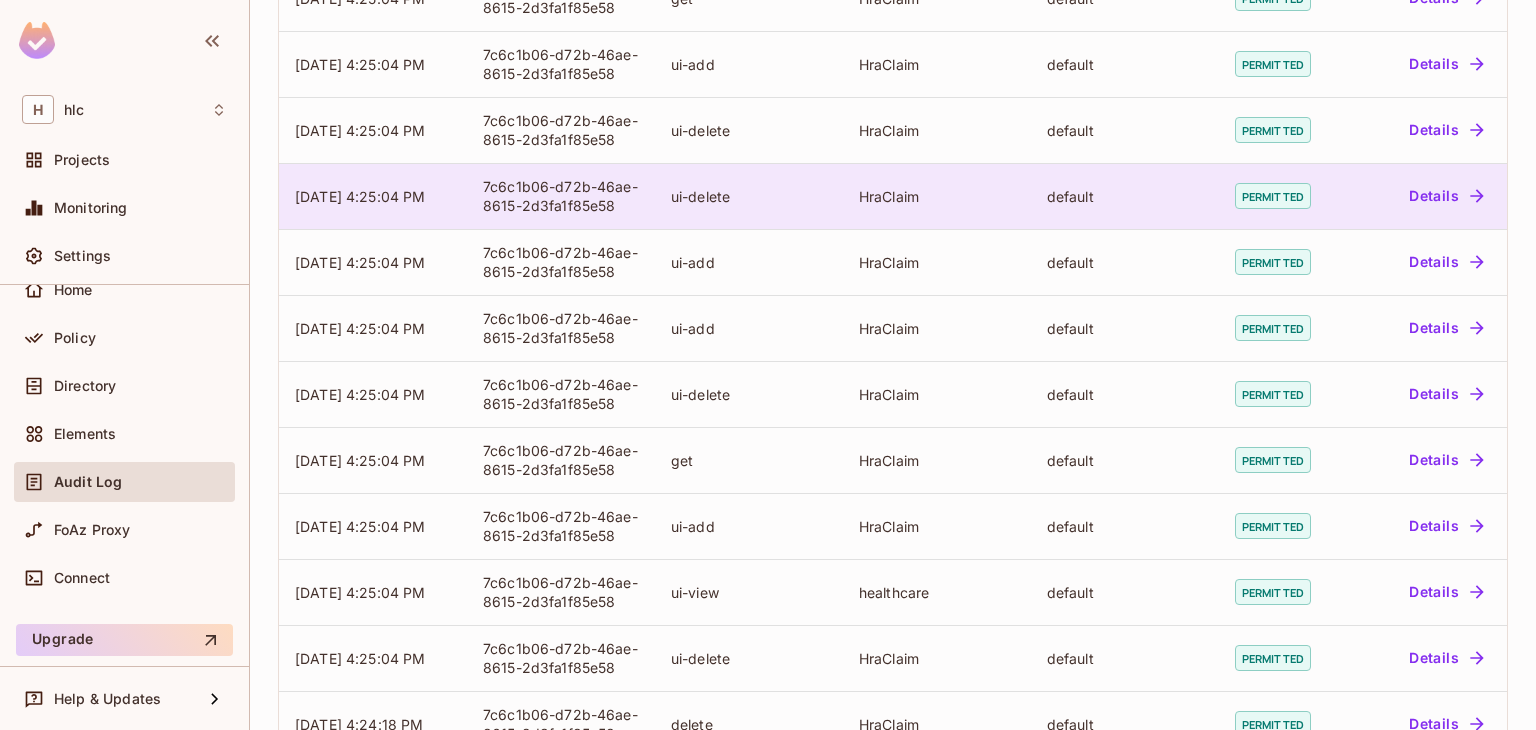 scroll, scrollTop: 500, scrollLeft: 0, axis: vertical 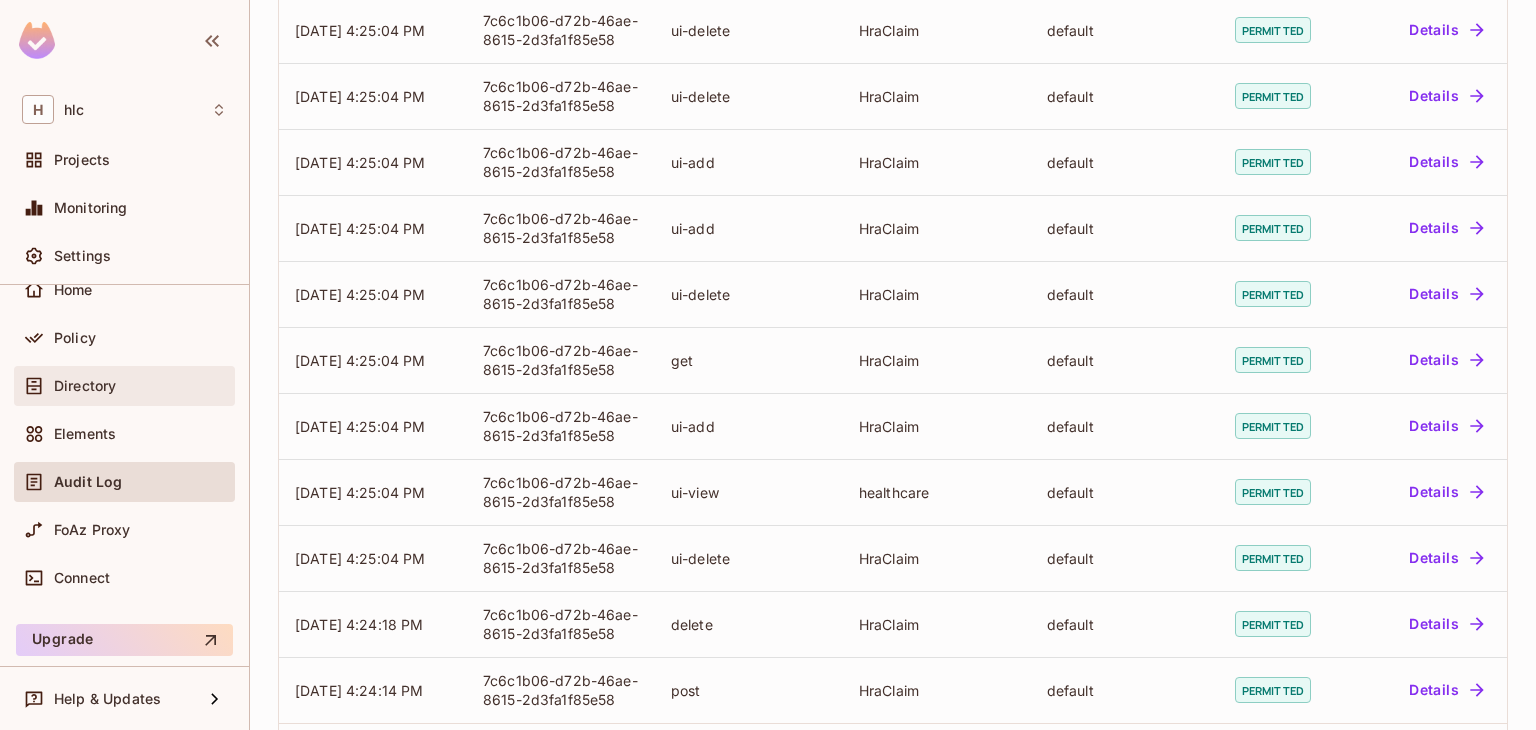 click on "Directory" at bounding box center (124, 386) 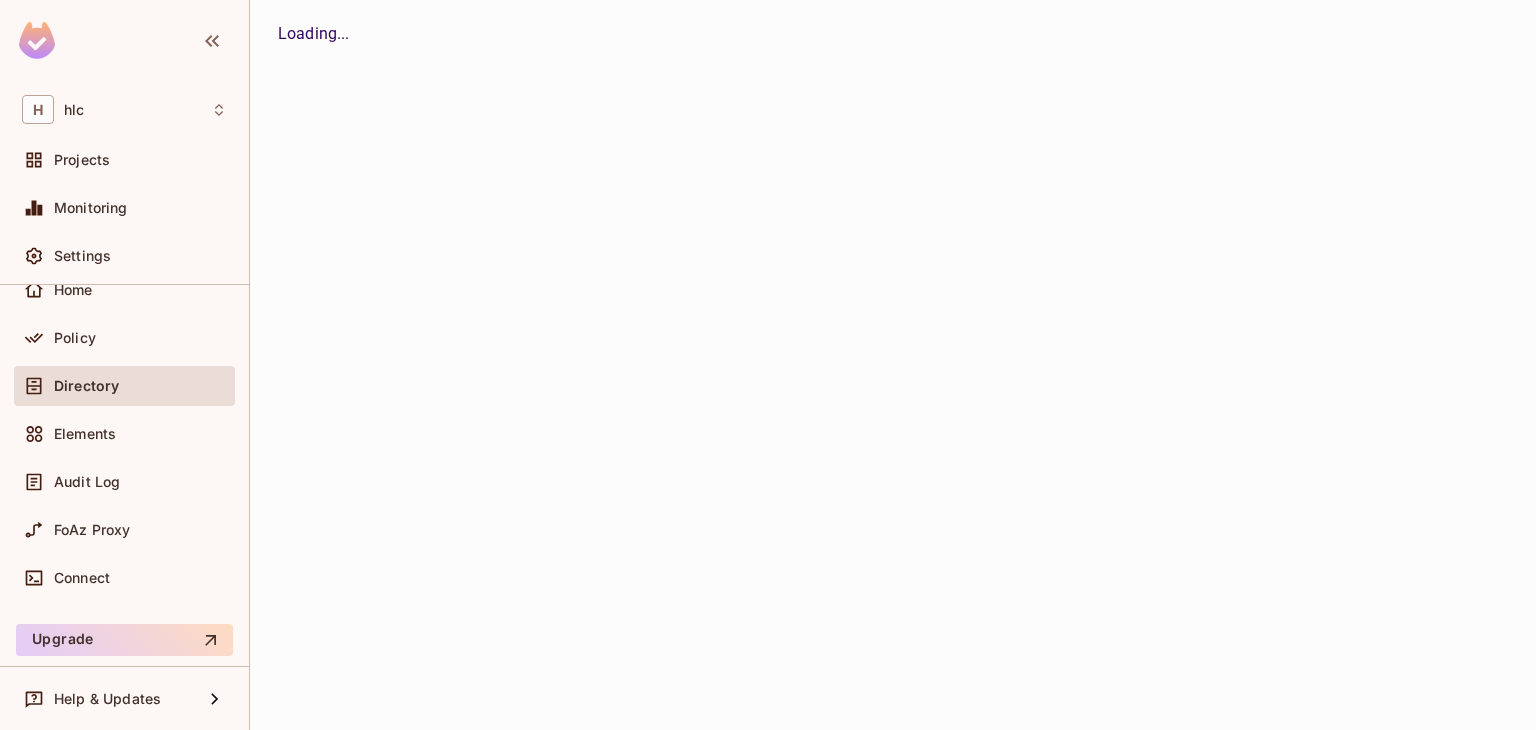 scroll, scrollTop: 0, scrollLeft: 0, axis: both 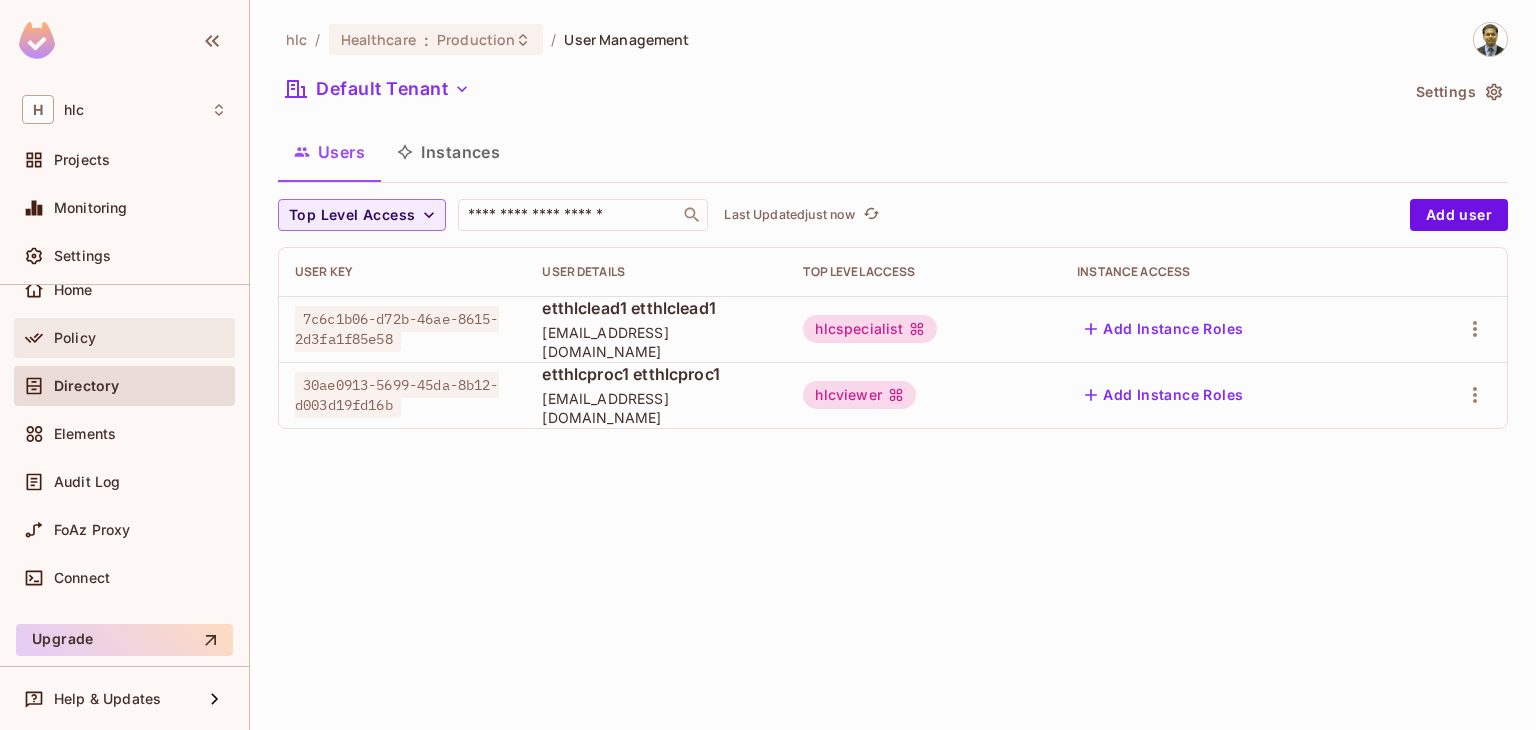 click on "Policy" at bounding box center (124, 338) 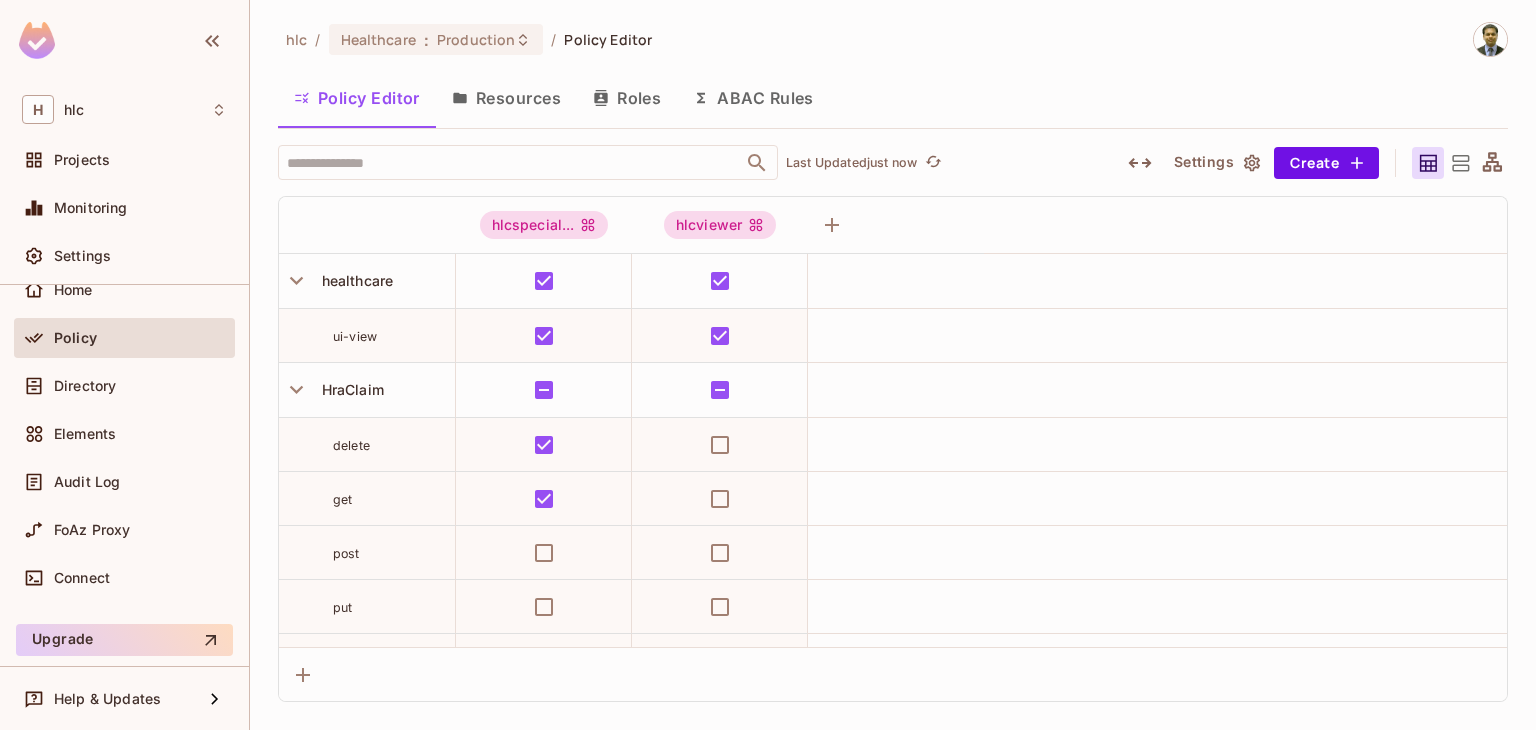 scroll, scrollTop: 0, scrollLeft: 0, axis: both 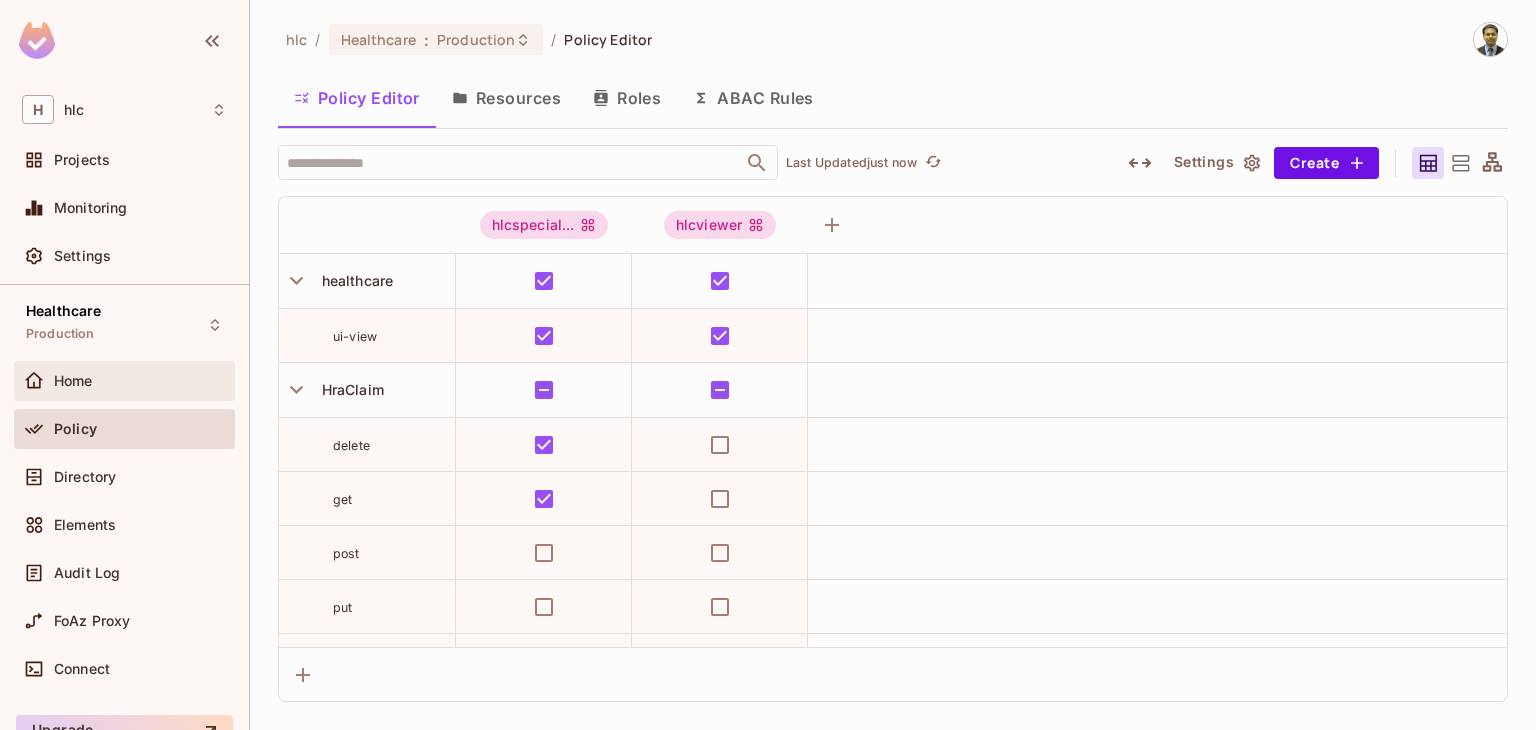 click on "Home" at bounding box center [124, 381] 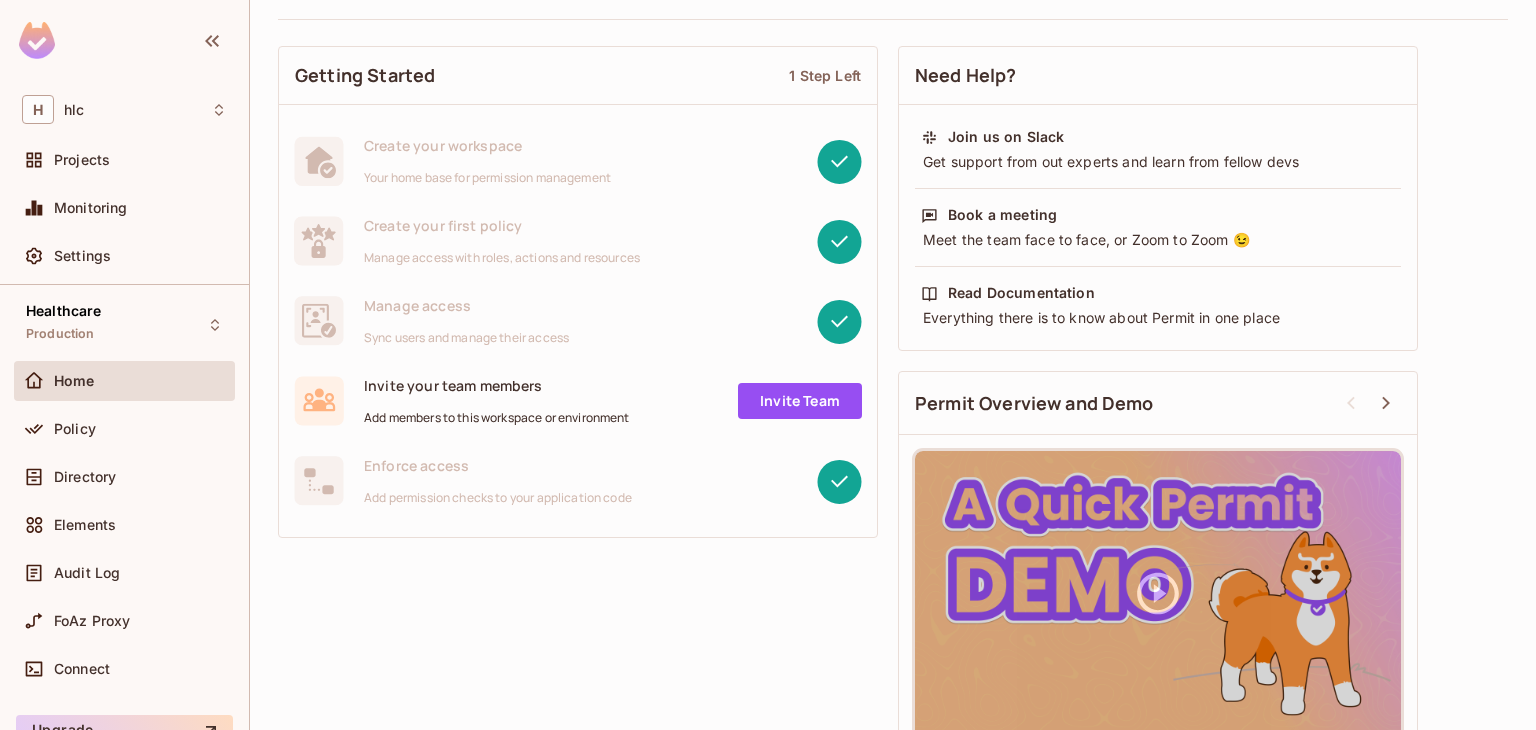 scroll, scrollTop: 138, scrollLeft: 0, axis: vertical 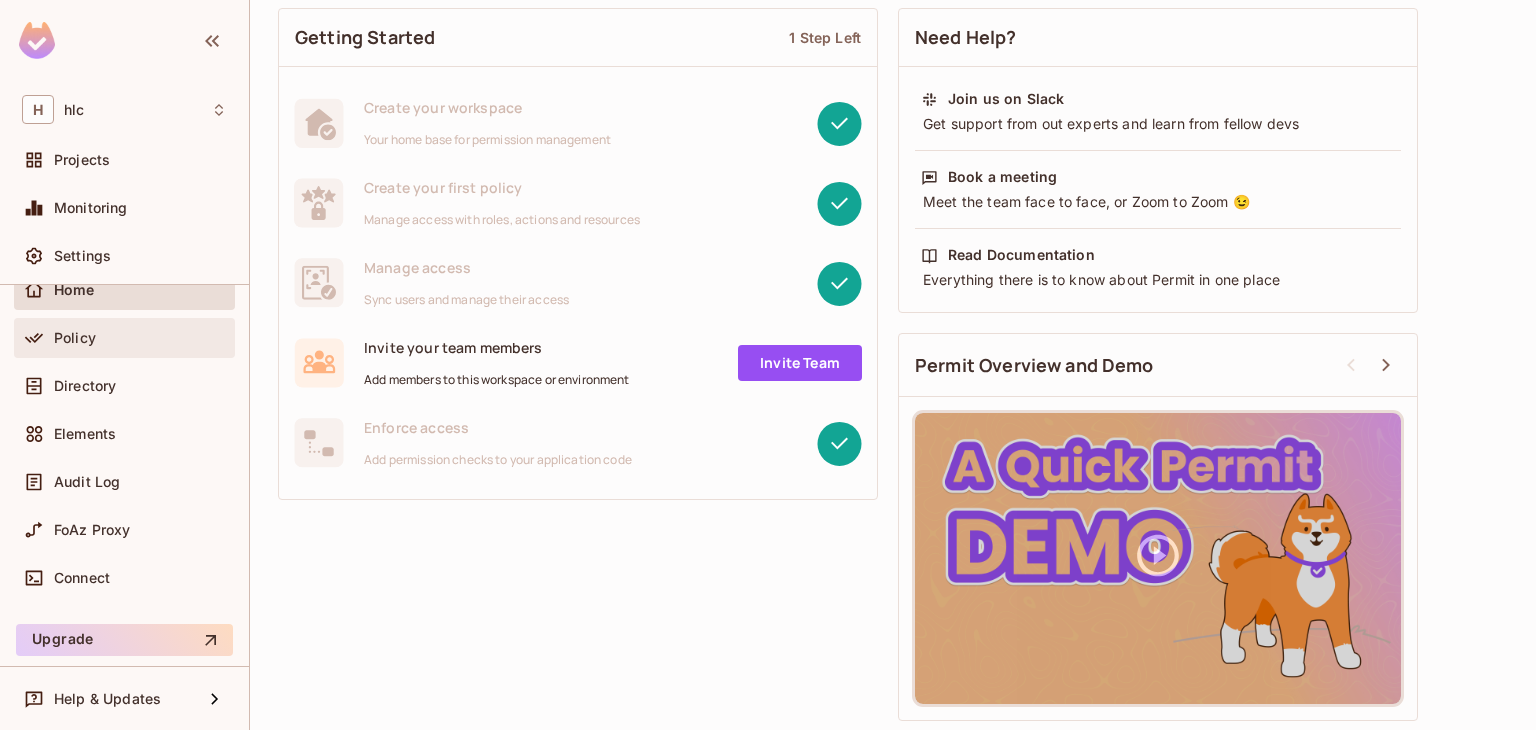 click on "Policy" at bounding box center [75, 338] 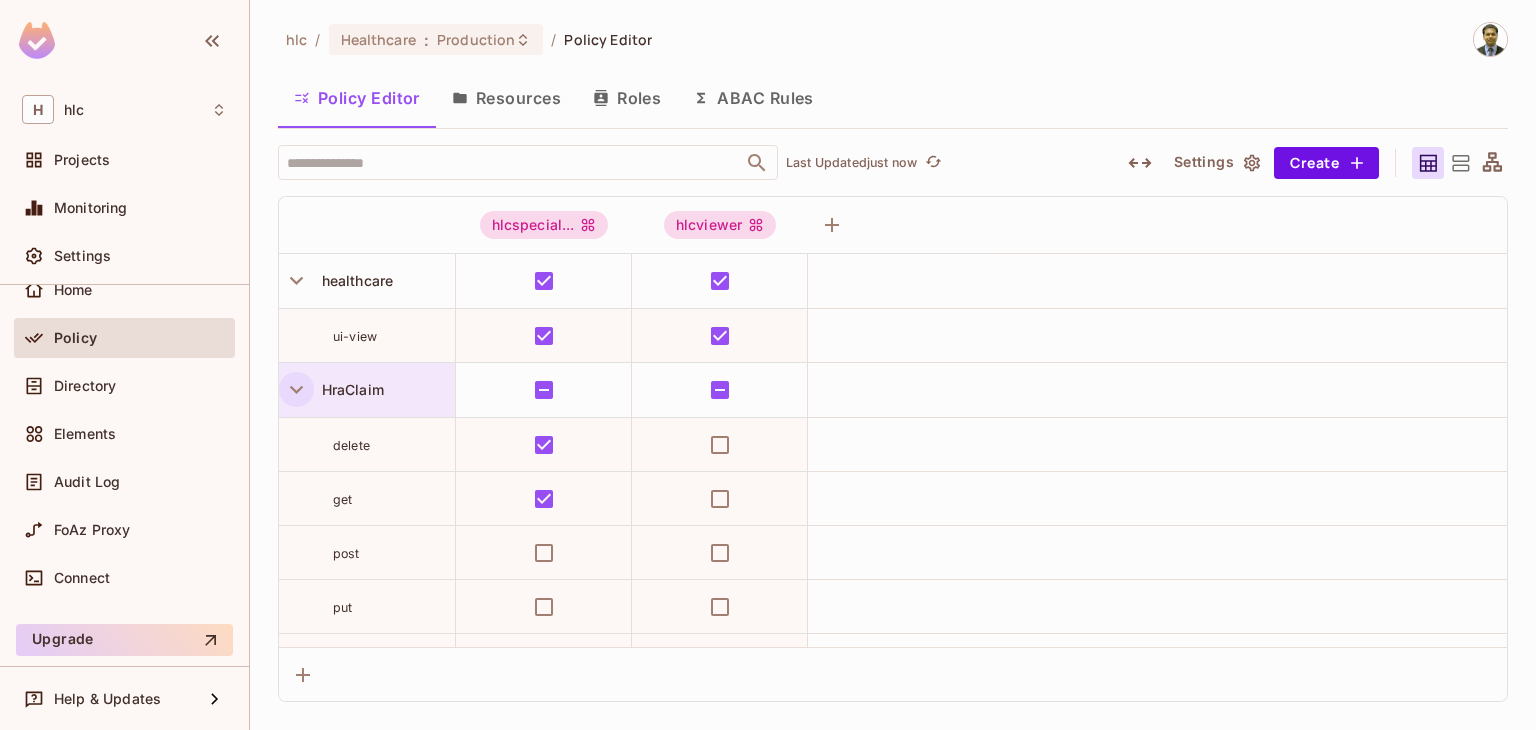 click 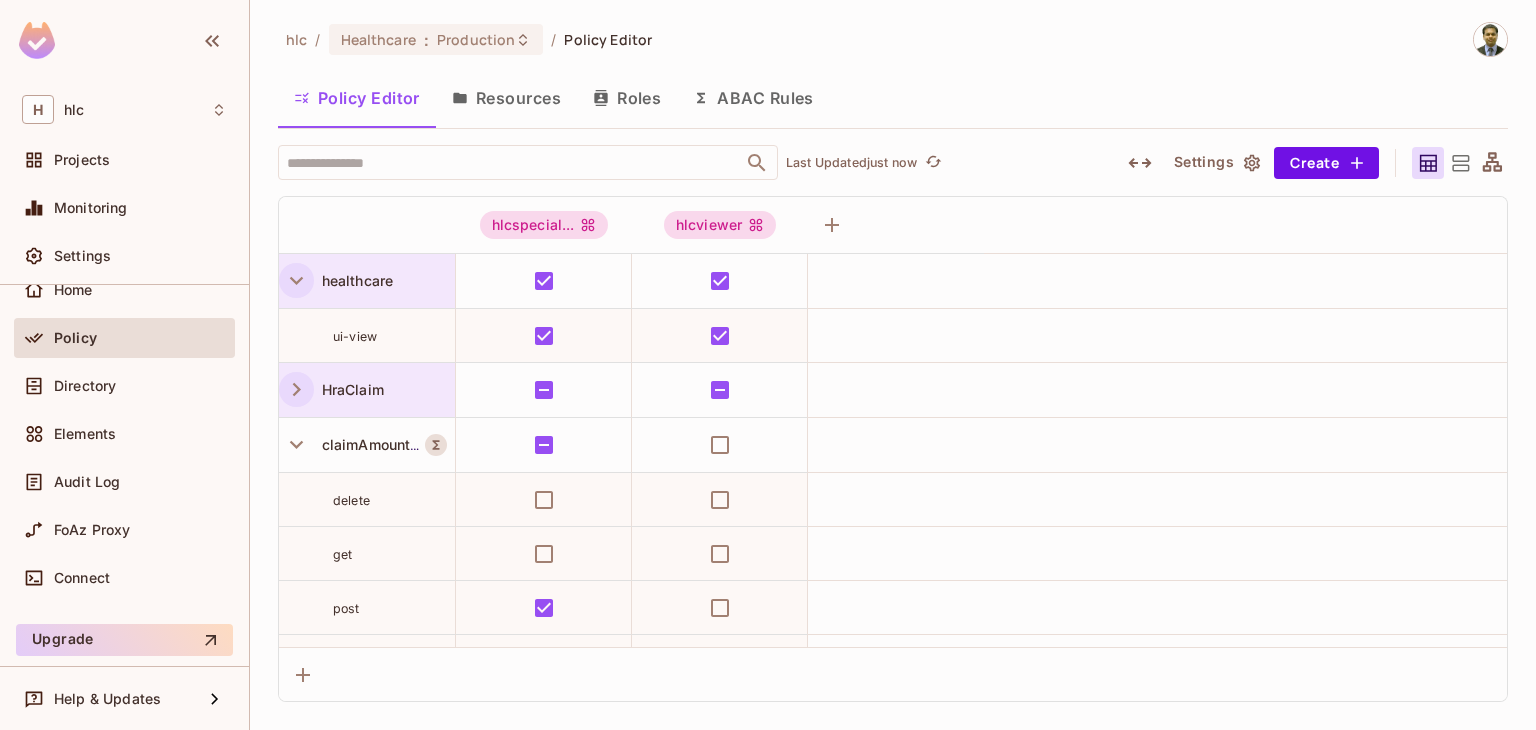 click 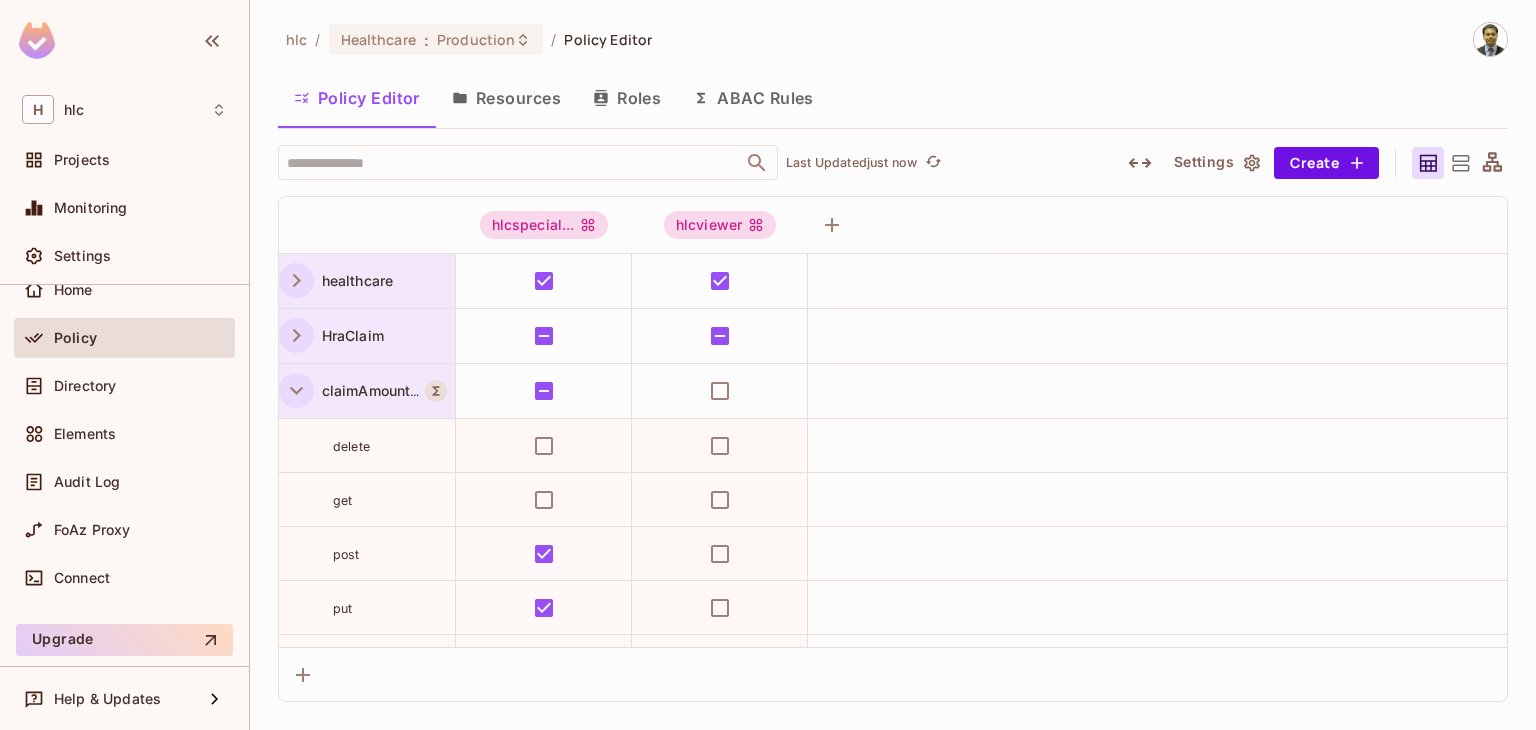 click 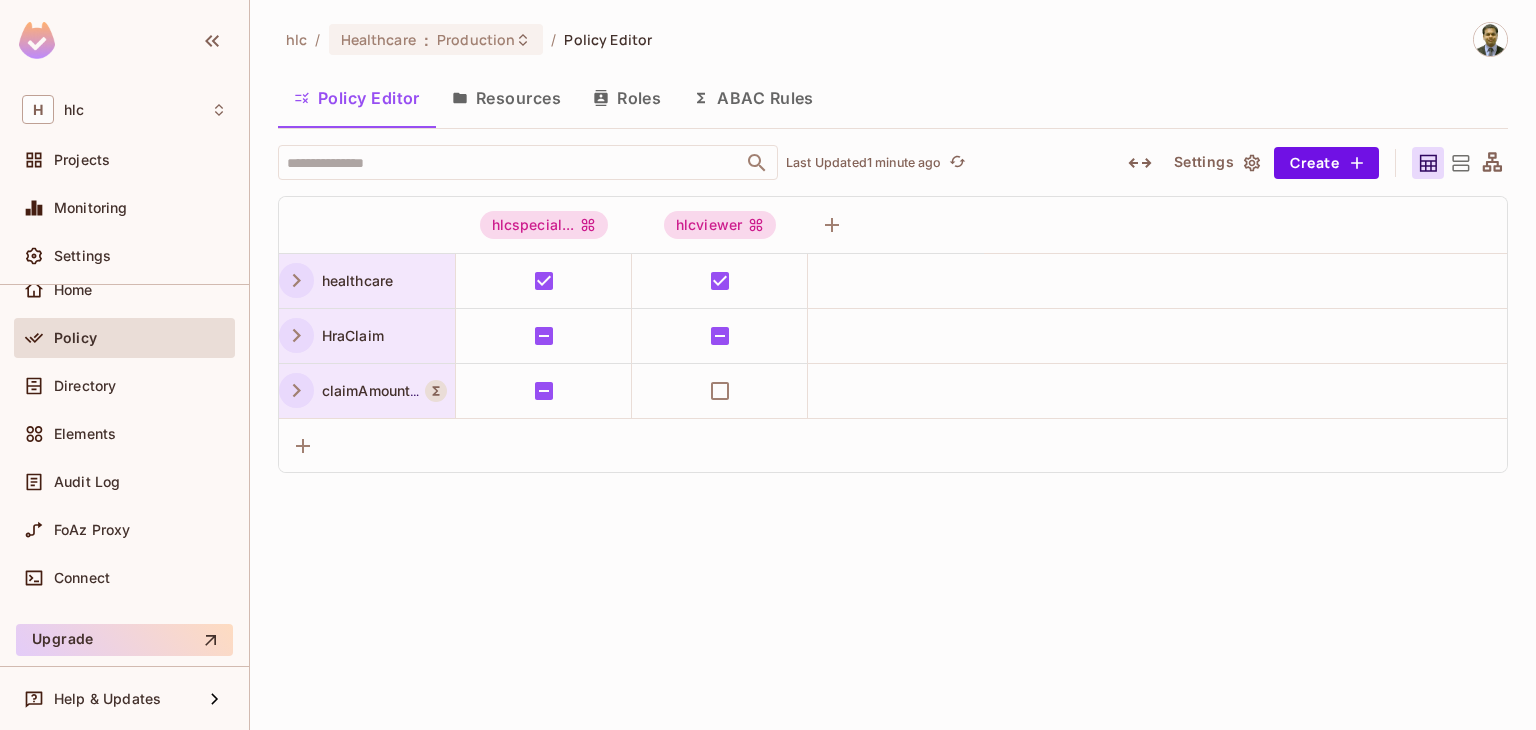 click at bounding box center [296, 335] 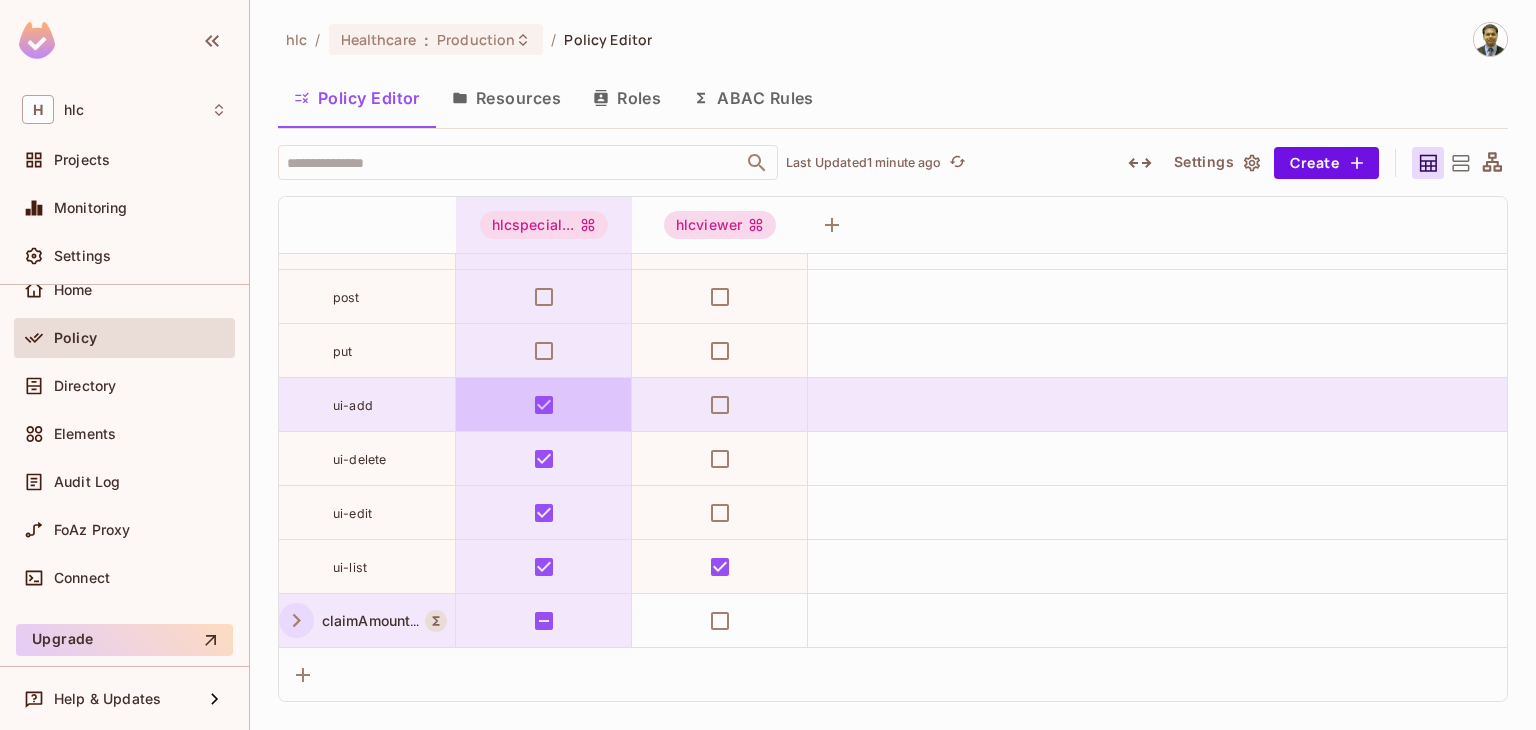 scroll, scrollTop: 0, scrollLeft: 0, axis: both 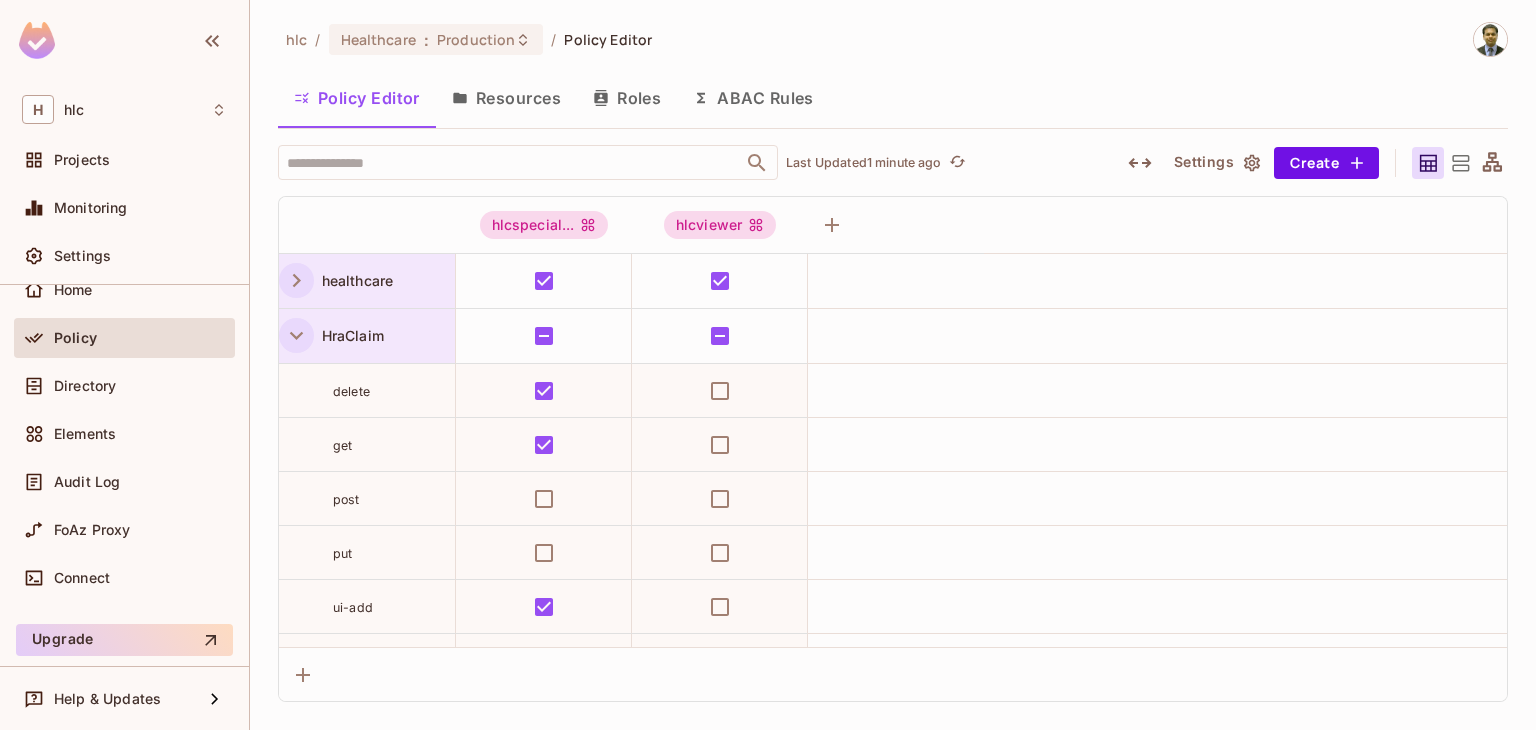 click 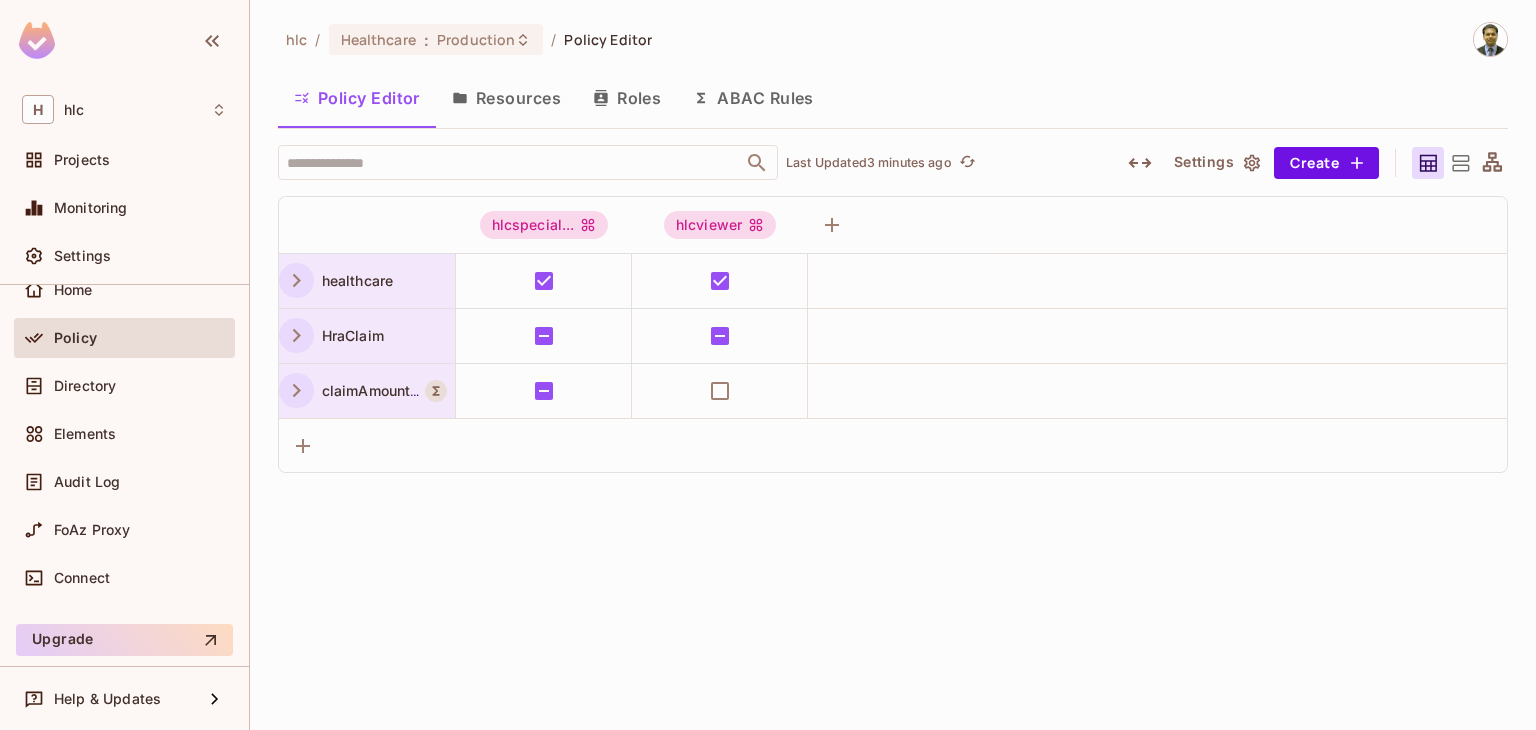 drag, startPoint x: 1120, startPoint y: 646, endPoint x: 952, endPoint y: 667, distance: 169.30742 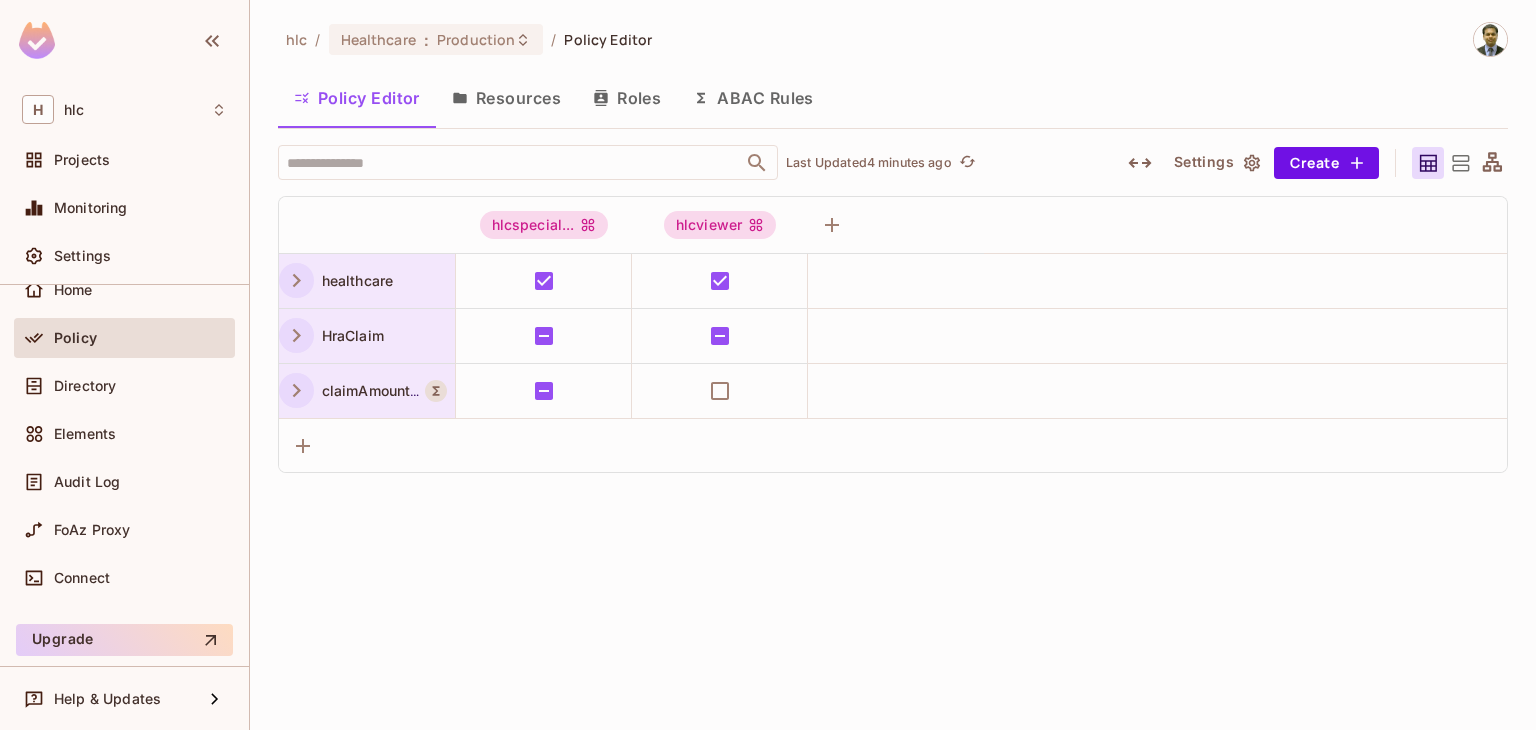 drag, startPoint x: 494, startPoint y: 665, endPoint x: 378, endPoint y: 694, distance: 119.57006 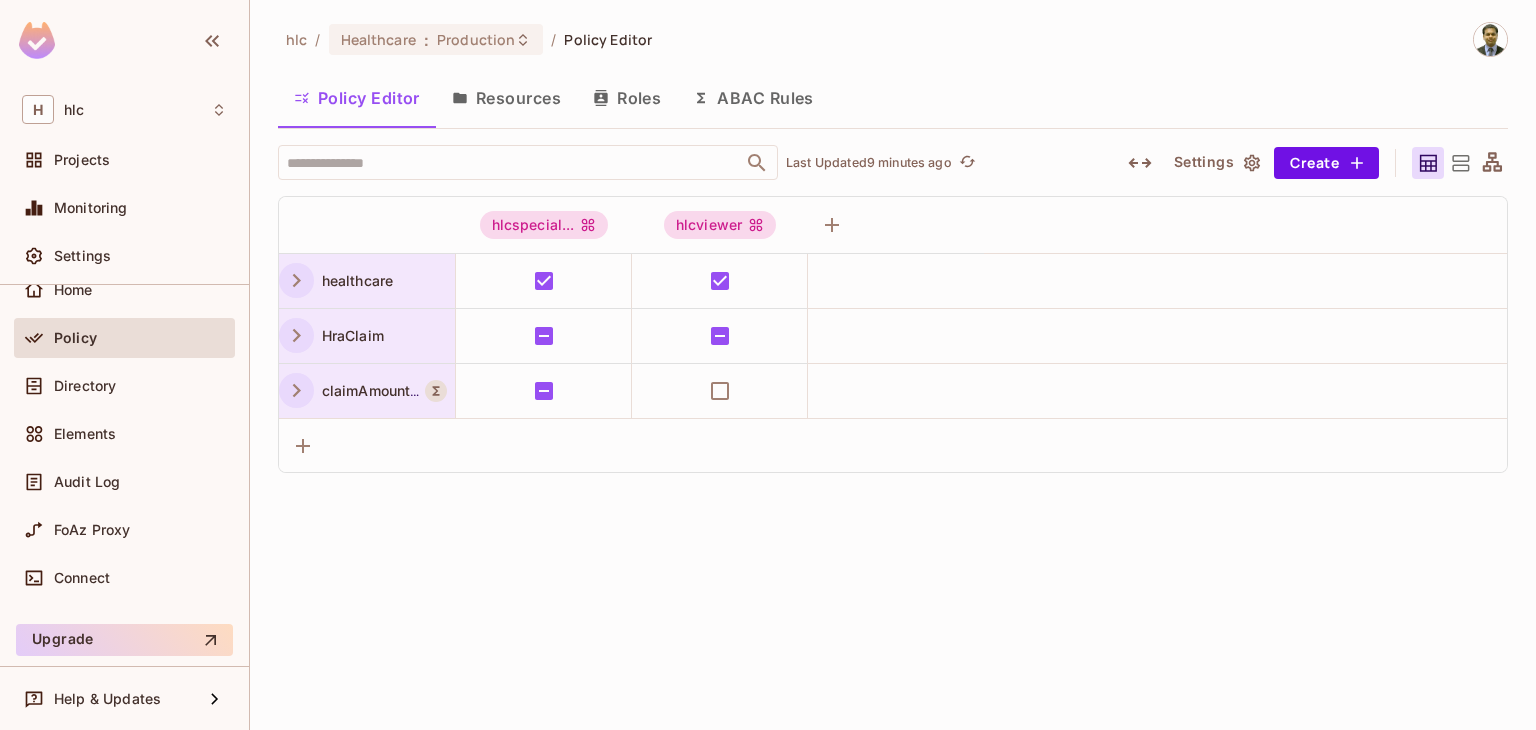 click on "Elements" at bounding box center [124, 438] 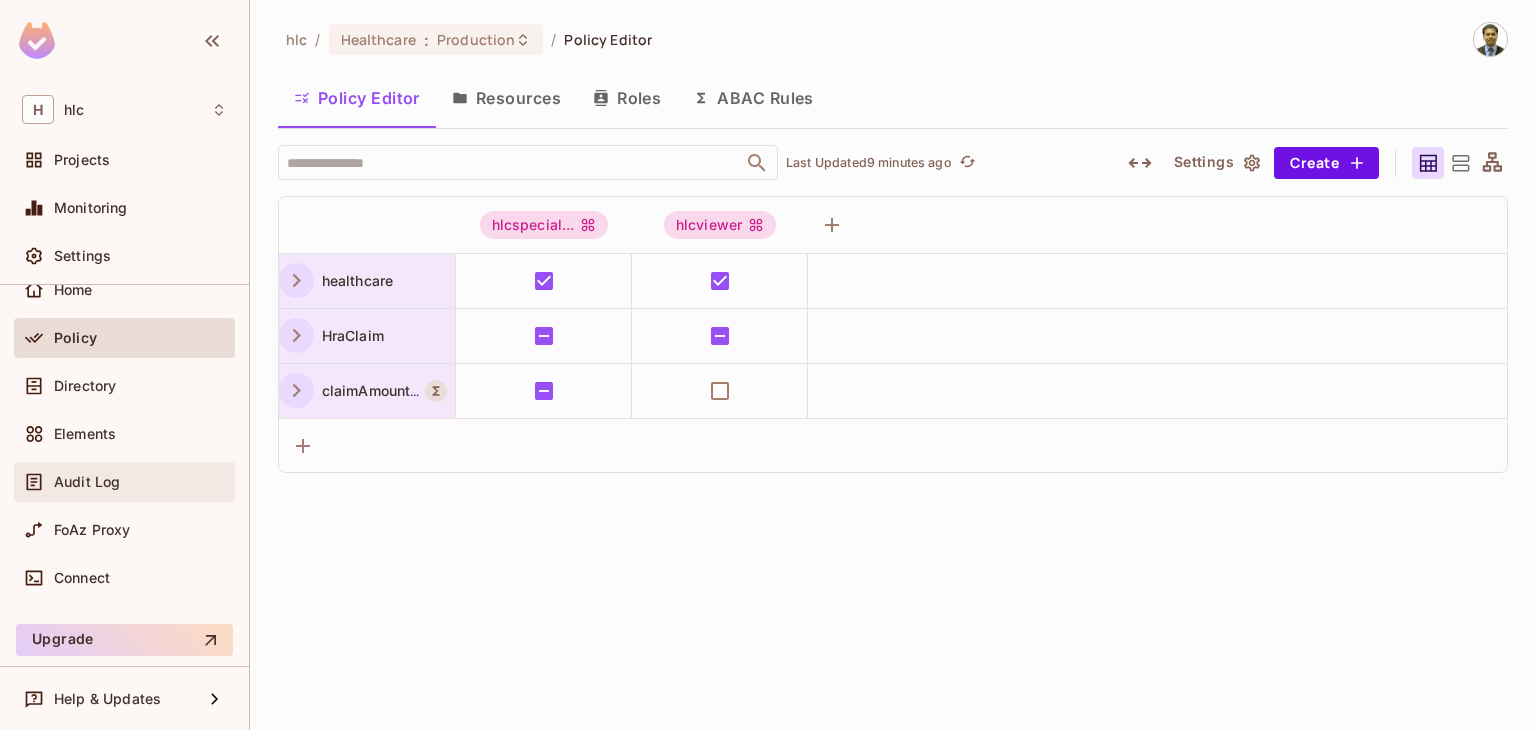 click on "Audit Log" at bounding box center [87, 482] 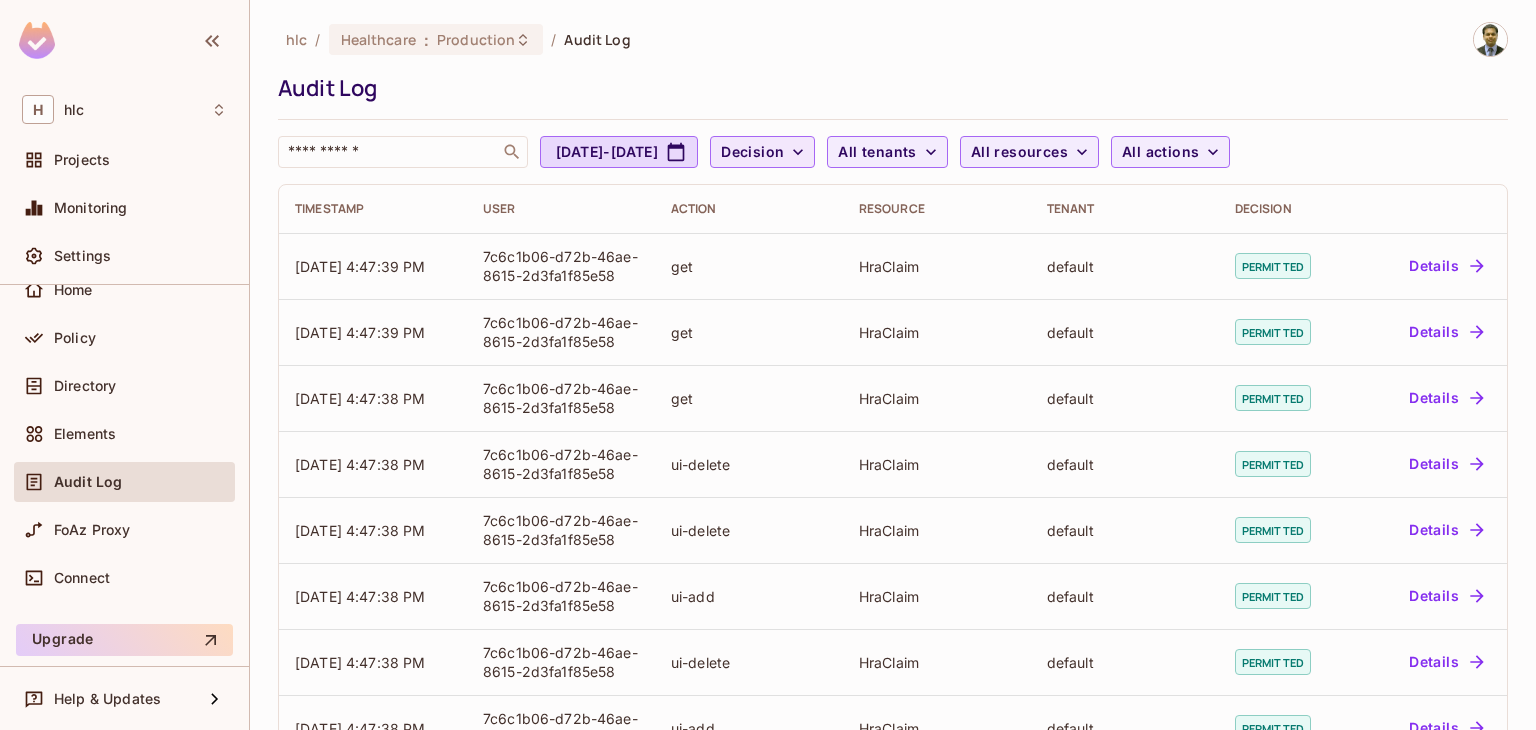 click on "Decision" at bounding box center [752, 152] 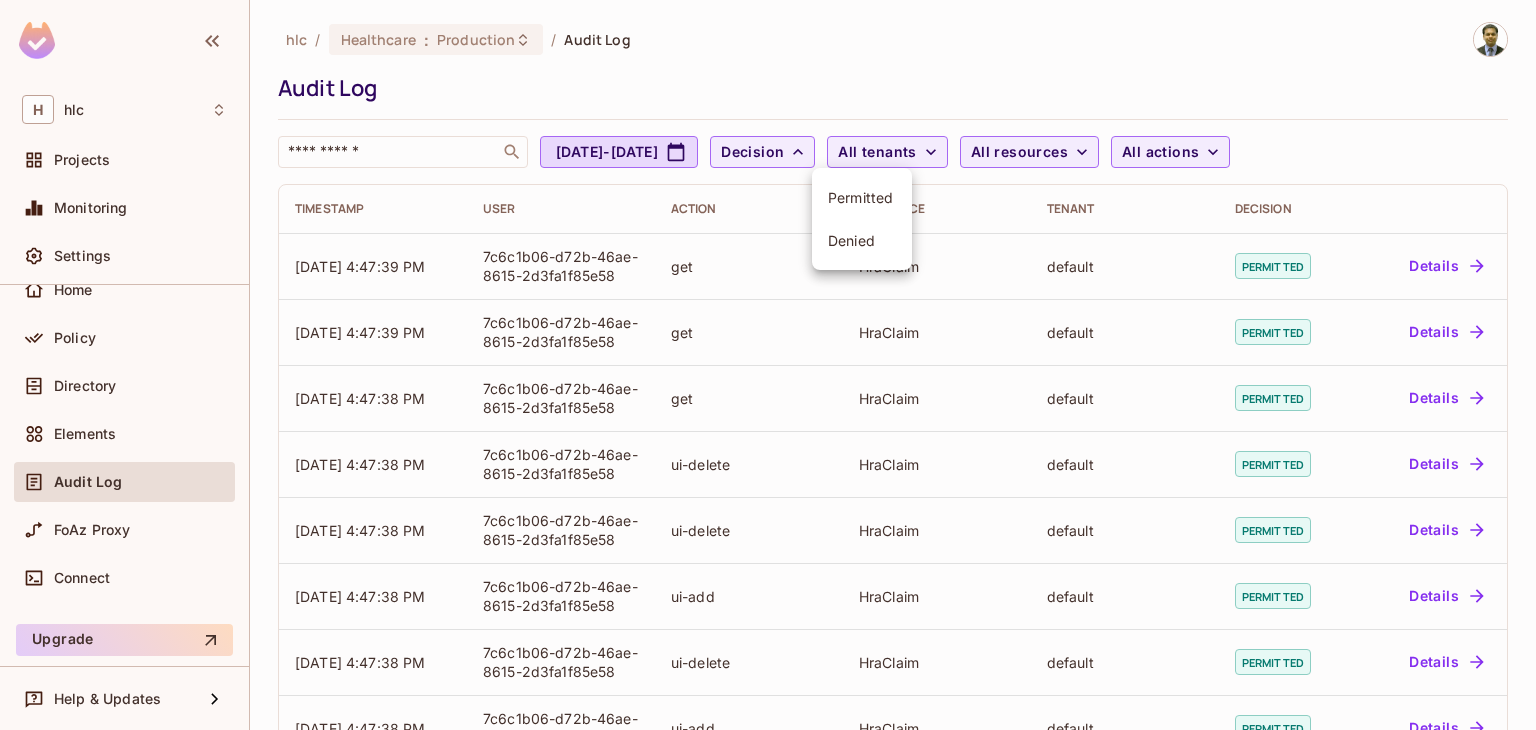 click at bounding box center [768, 365] 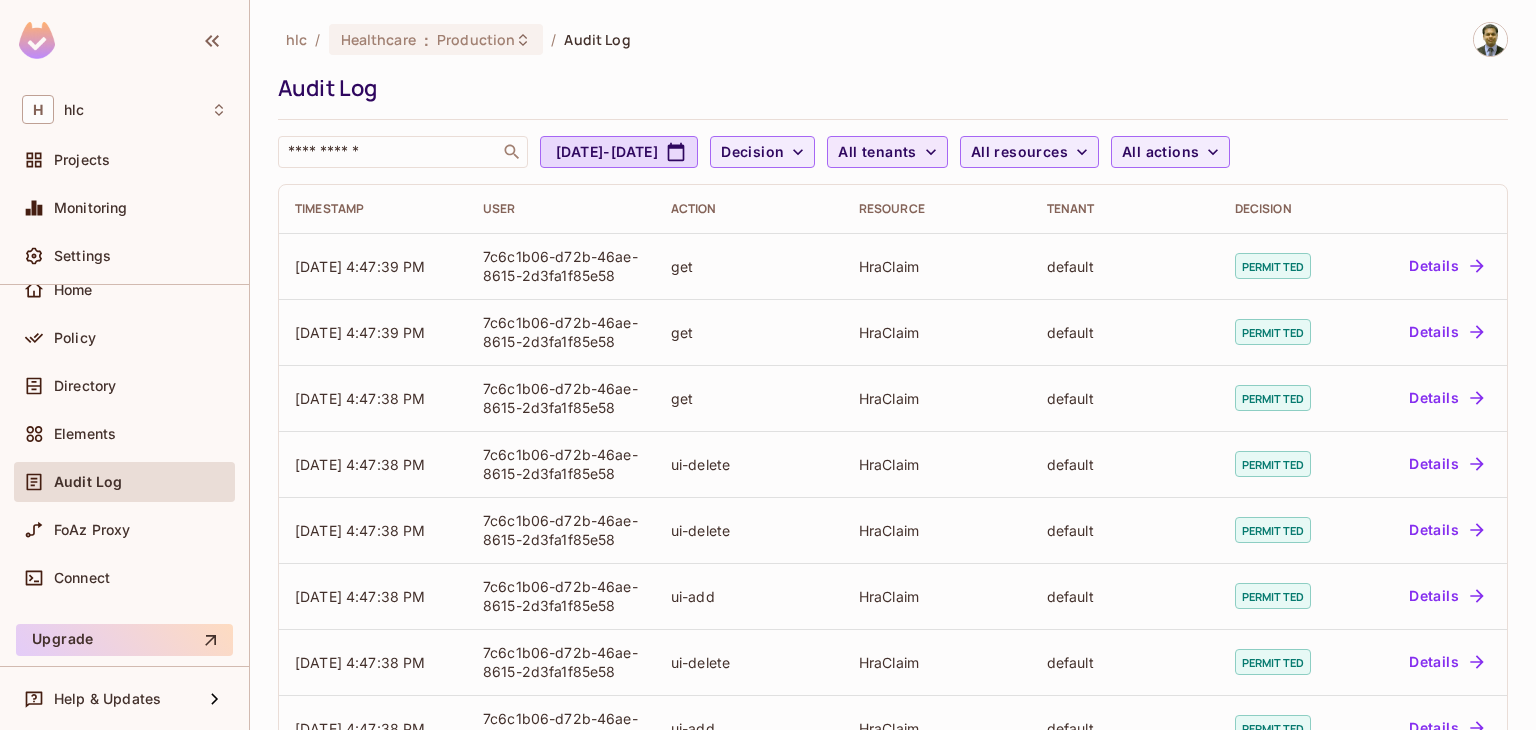click on "All tenants" at bounding box center (877, 152) 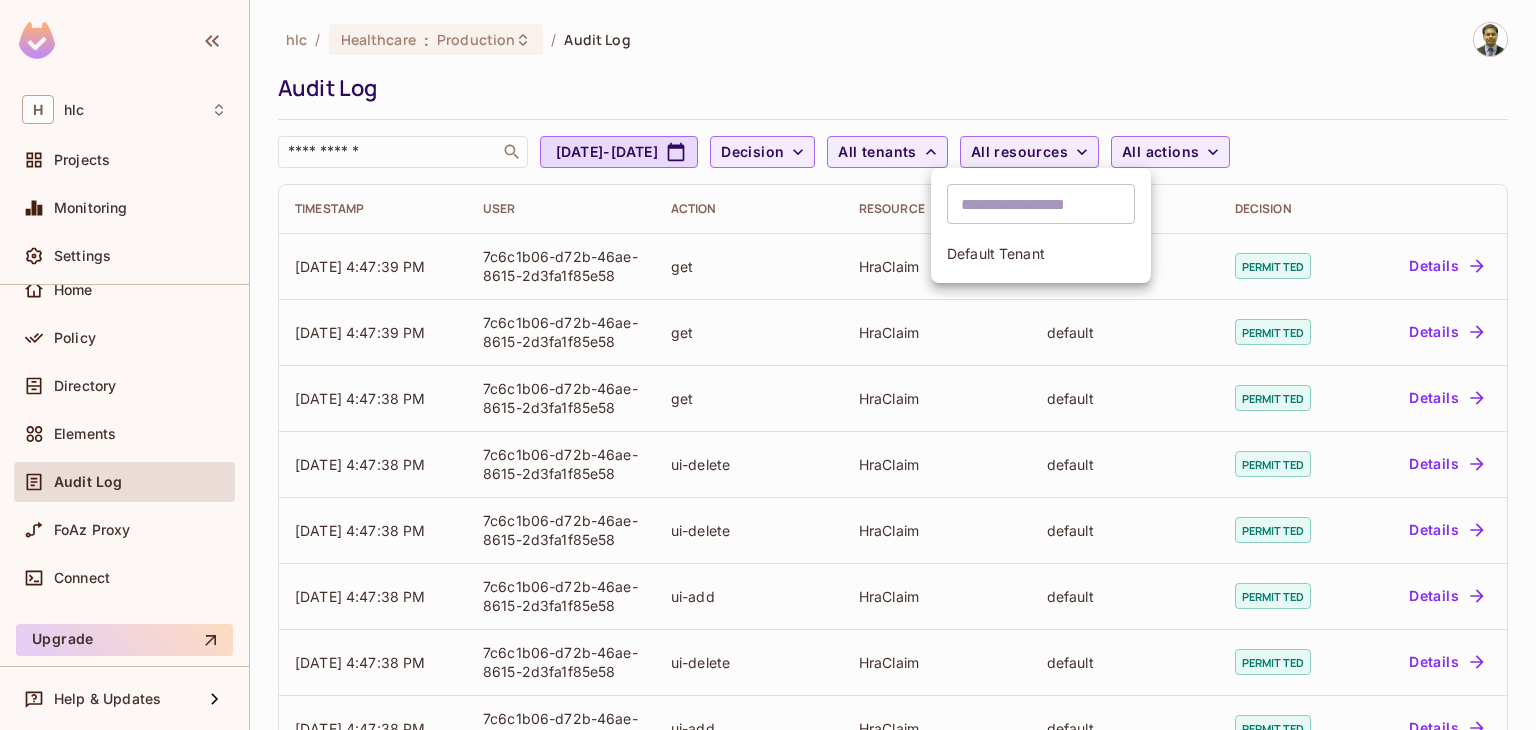 click at bounding box center (768, 365) 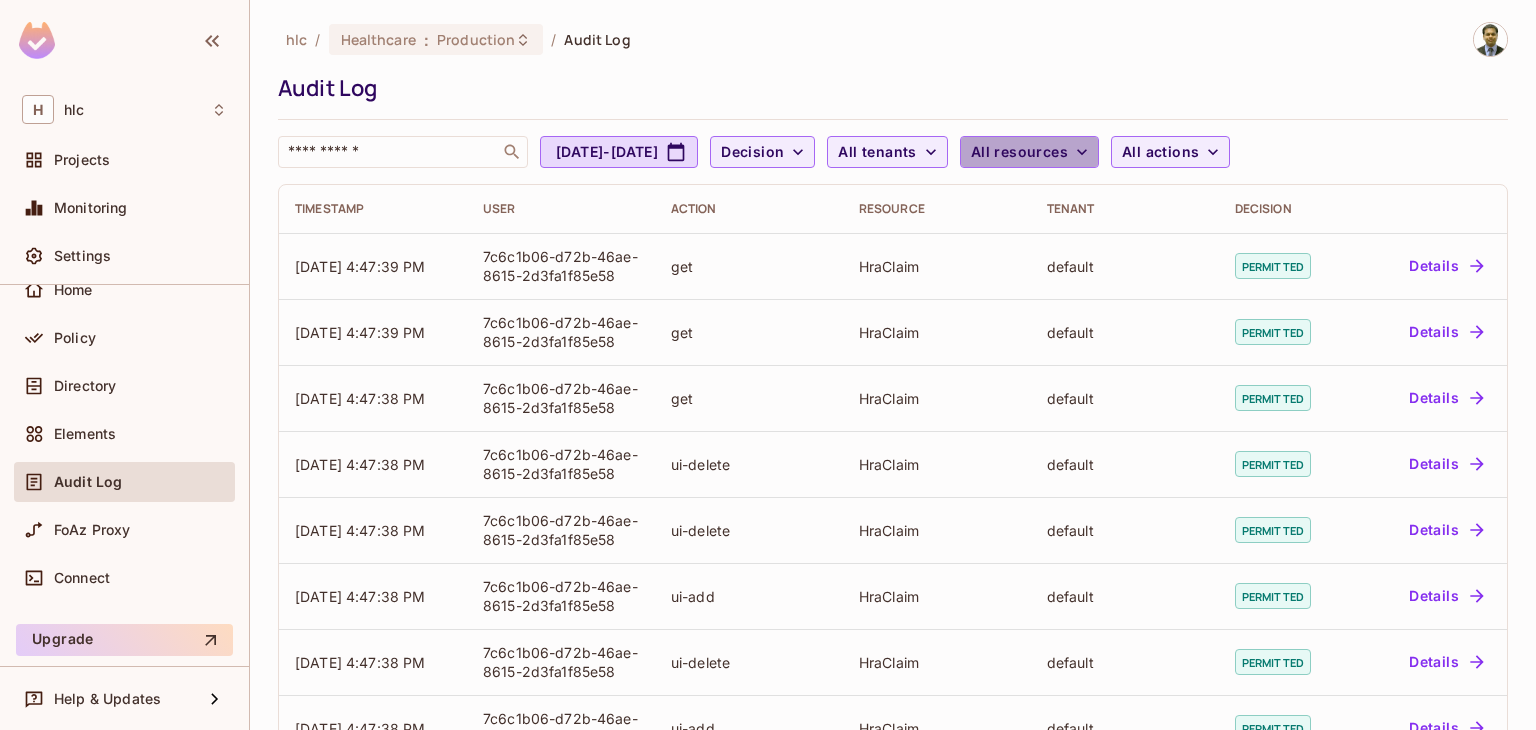 click on "All resources" at bounding box center (1019, 152) 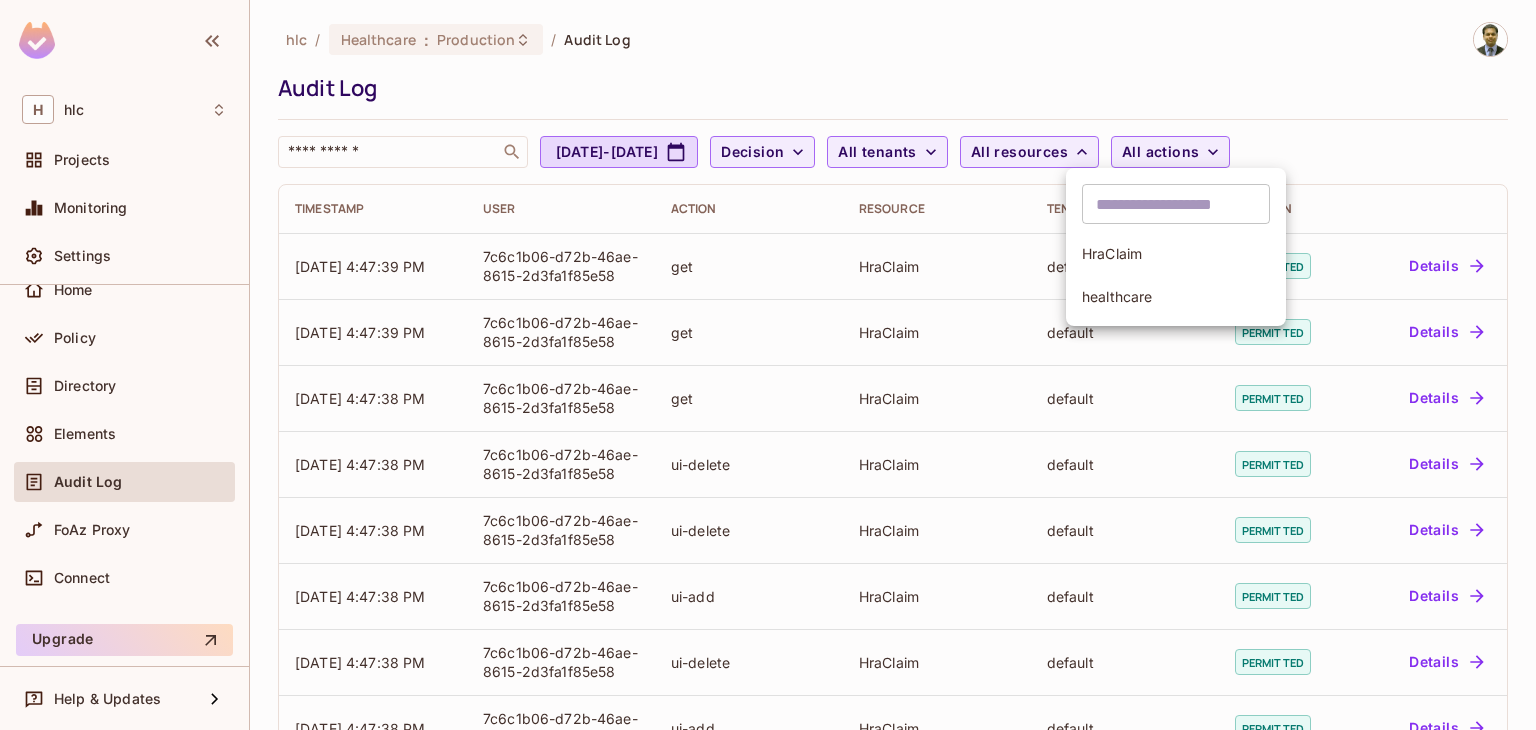 click at bounding box center (768, 365) 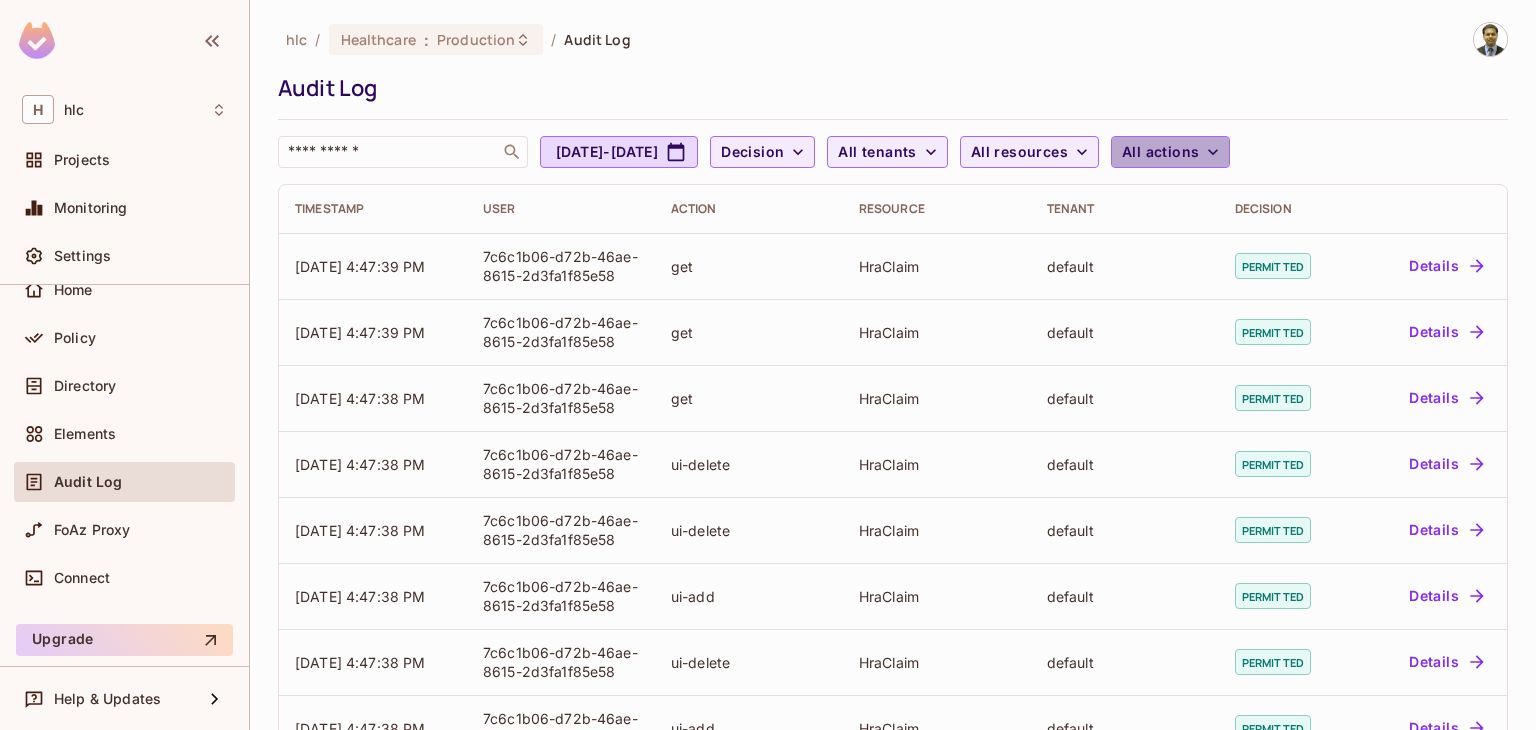click on "All actions" at bounding box center (1160, 152) 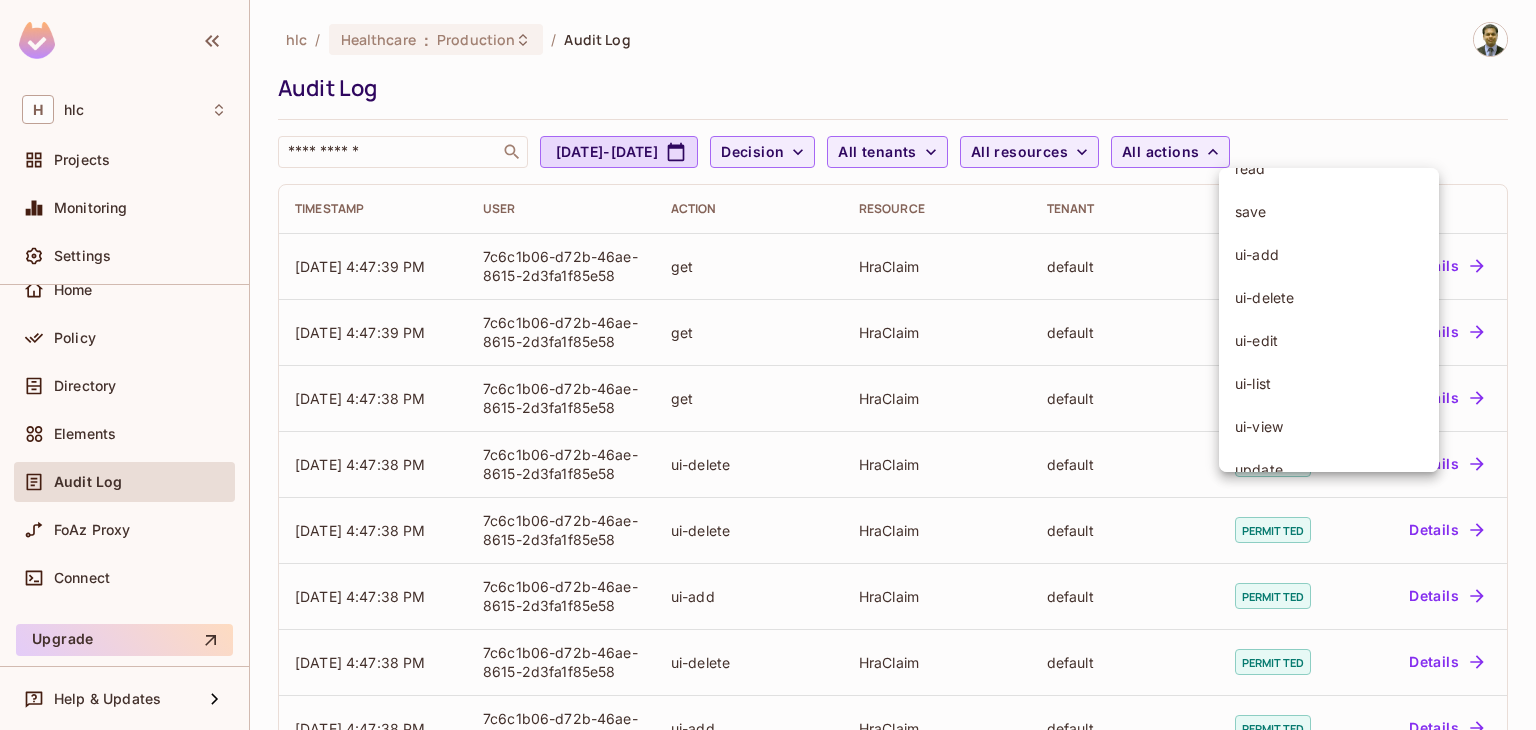 scroll, scrollTop: 328, scrollLeft: 0, axis: vertical 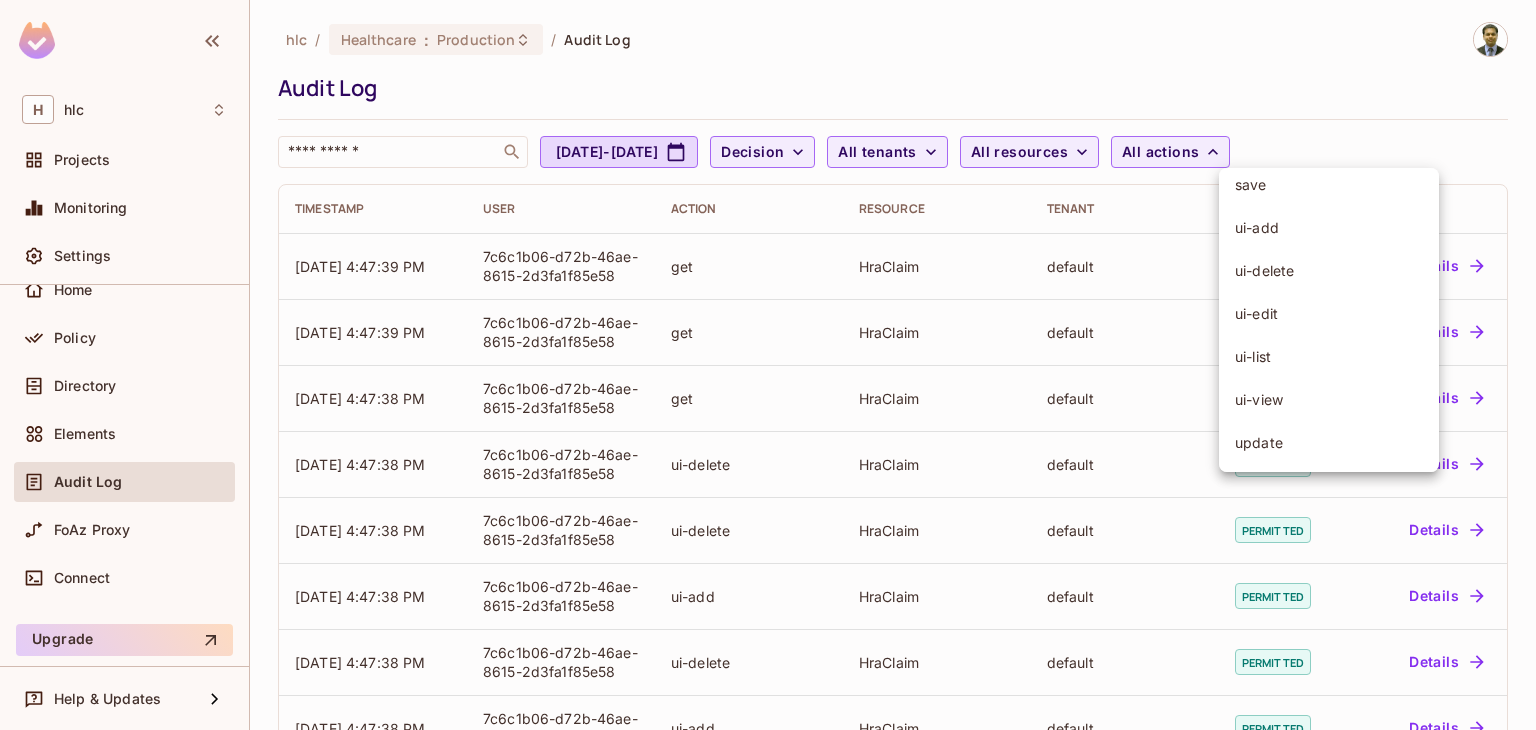click at bounding box center (768, 365) 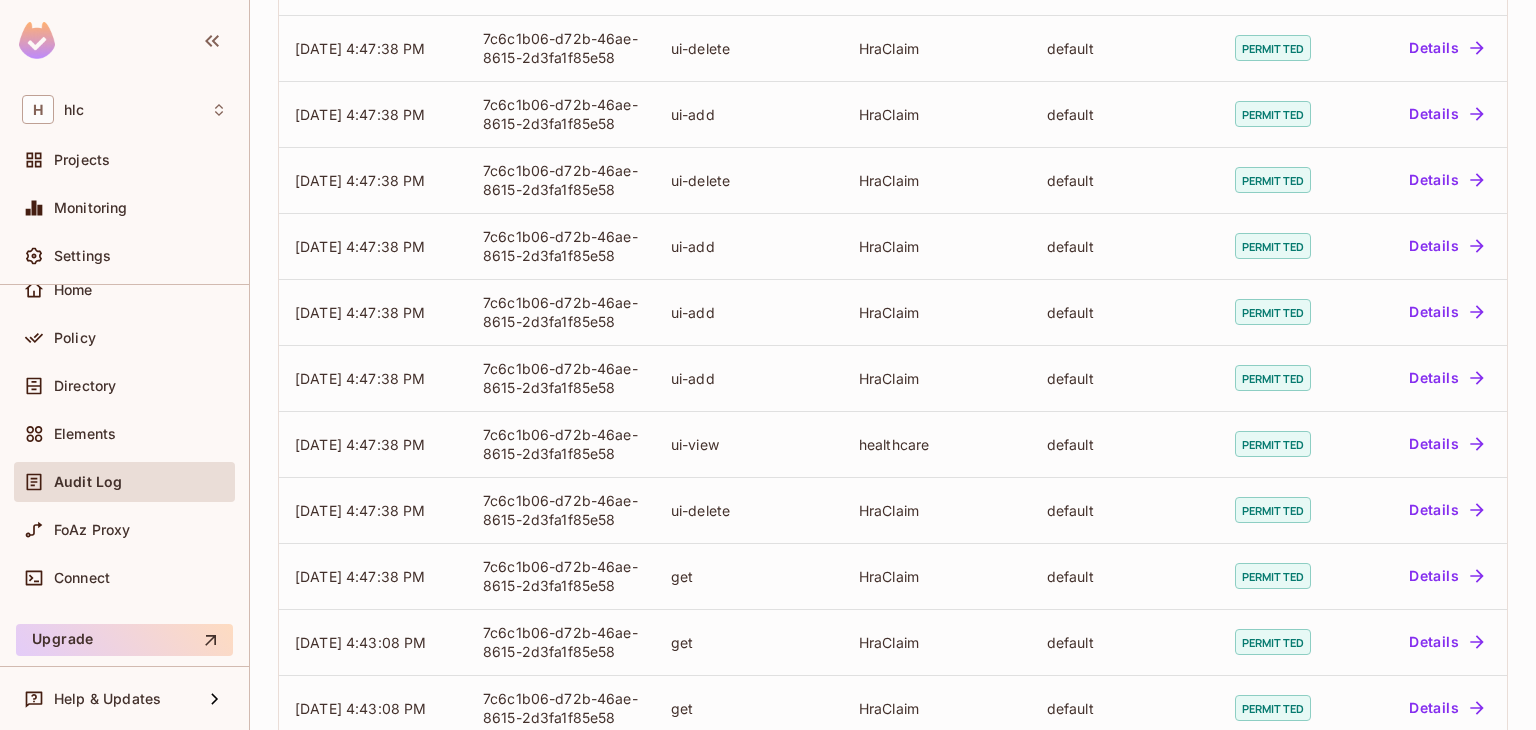 scroll, scrollTop: 588, scrollLeft: 0, axis: vertical 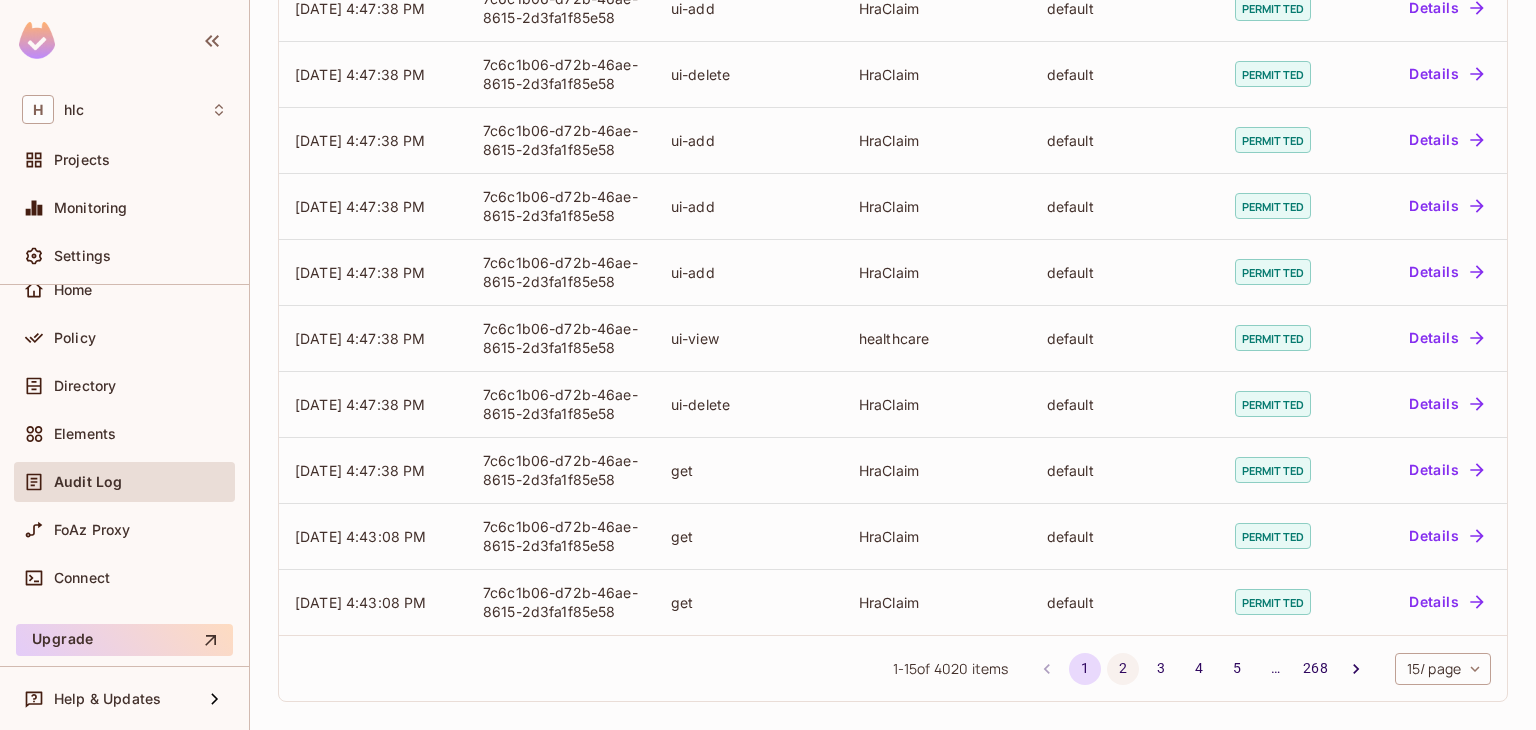 click on "2" at bounding box center (1123, 669) 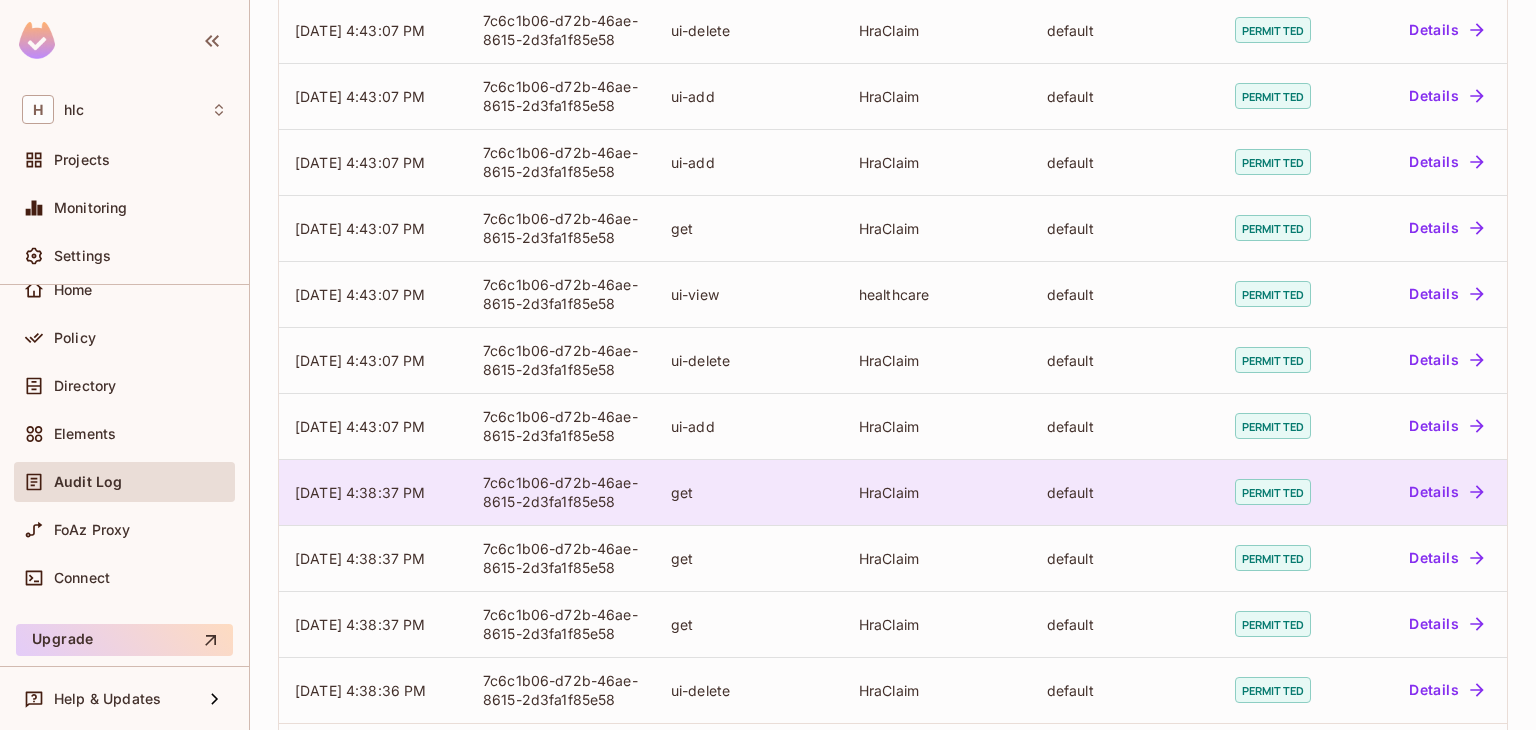 scroll, scrollTop: 588, scrollLeft: 0, axis: vertical 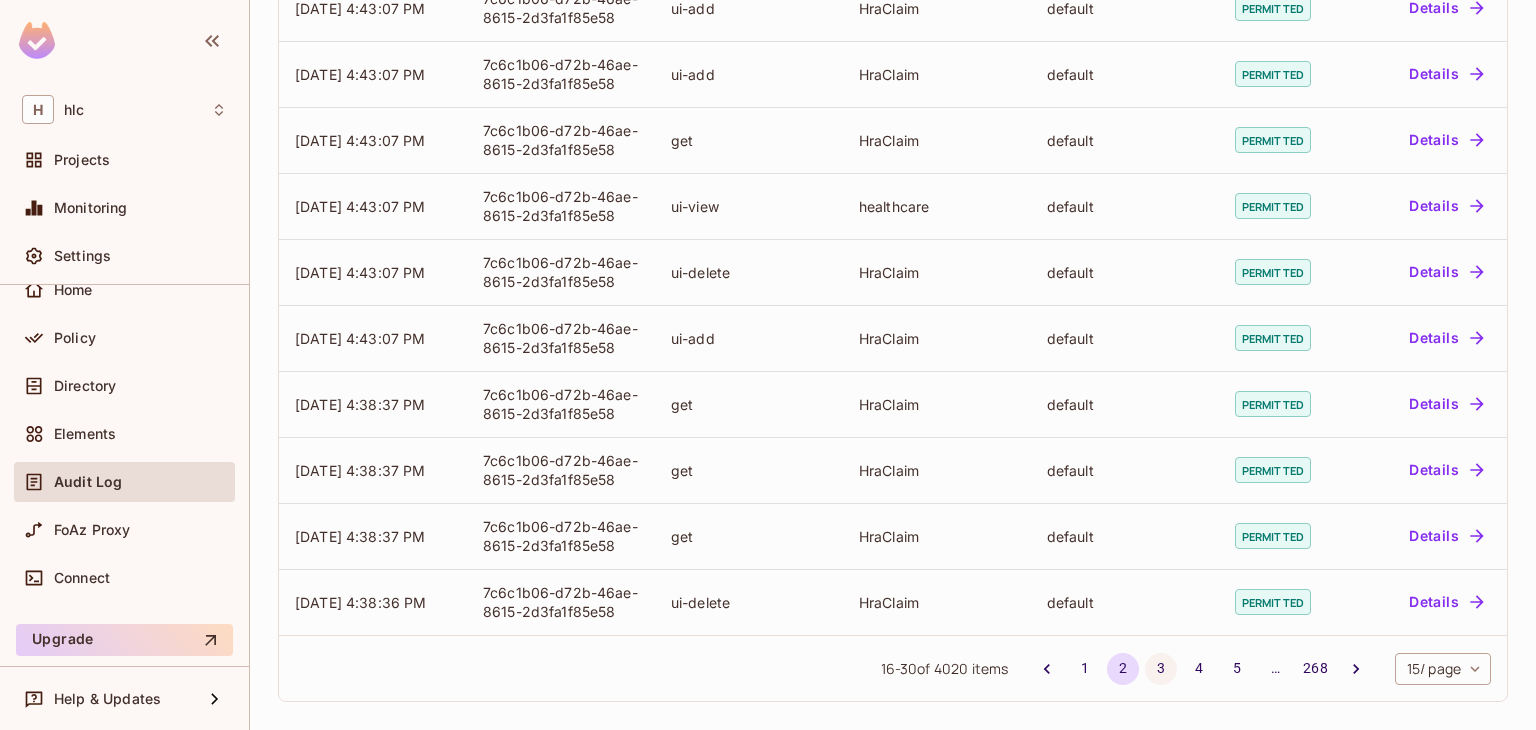 click on "3" at bounding box center [1161, 669] 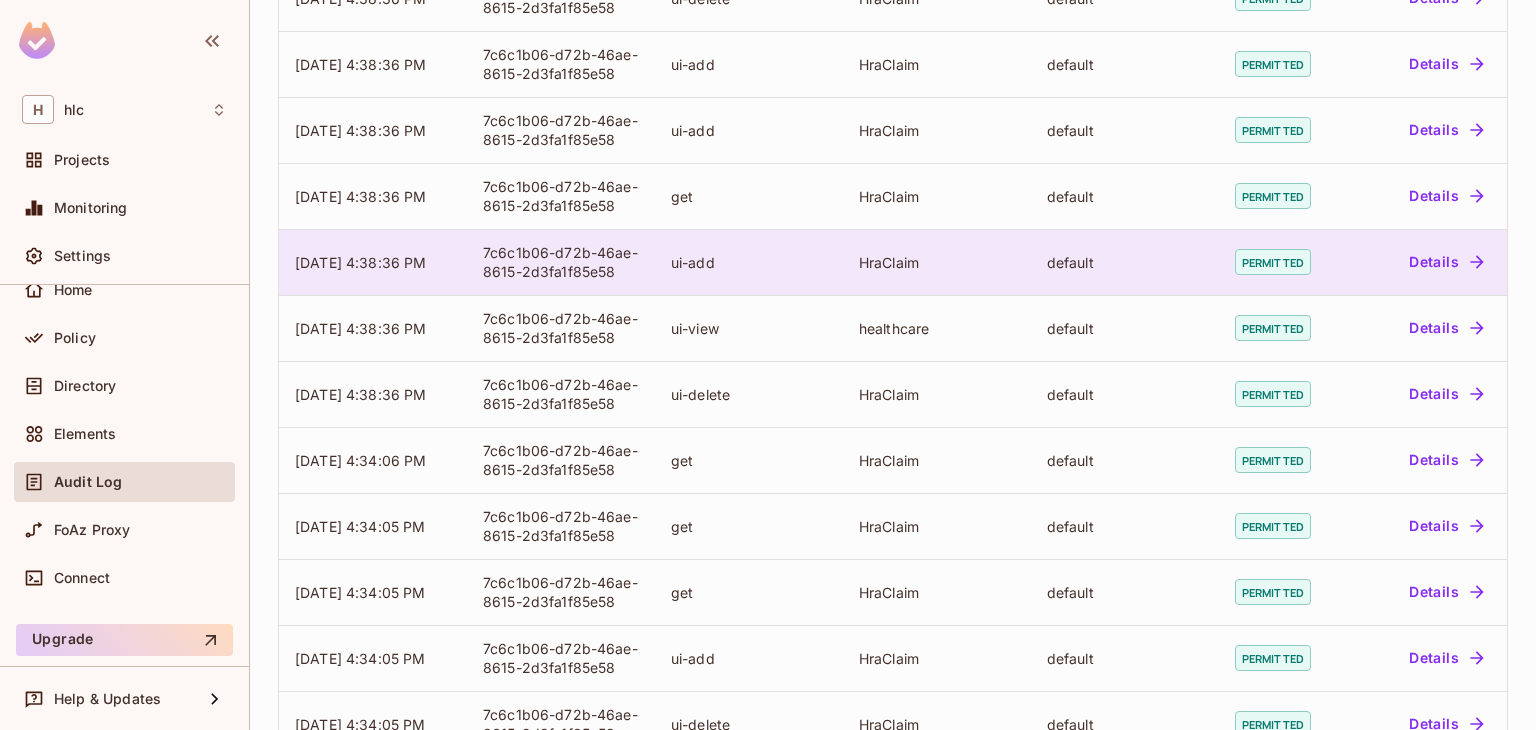scroll, scrollTop: 588, scrollLeft: 0, axis: vertical 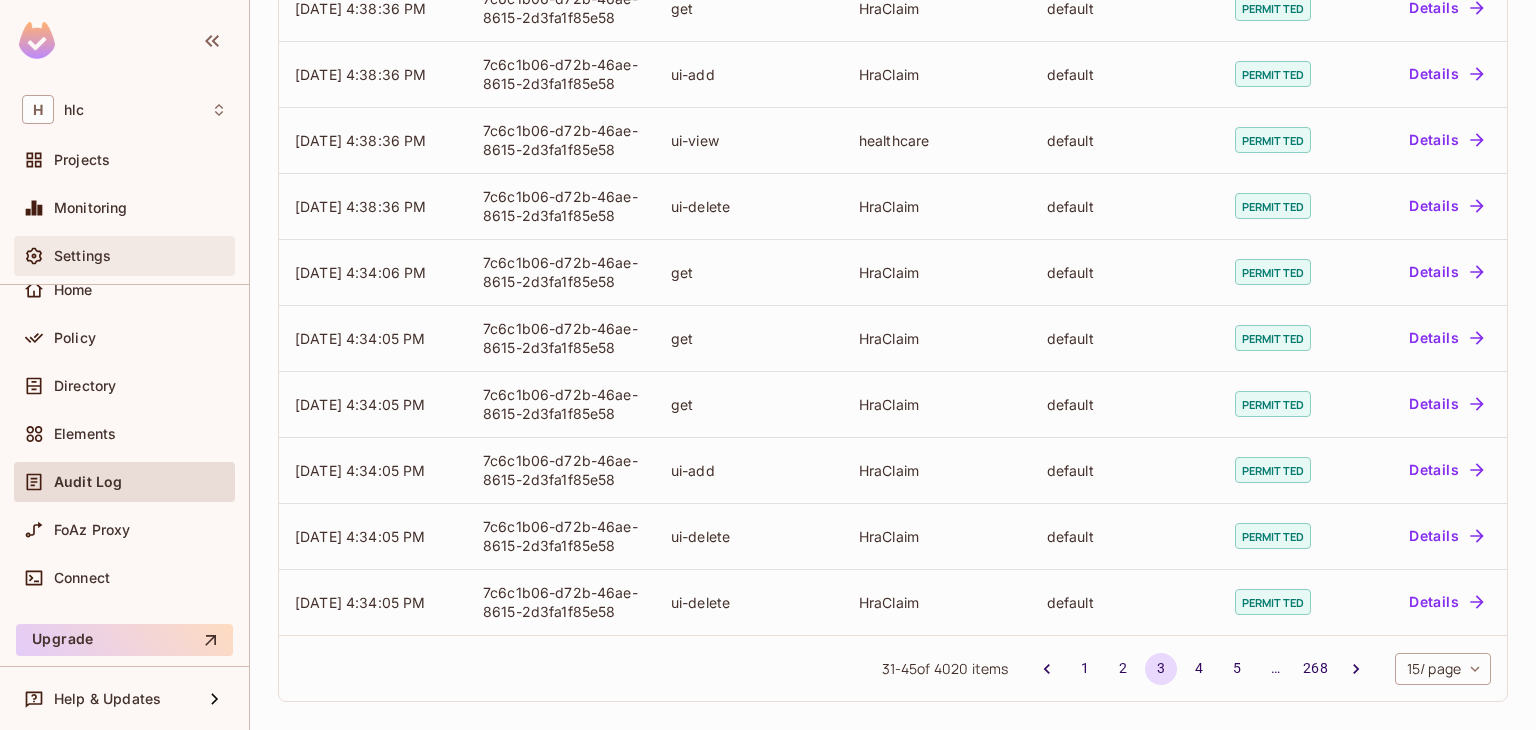 click on "Settings" at bounding box center [124, 256] 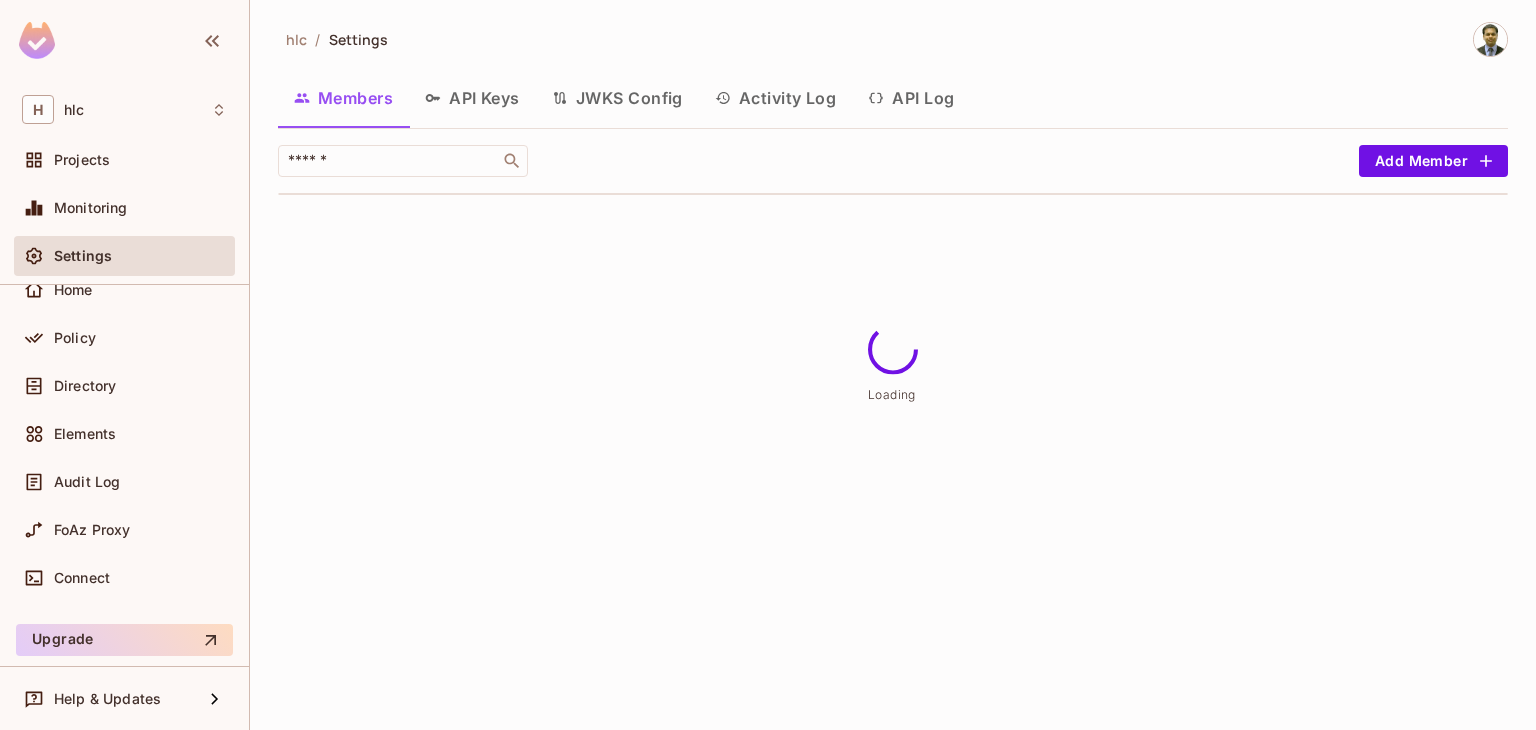 scroll, scrollTop: 0, scrollLeft: 0, axis: both 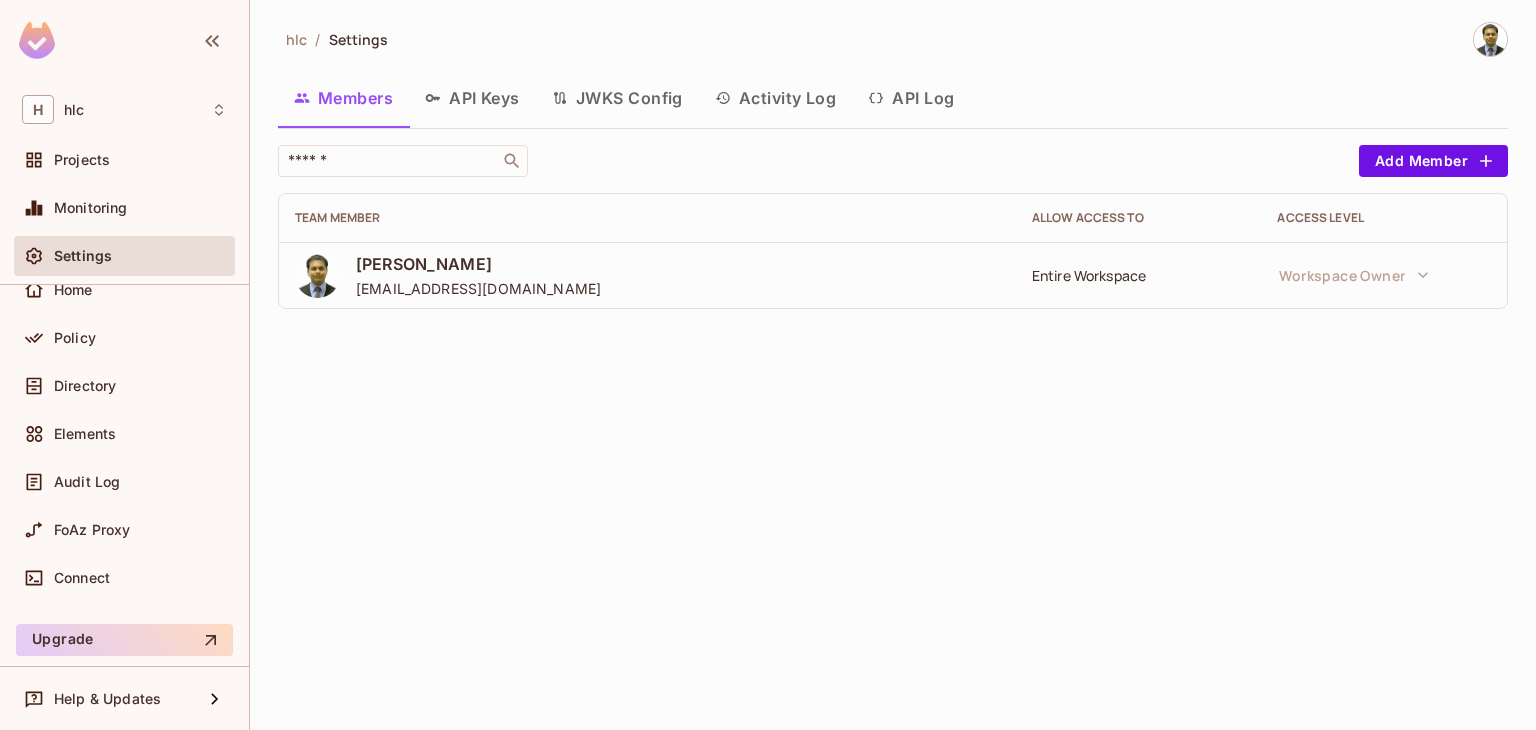 click on "Activity Log" at bounding box center (776, 98) 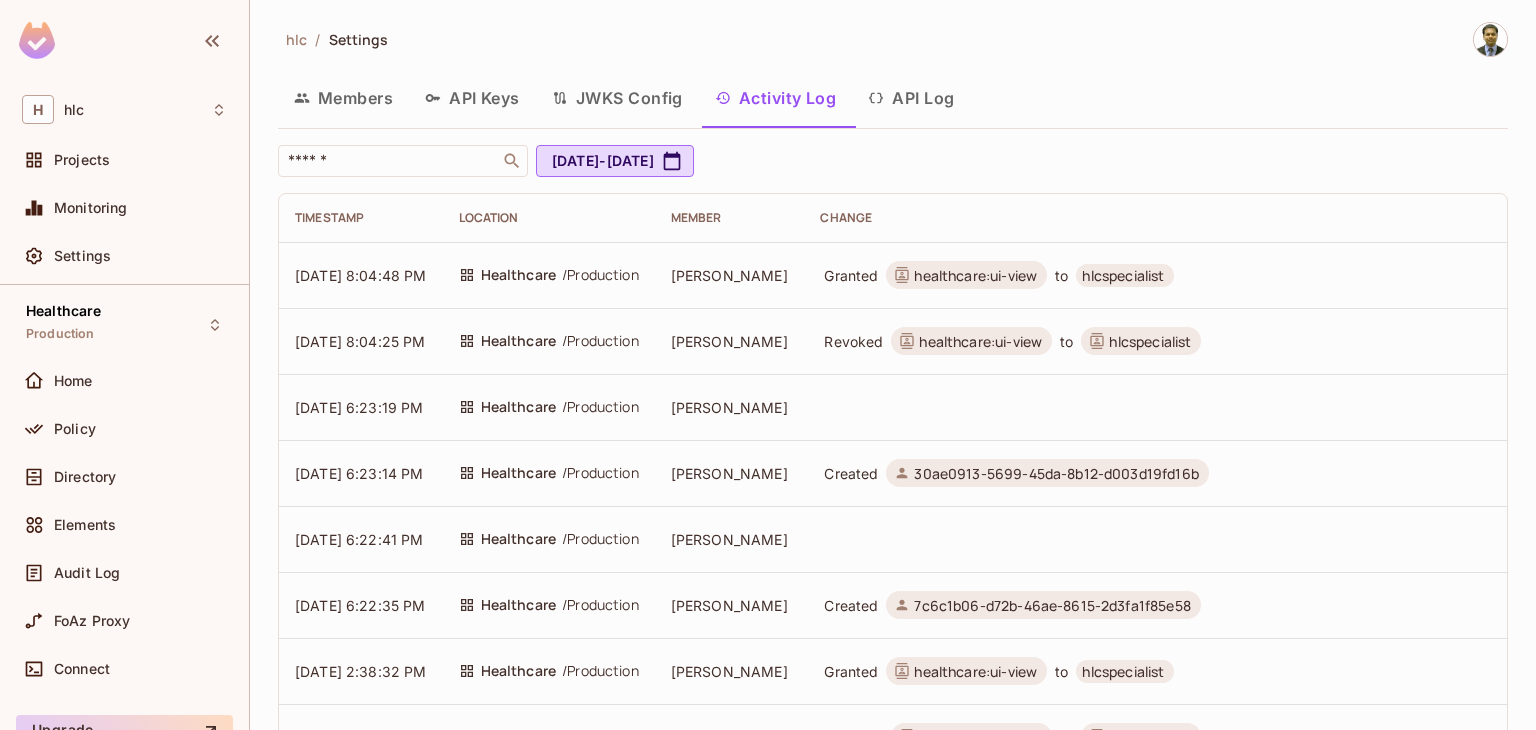 scroll, scrollTop: 92, scrollLeft: 0, axis: vertical 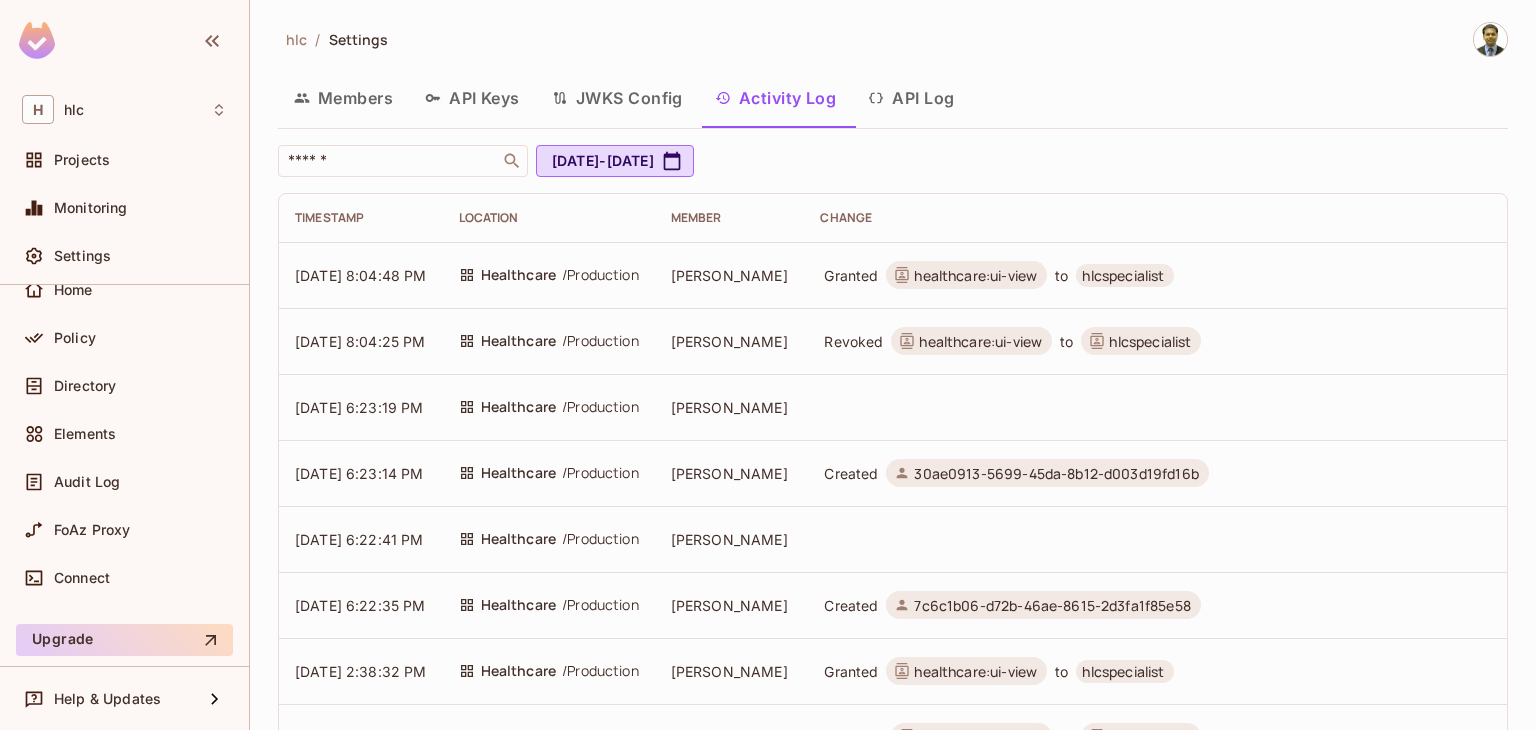 drag, startPoint x: 320, startPoint y: 288, endPoint x: 336, endPoint y: 285, distance: 16.27882 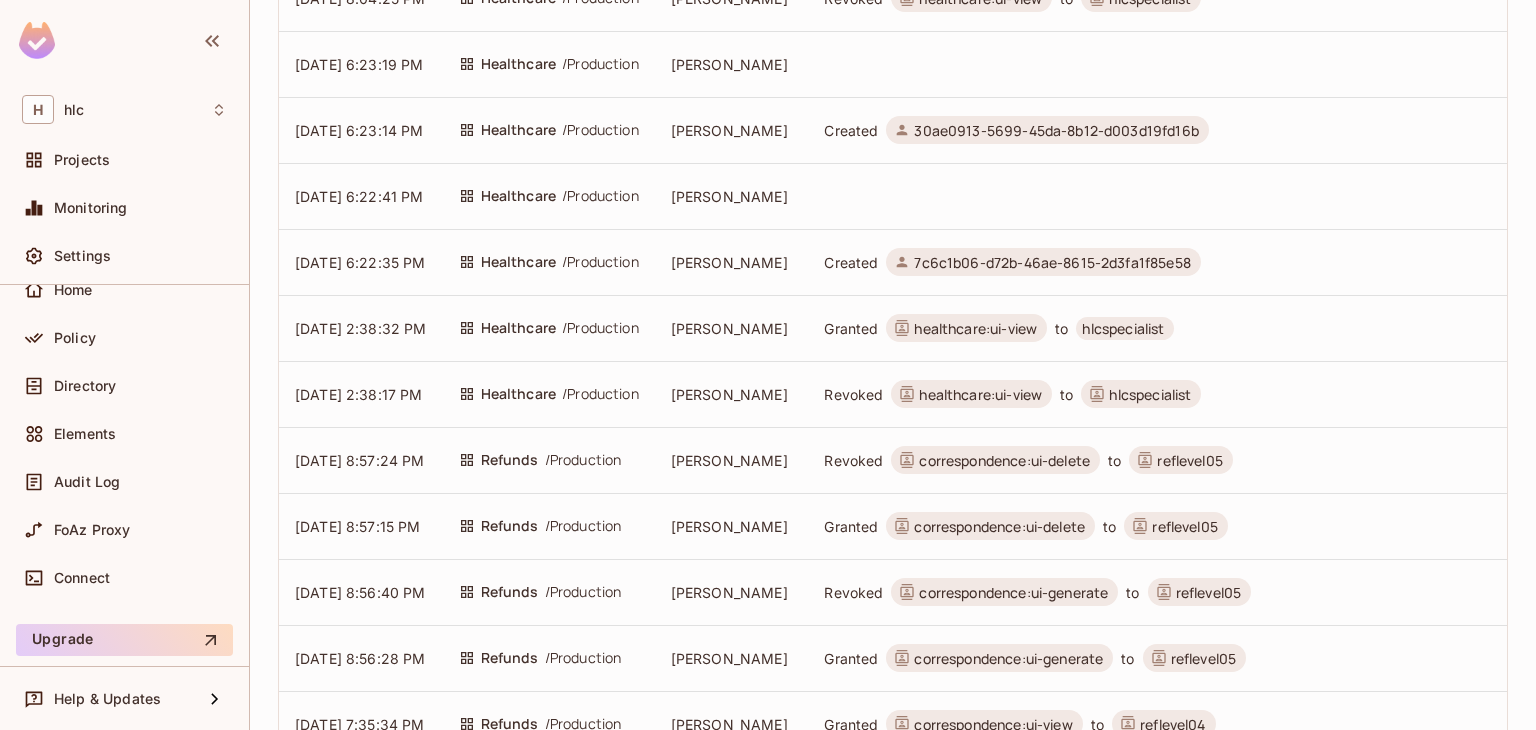 scroll, scrollTop: 0, scrollLeft: 0, axis: both 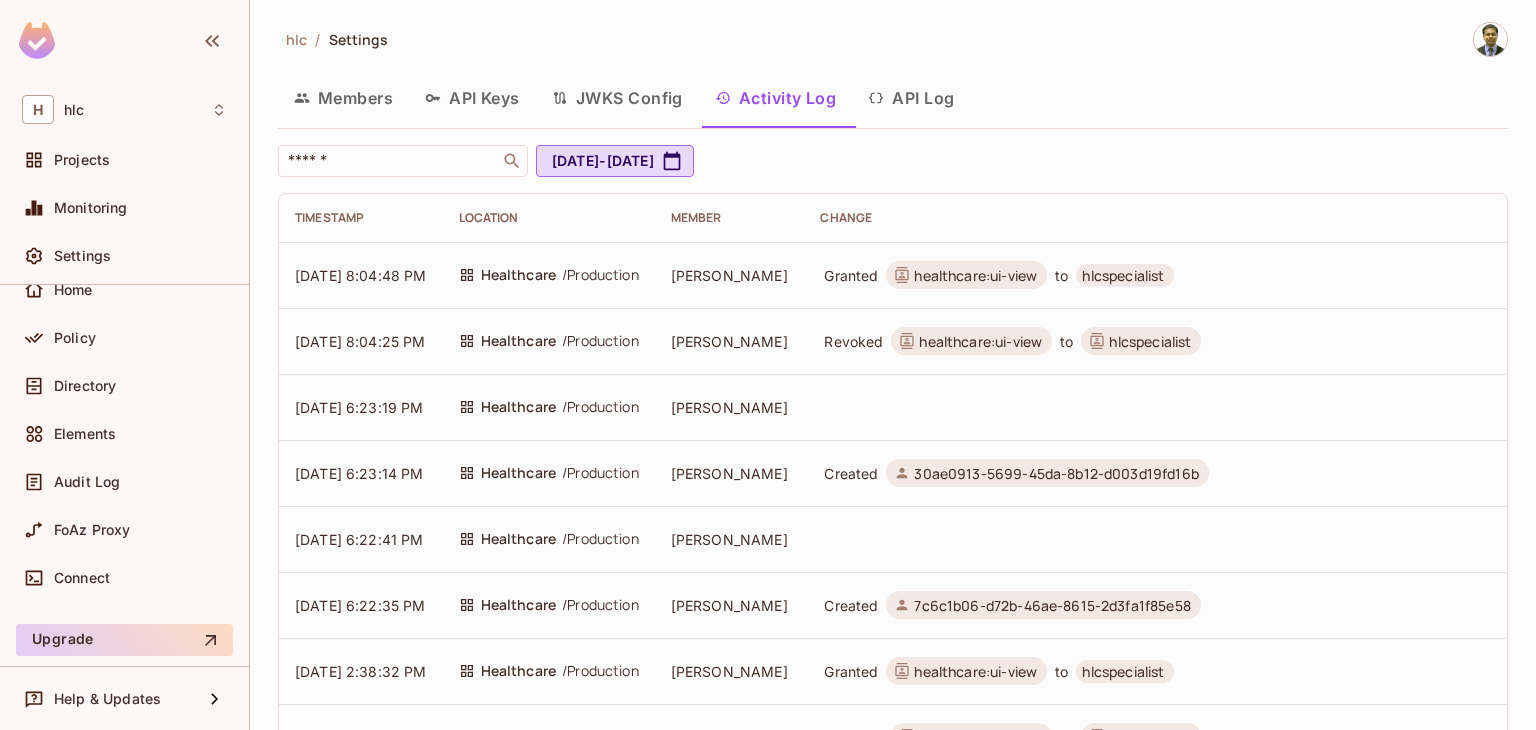 click on "API Log" at bounding box center [911, 98] 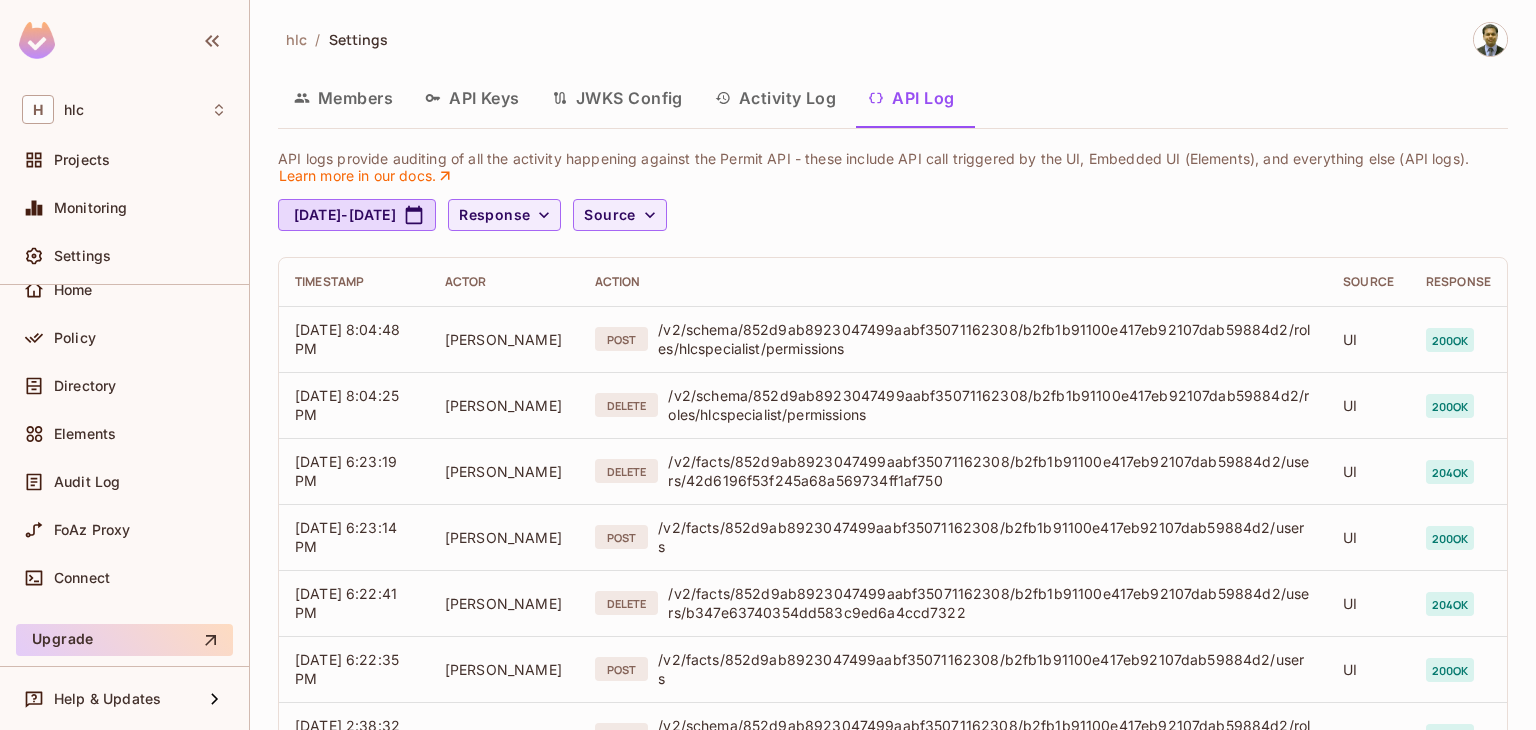 click on "Activity Log" at bounding box center [776, 98] 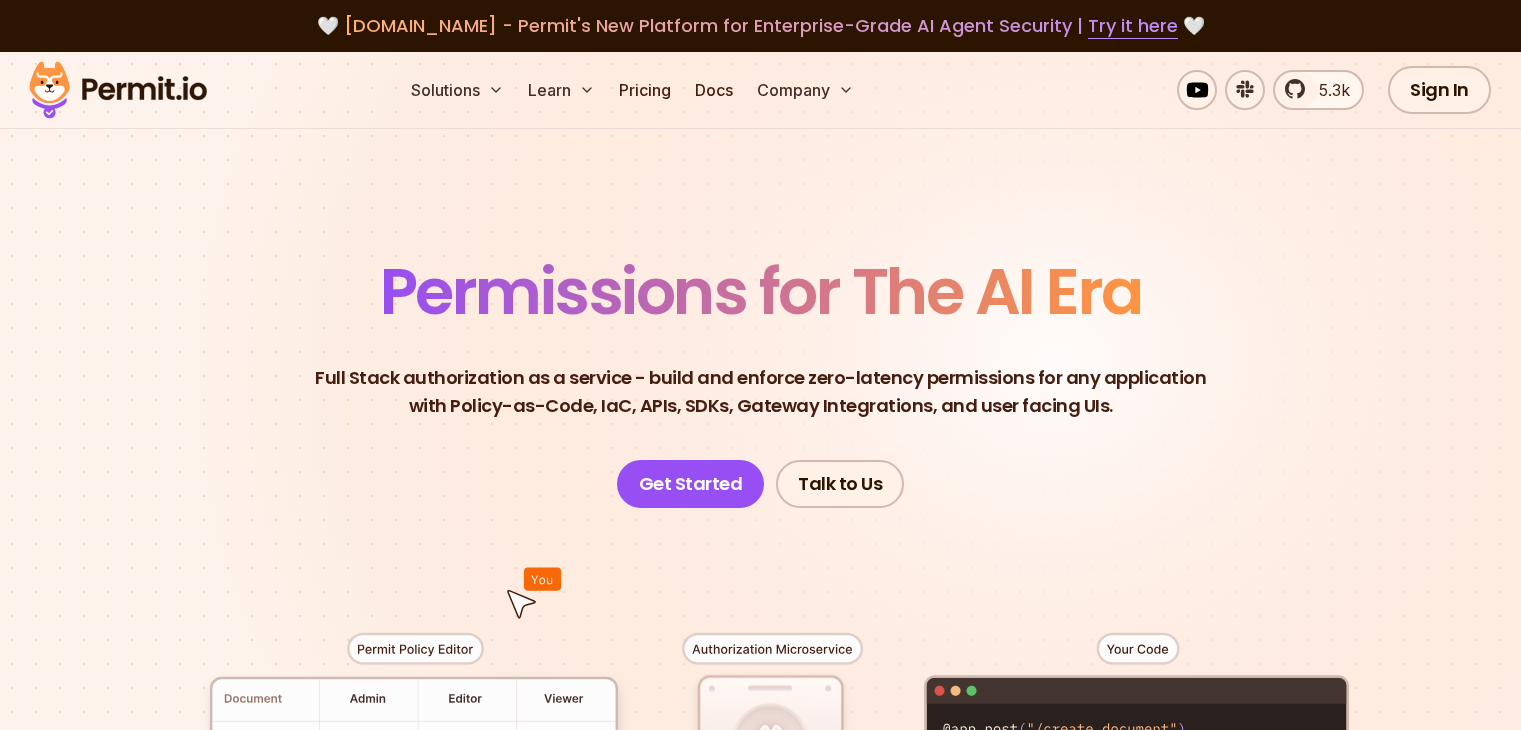 click on "Pricing" at bounding box center (645, 90) 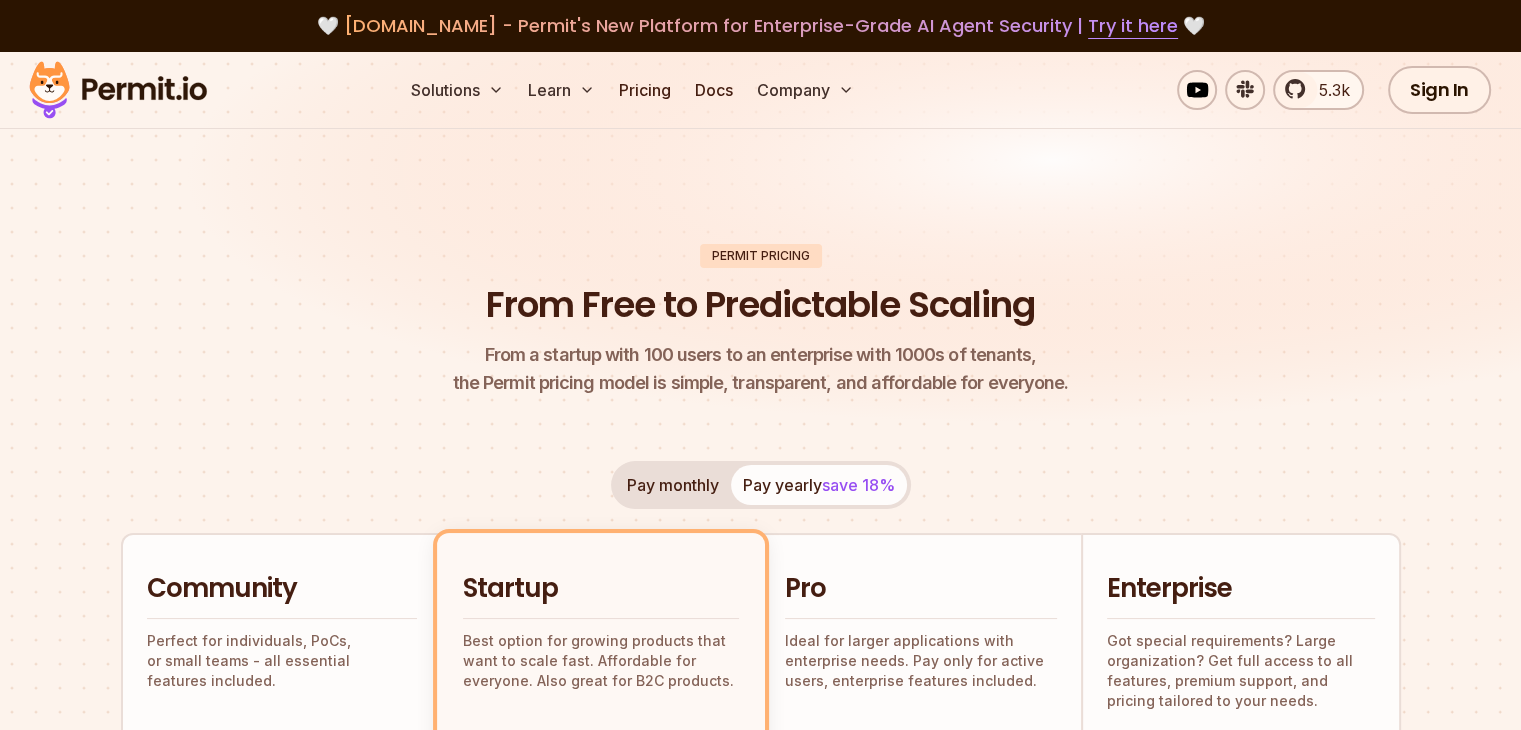 scroll, scrollTop: 0, scrollLeft: 0, axis: both 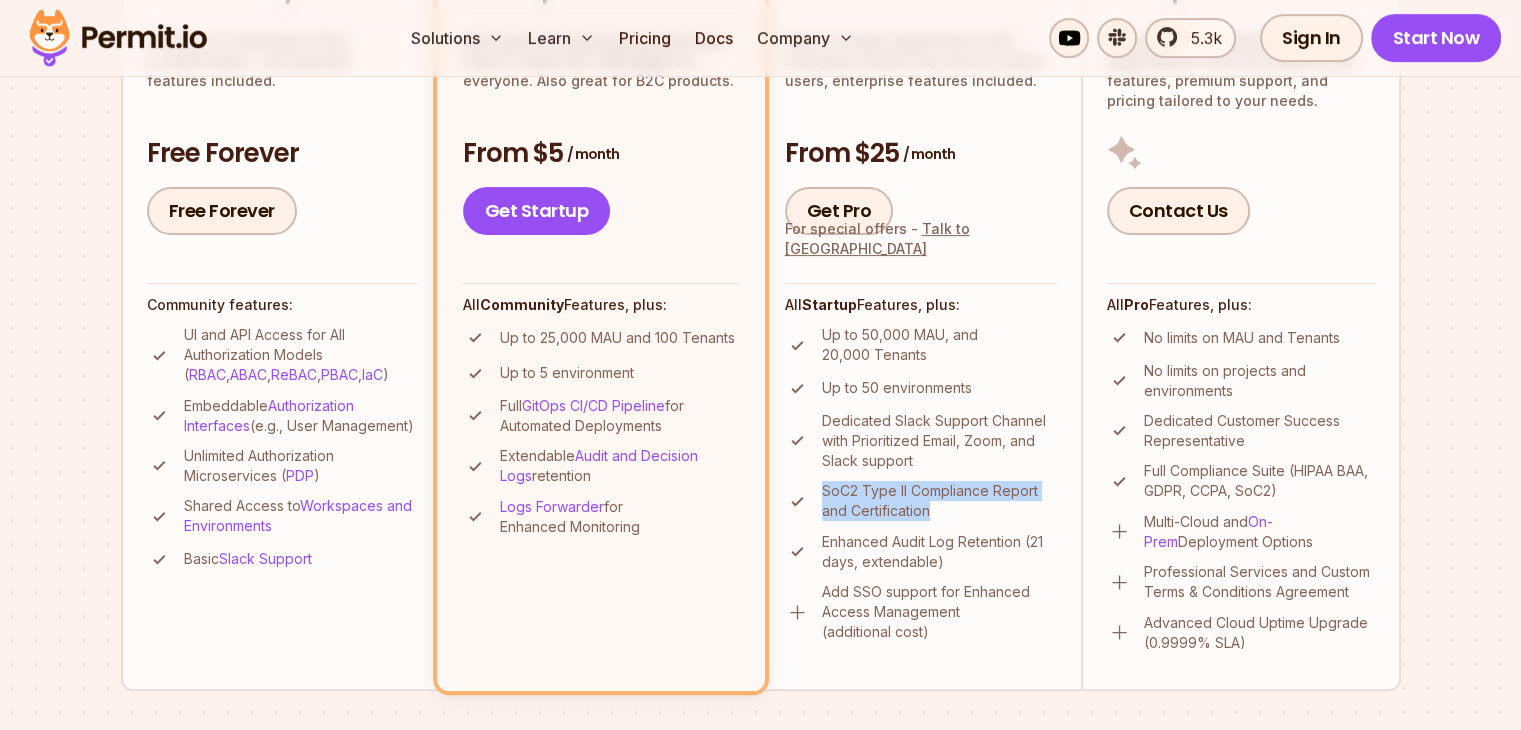drag, startPoint x: 817, startPoint y: 537, endPoint x: 976, endPoint y: 570, distance: 162.38843 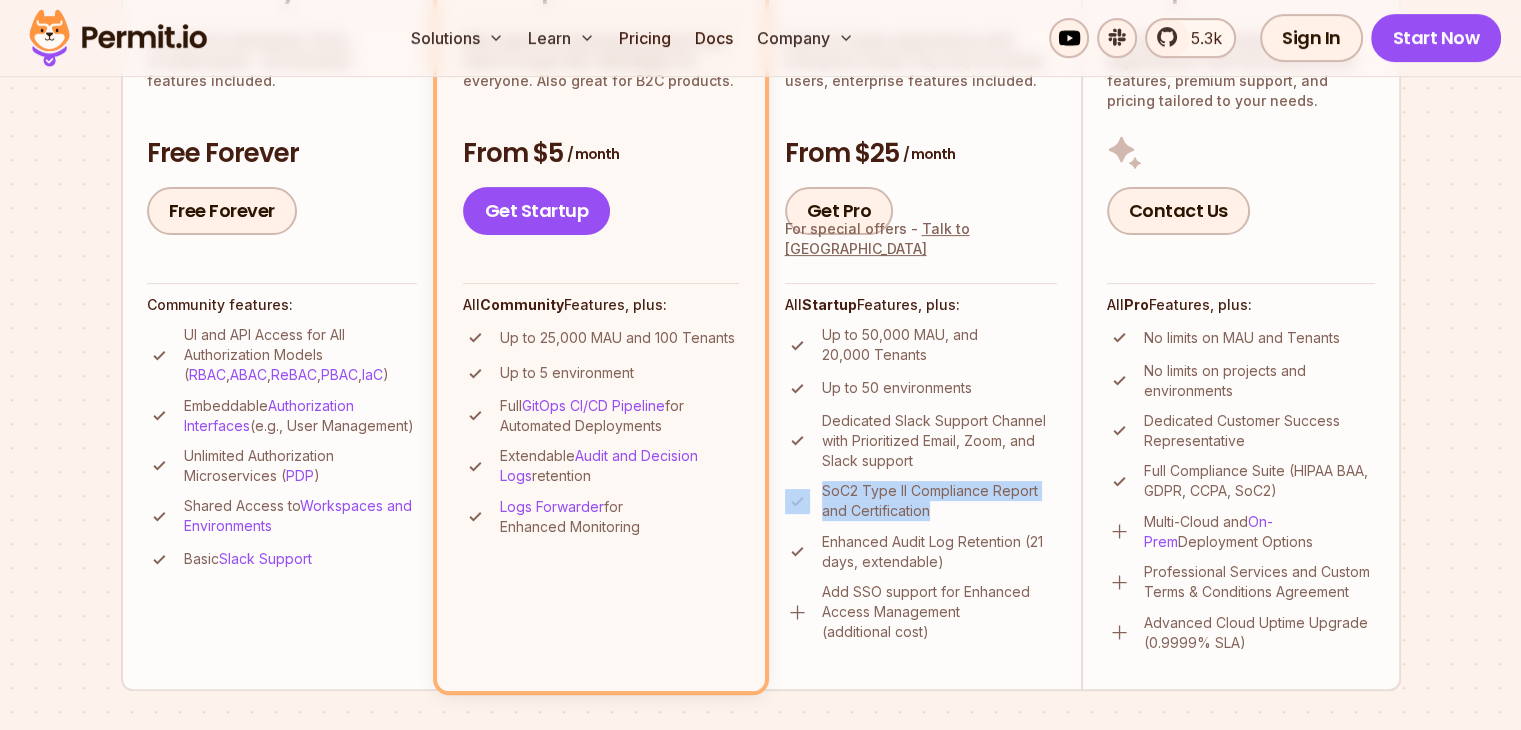 drag, startPoint x: 953, startPoint y: 555, endPoint x: 816, endPoint y: 545, distance: 137.36447 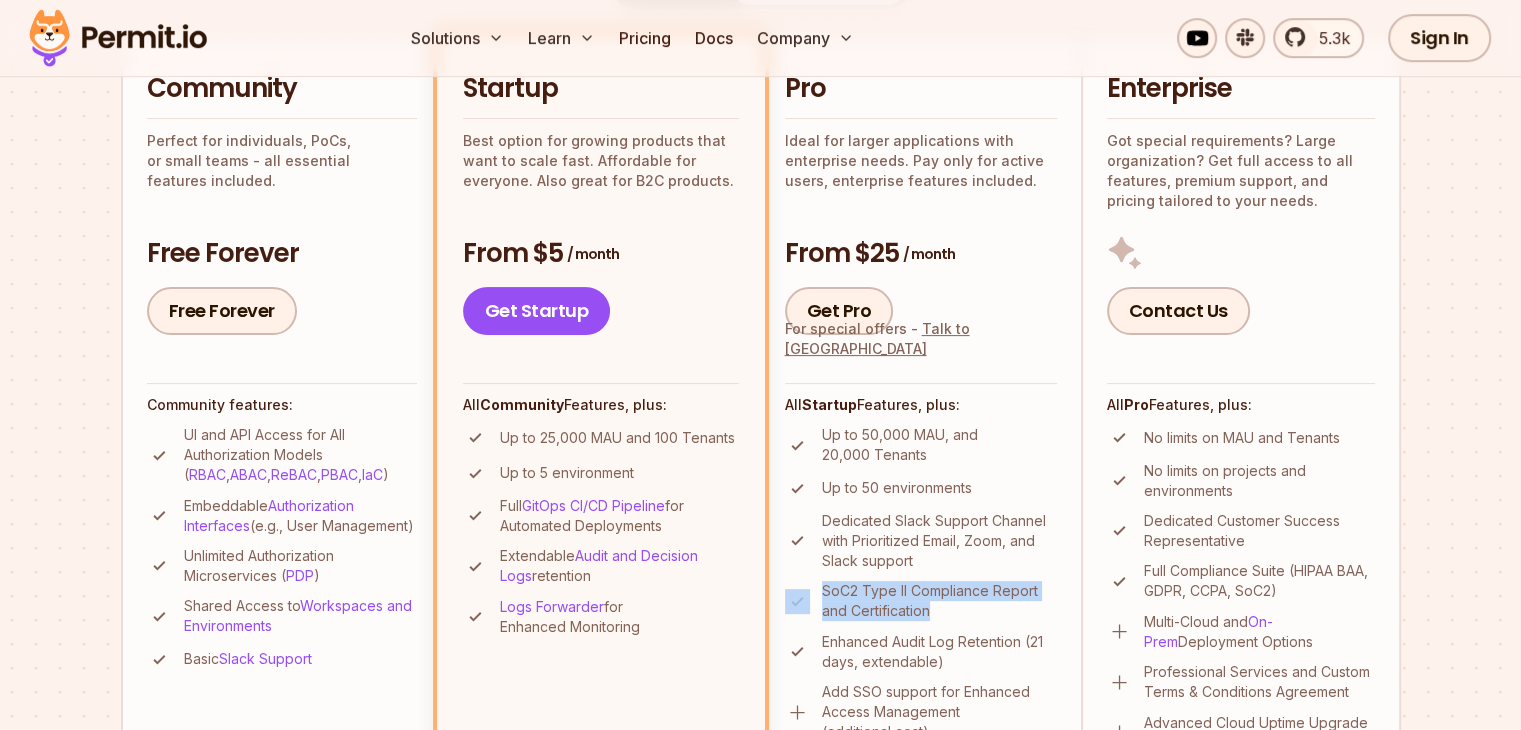 scroll, scrollTop: 400, scrollLeft: 0, axis: vertical 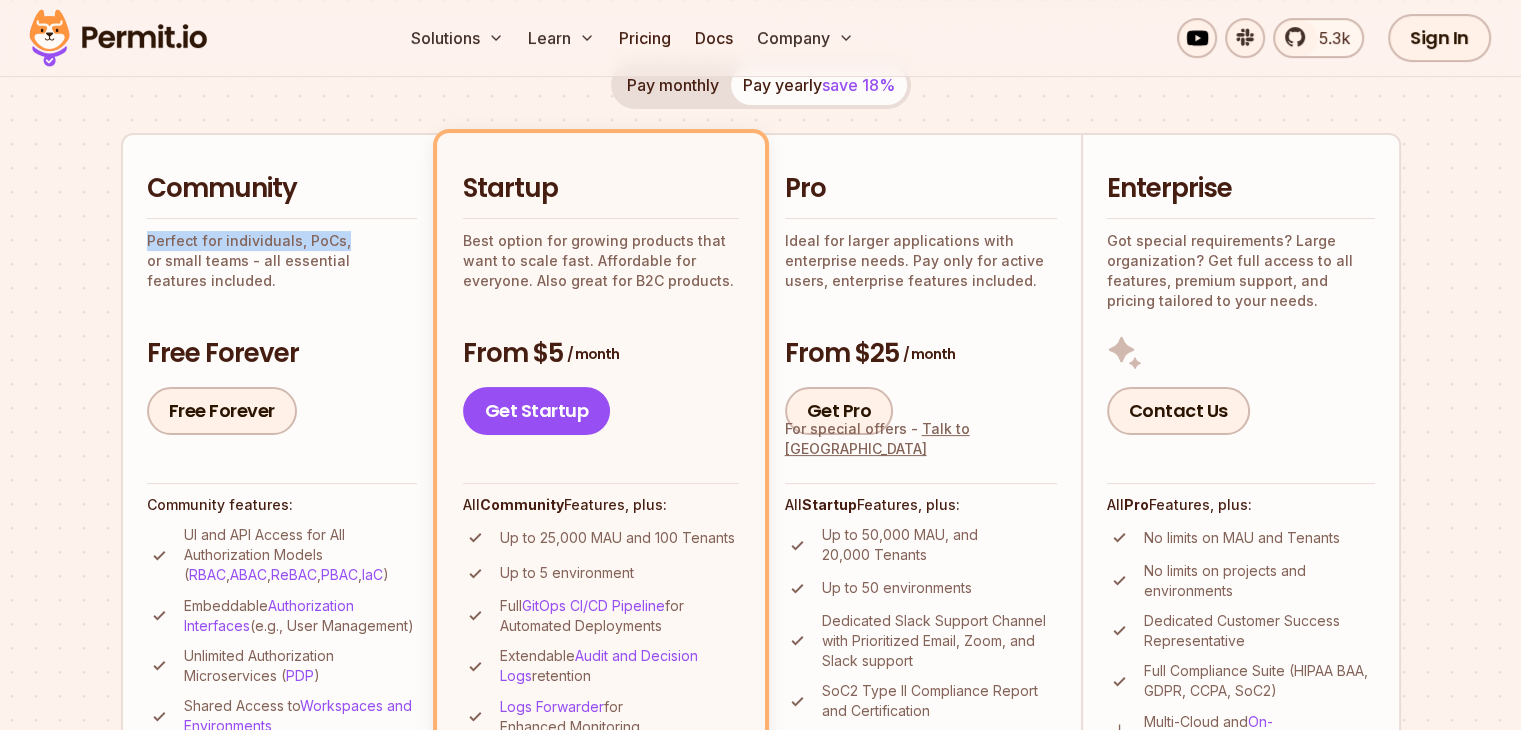 drag, startPoint x: 150, startPoint y: 269, endPoint x: 352, endPoint y: 269, distance: 202 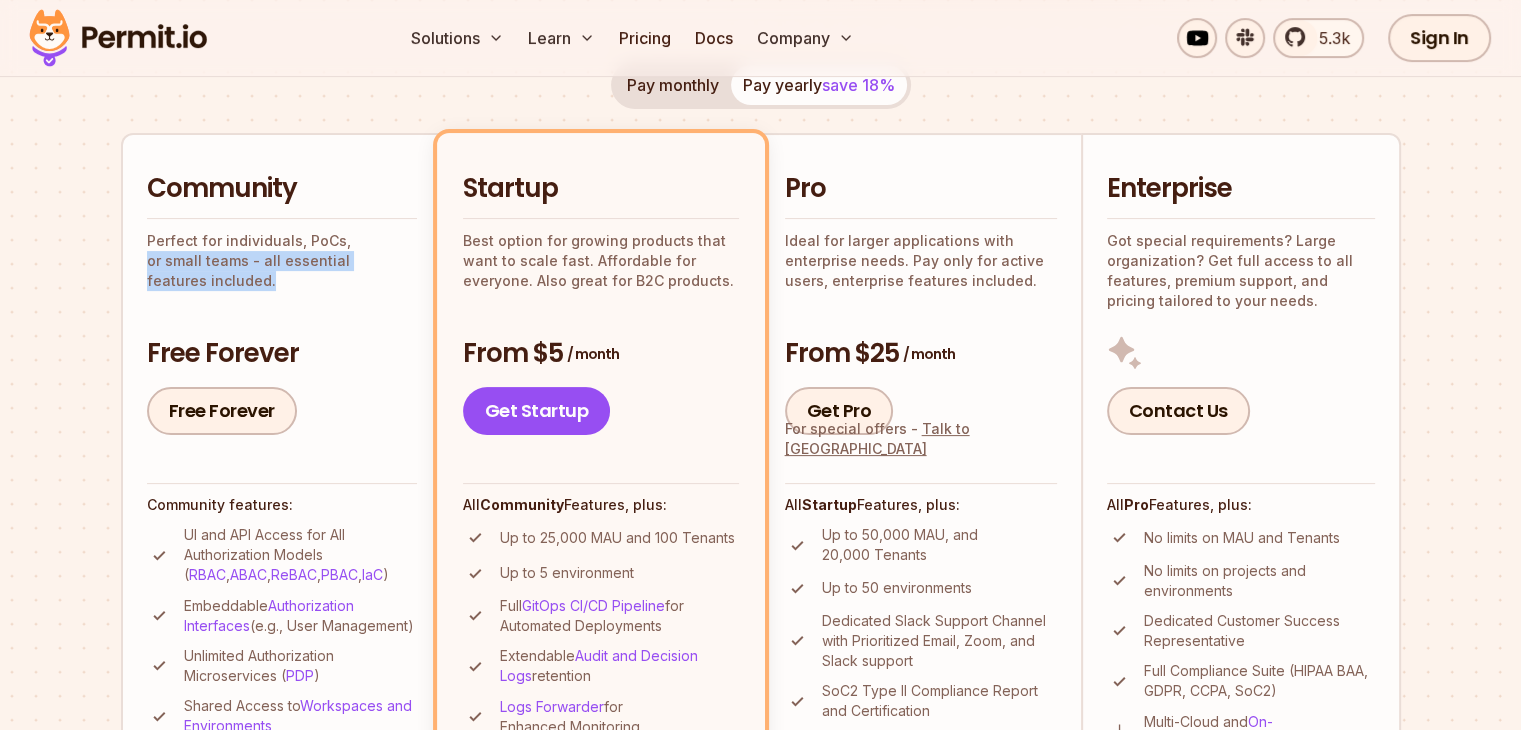 drag, startPoint x: 149, startPoint y: 292, endPoint x: 308, endPoint y: 321, distance: 161.62302 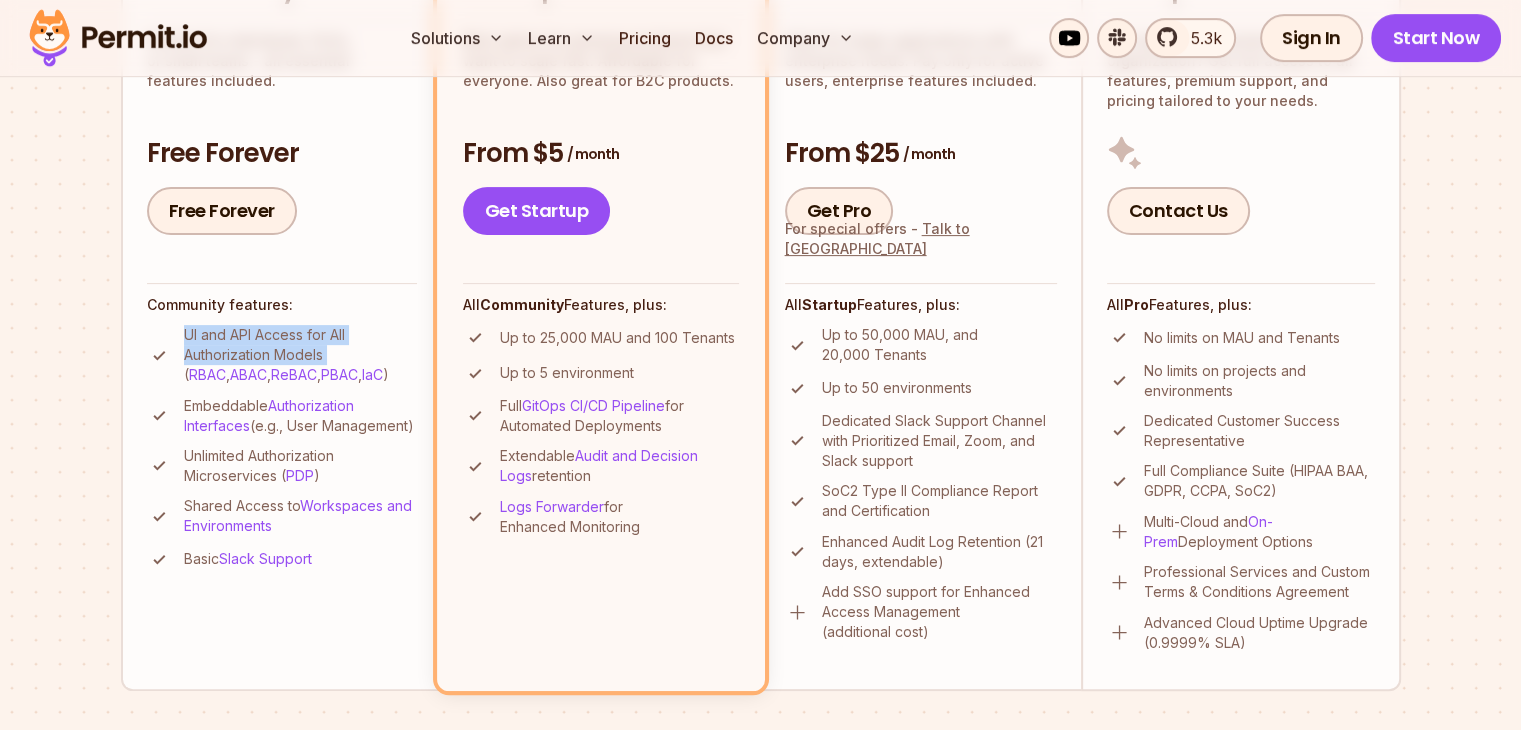 drag, startPoint x: 185, startPoint y: 373, endPoint x: 337, endPoint y: 397, distance: 153.88307 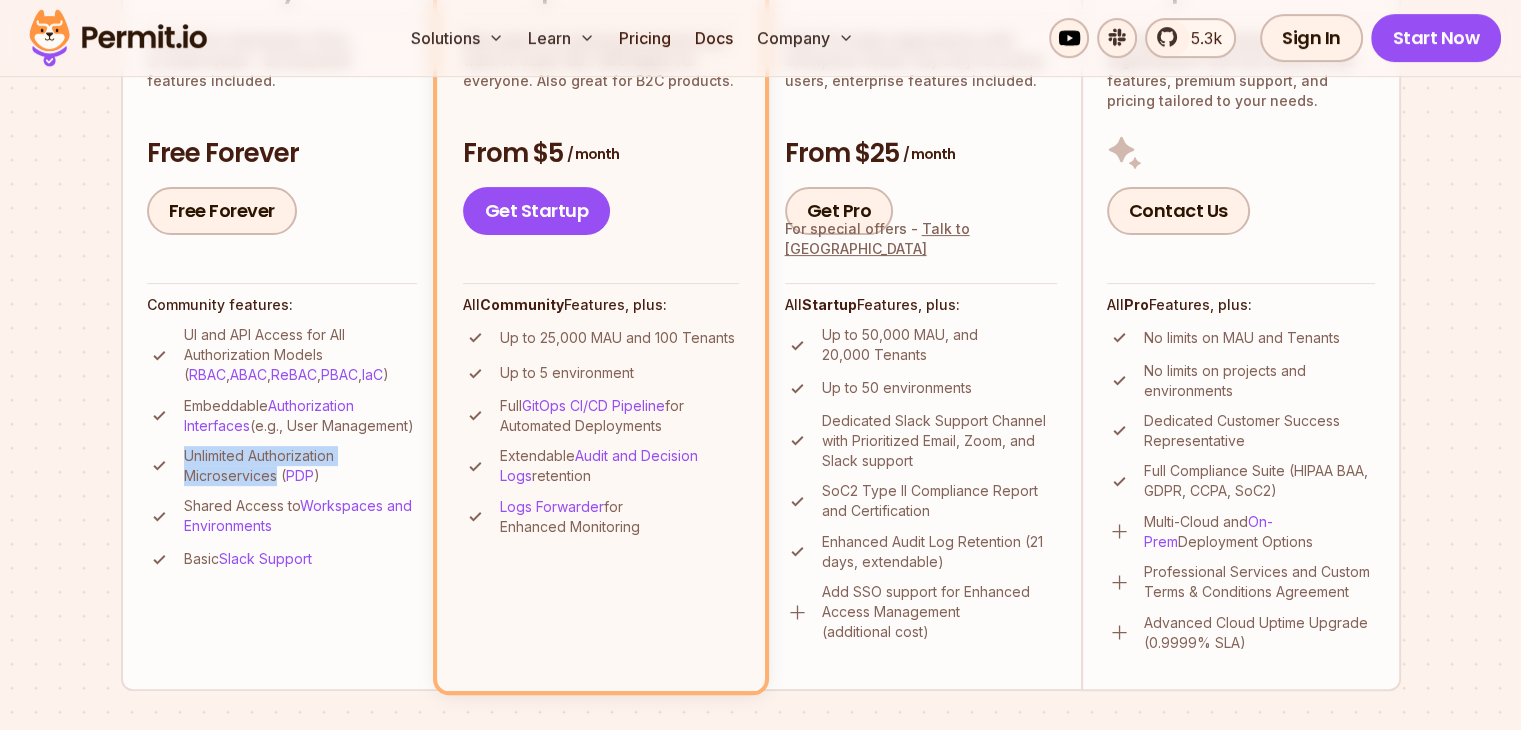 drag, startPoint x: 180, startPoint y: 521, endPoint x: 285, endPoint y: 551, distance: 109.201645 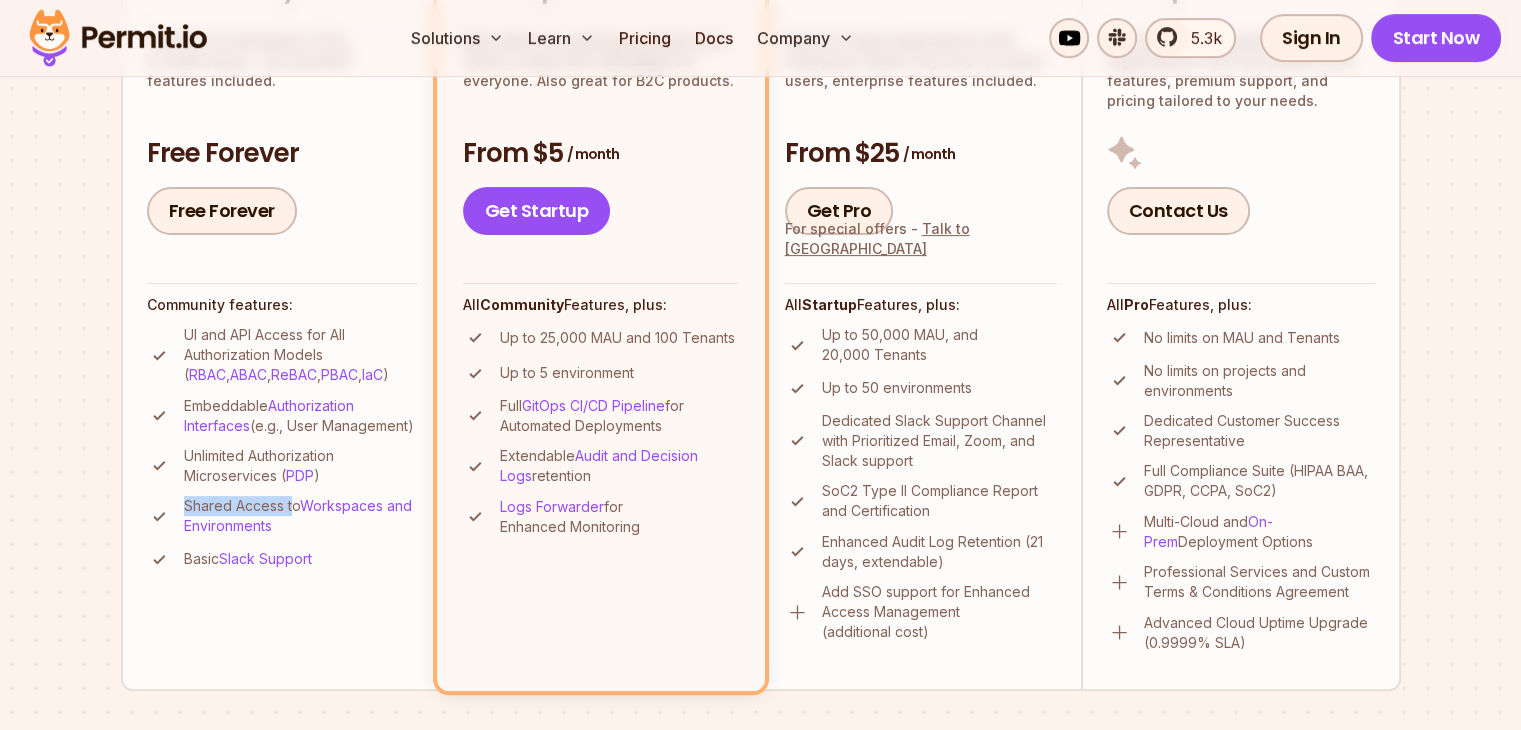 drag, startPoint x: 181, startPoint y: 574, endPoint x: 303, endPoint y: 579, distance: 122.10242 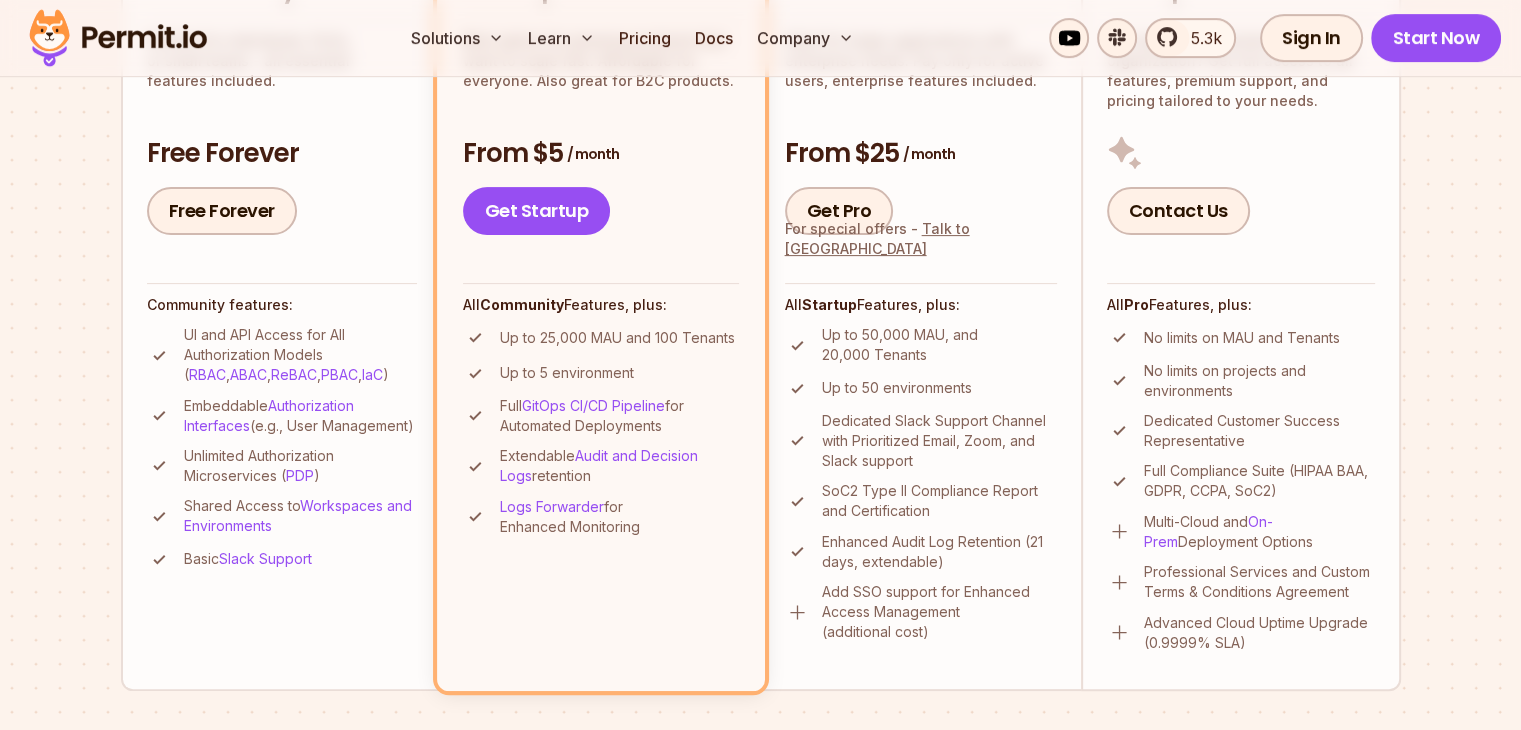 click on "Shared Access to  Workspaces and Environments" at bounding box center [300, 516] 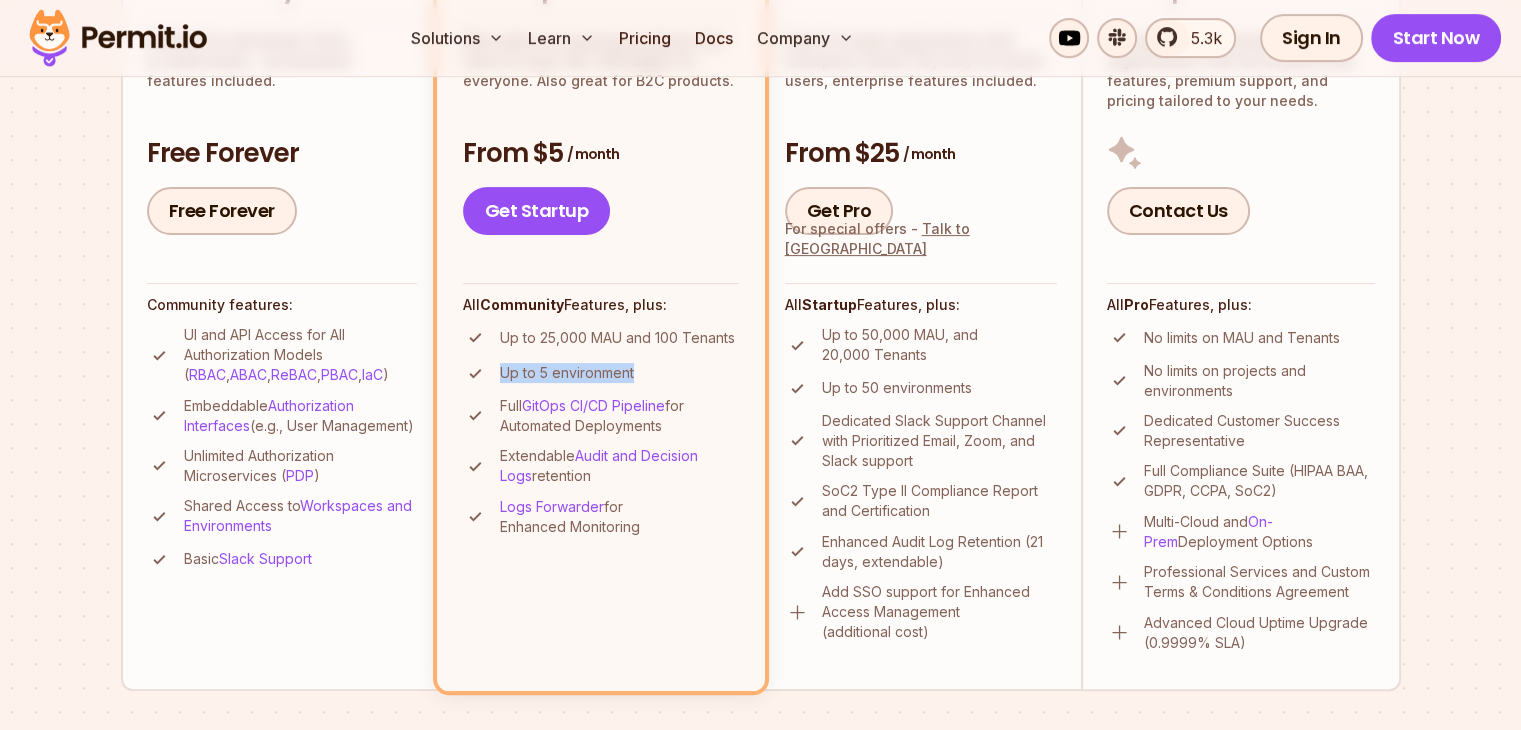 drag, startPoint x: 656, startPoint y: 447, endPoint x: 503, endPoint y: 450, distance: 153.0294 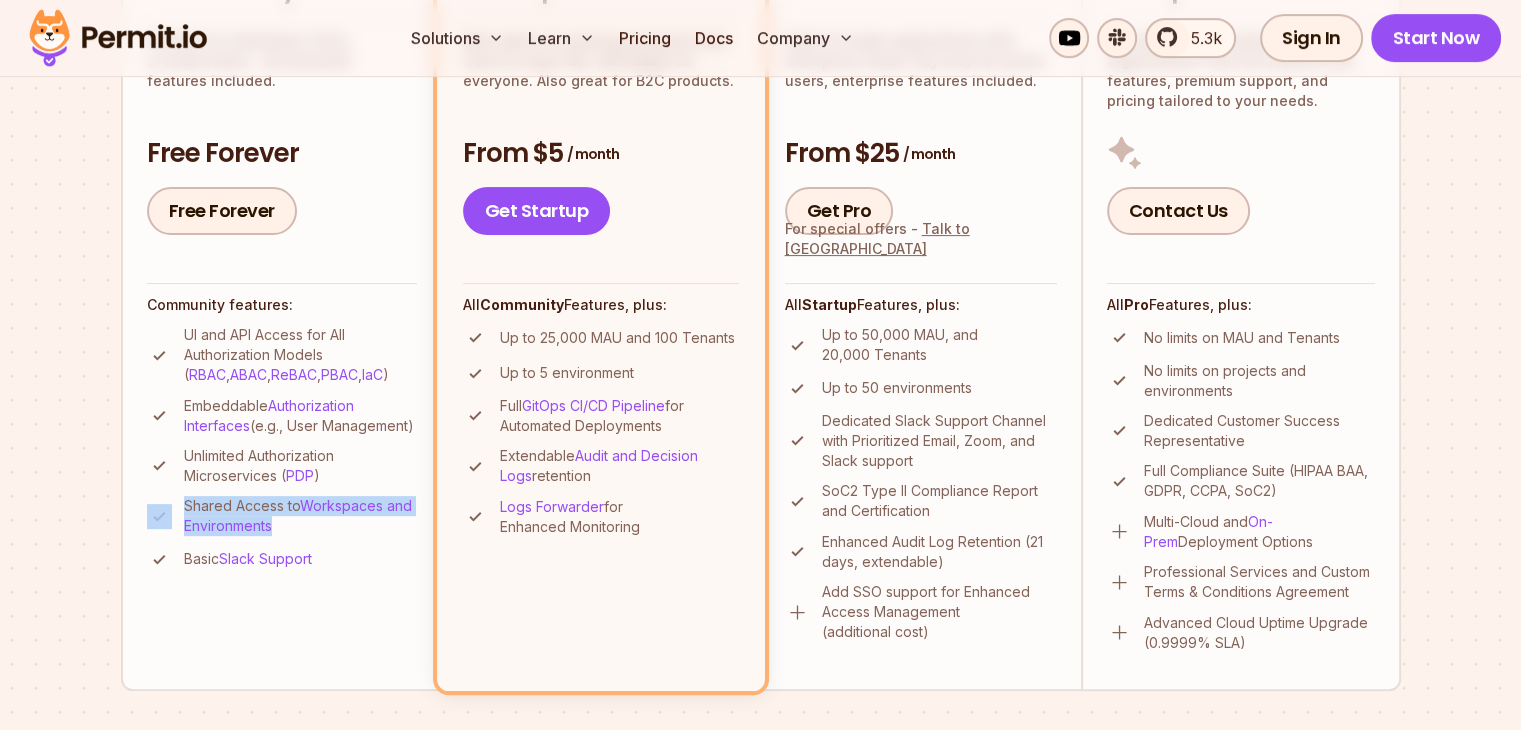 drag, startPoint x: 338, startPoint y: 597, endPoint x: 178, endPoint y: 583, distance: 160.61133 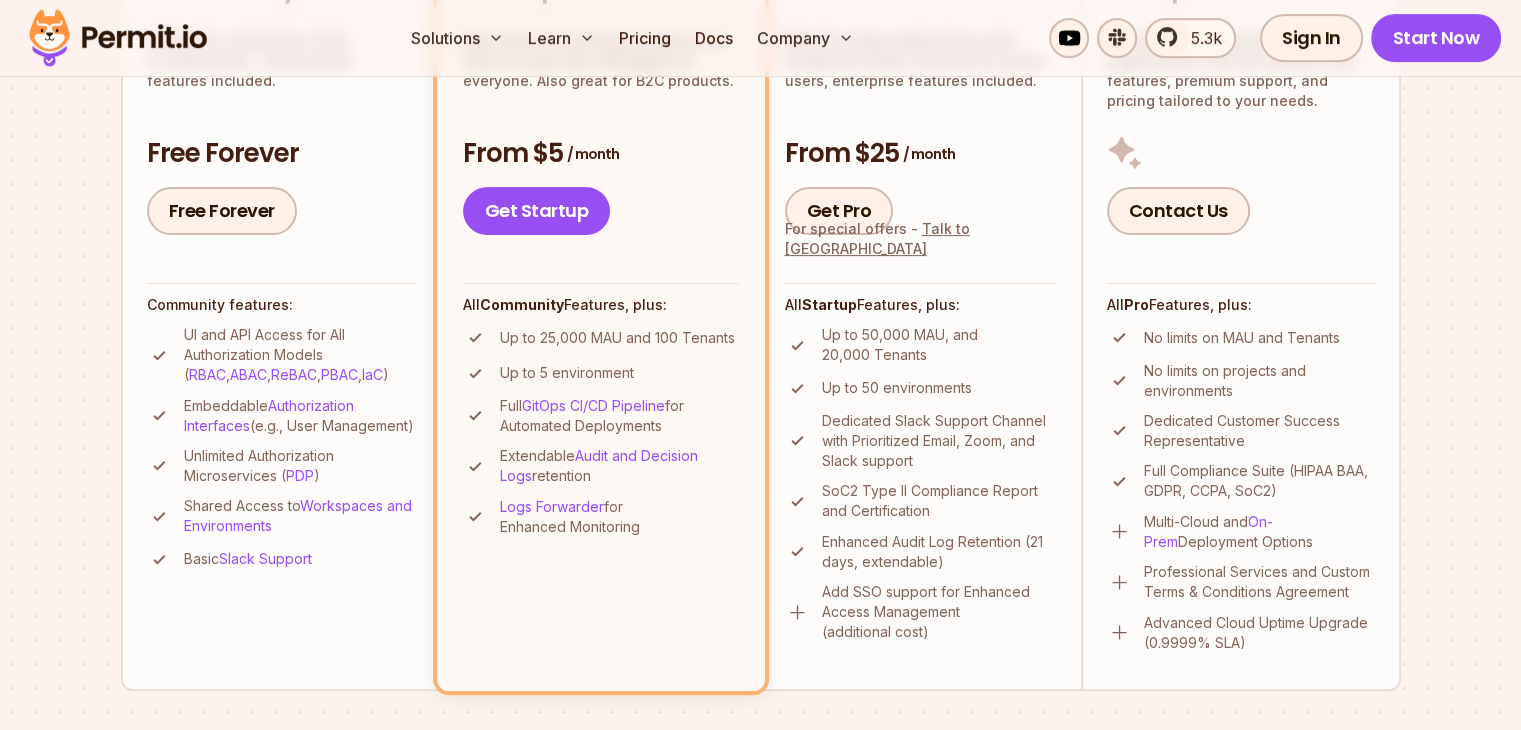 click on "Startup Best option for growing products that want to scale fast. Affordable for everyone. Also great for B2C products. From $5   / month Get Startup All  Community  Features, plus: Up to 25,000 MAU and 100 Tenants Up to 5 environment Full  GitOps CI/CD Pipeline  for Automated Deployments Extendable  Audit and Decision Logs  retention Logs Forwarder  for Enhanced Monitoring" at bounding box center [601, 311] 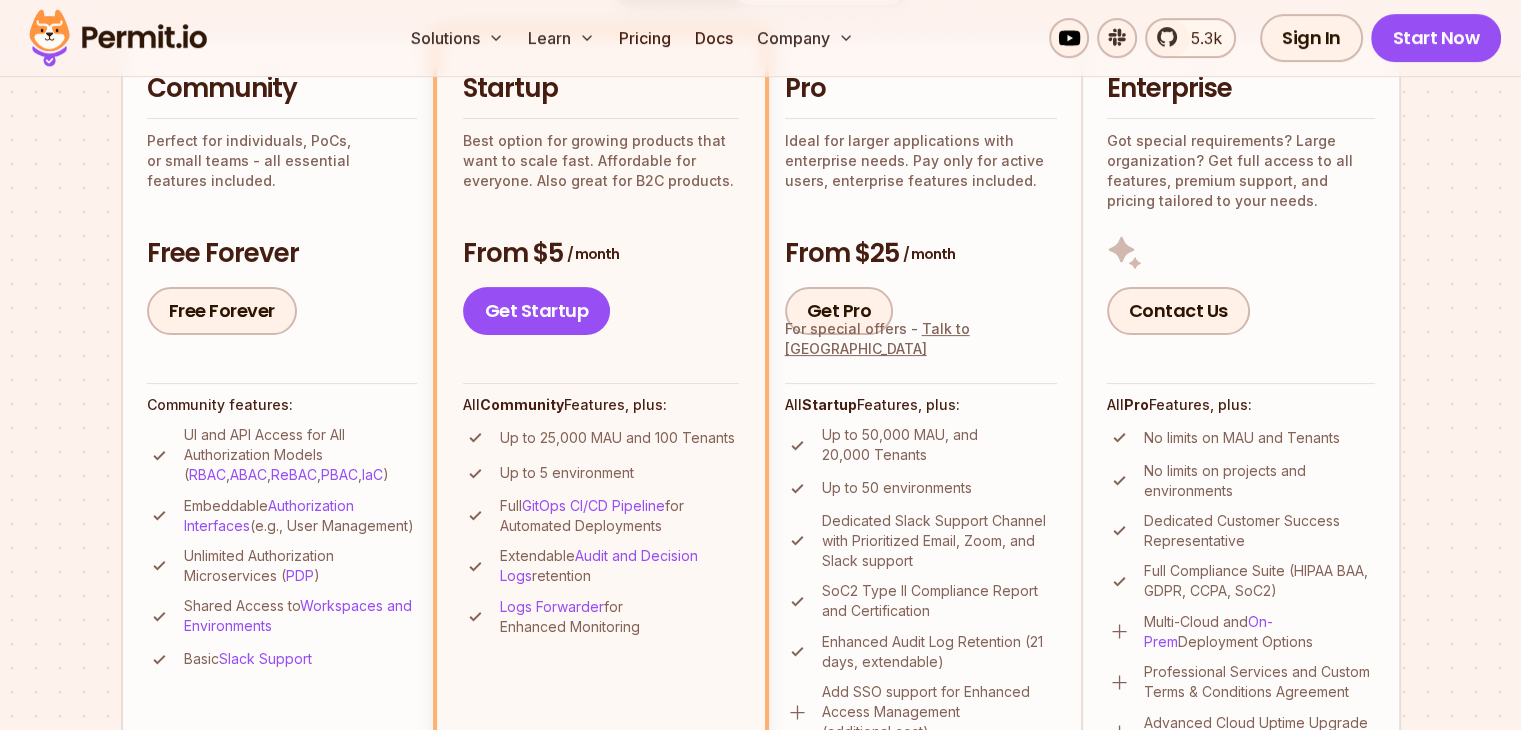 scroll, scrollTop: 0, scrollLeft: 0, axis: both 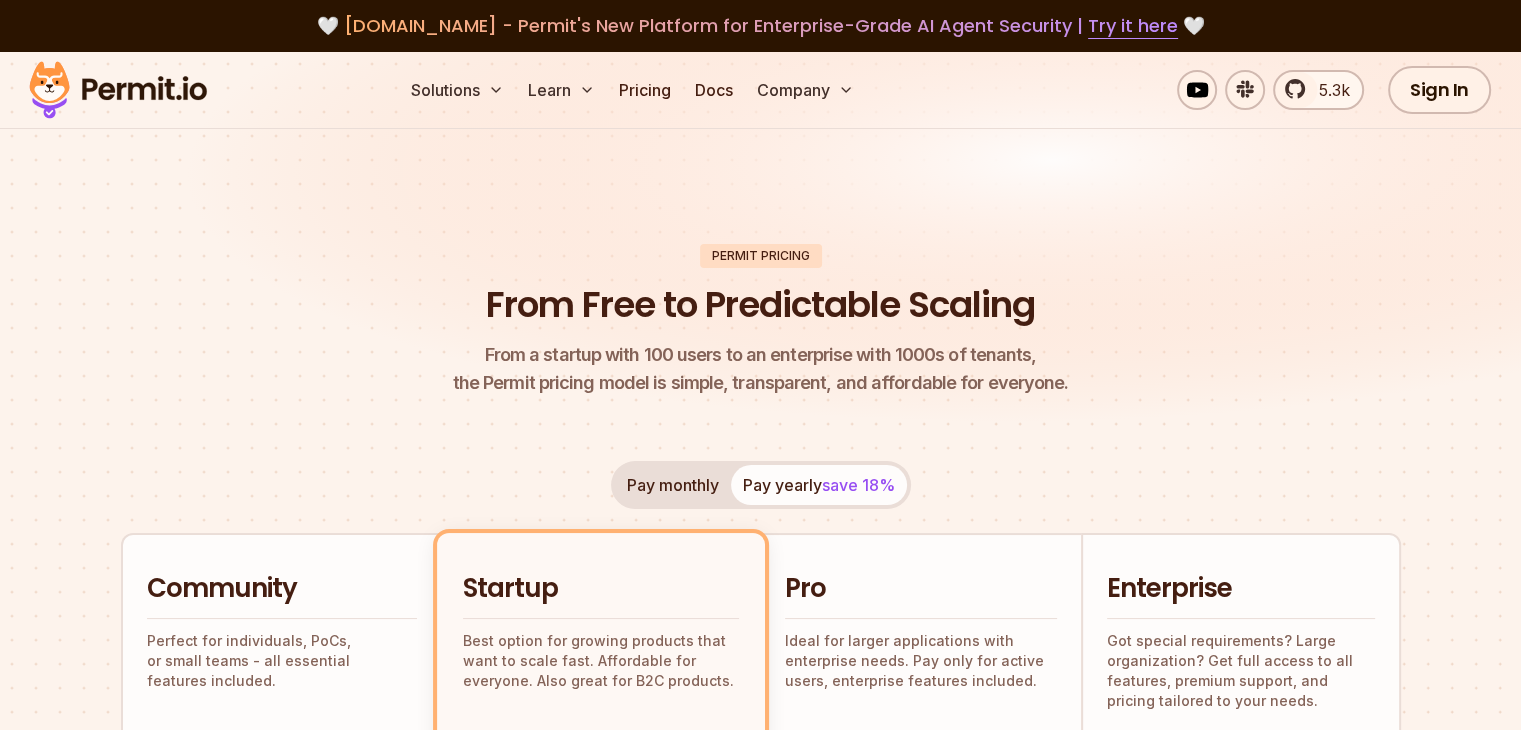 click on "Permit Pricing From Free to Predictable Scaling From a startup with 100 users to an enterprise with 1000s of tenants,   the Permit pricing model is simple, transparent, and affordable for everyone." at bounding box center (761, 321) 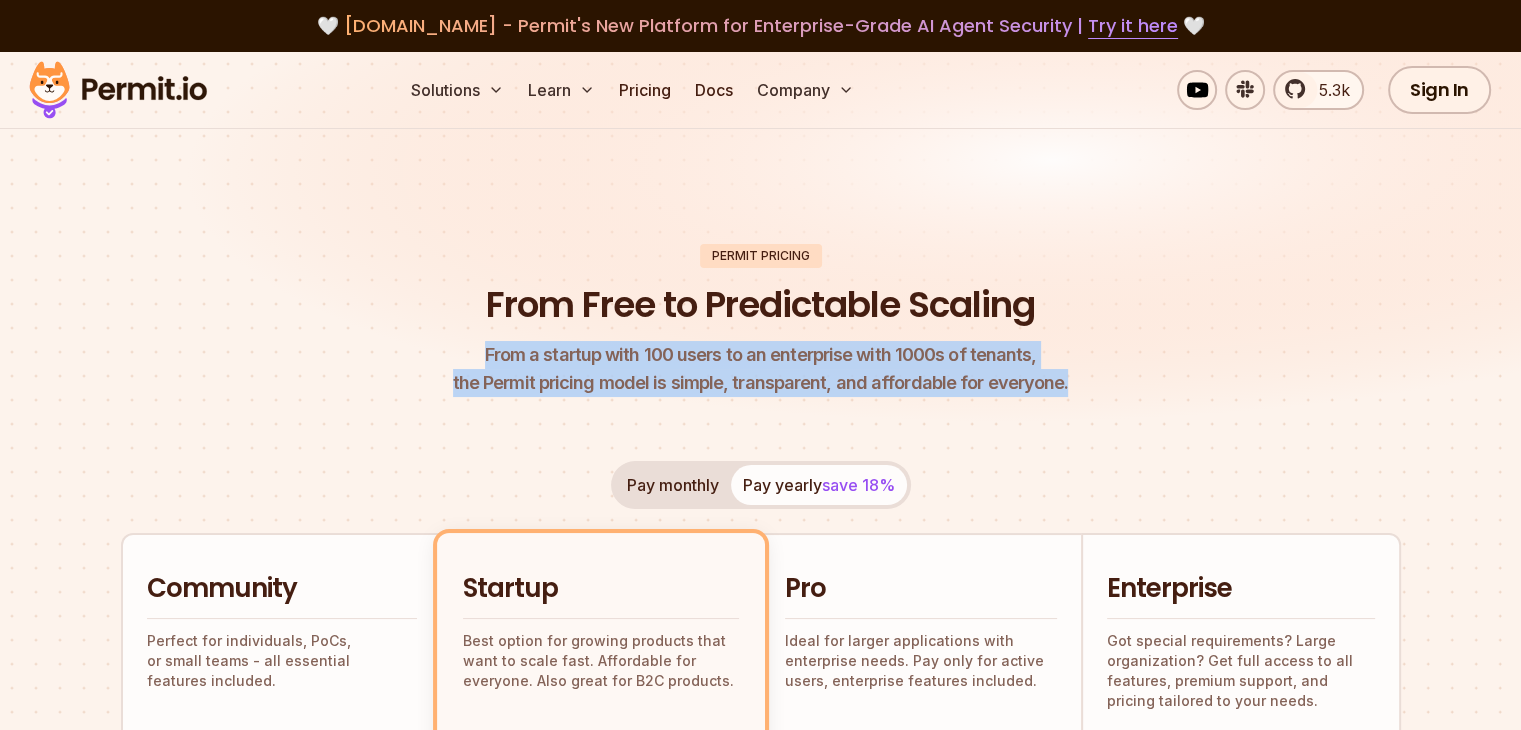 drag, startPoint x: 439, startPoint y: 377, endPoint x: 1097, endPoint y: 401, distance: 658.43756 